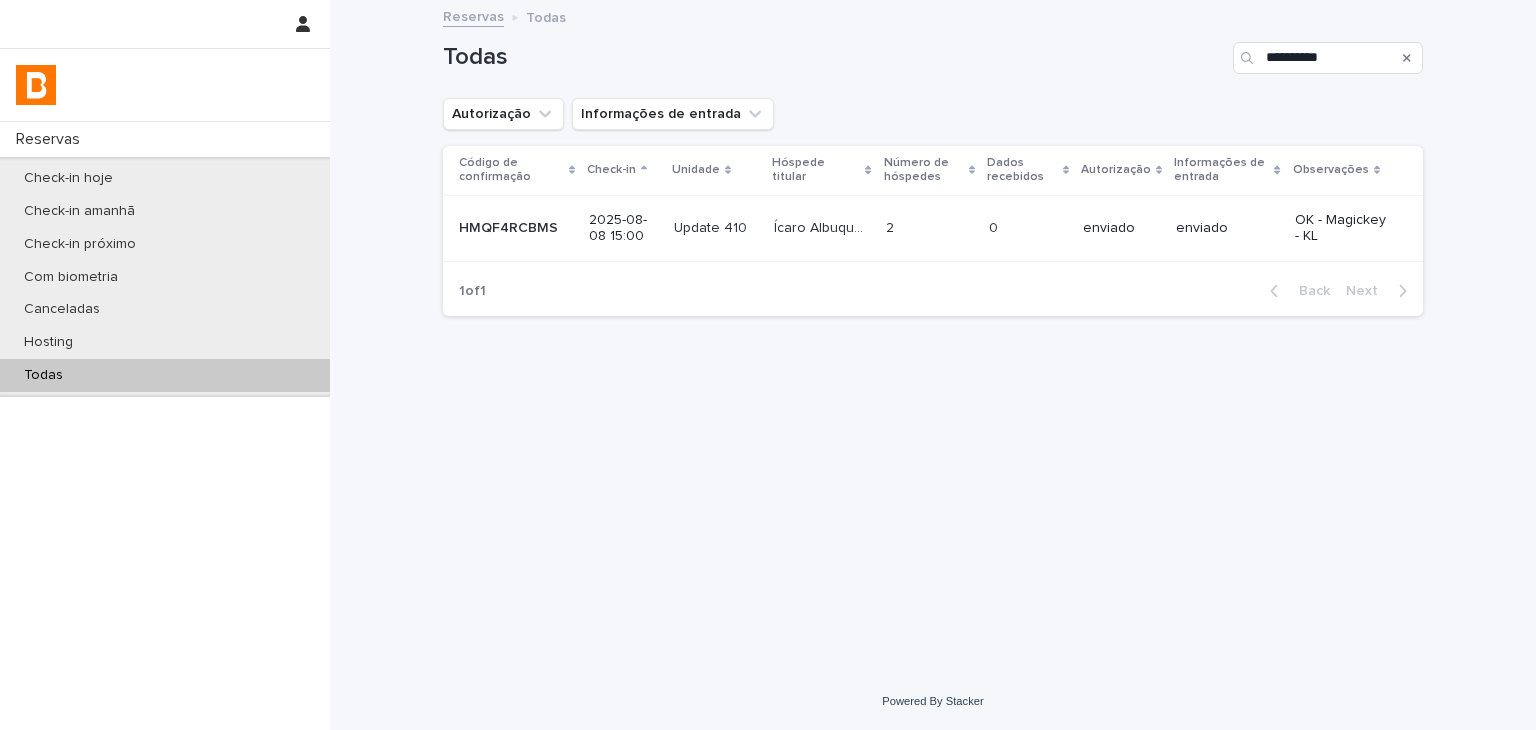 scroll, scrollTop: 0, scrollLeft: 0, axis: both 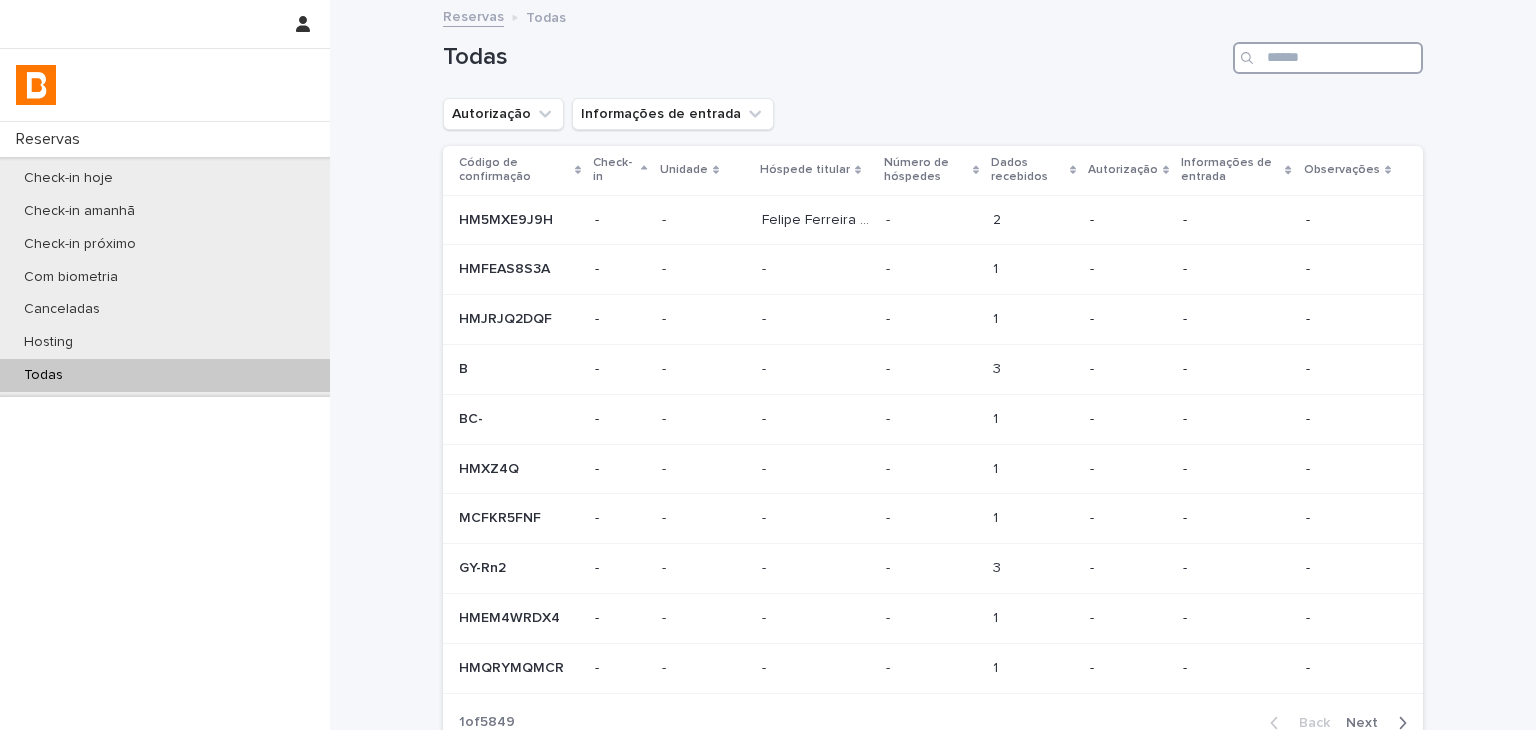 click at bounding box center [1328, 58] 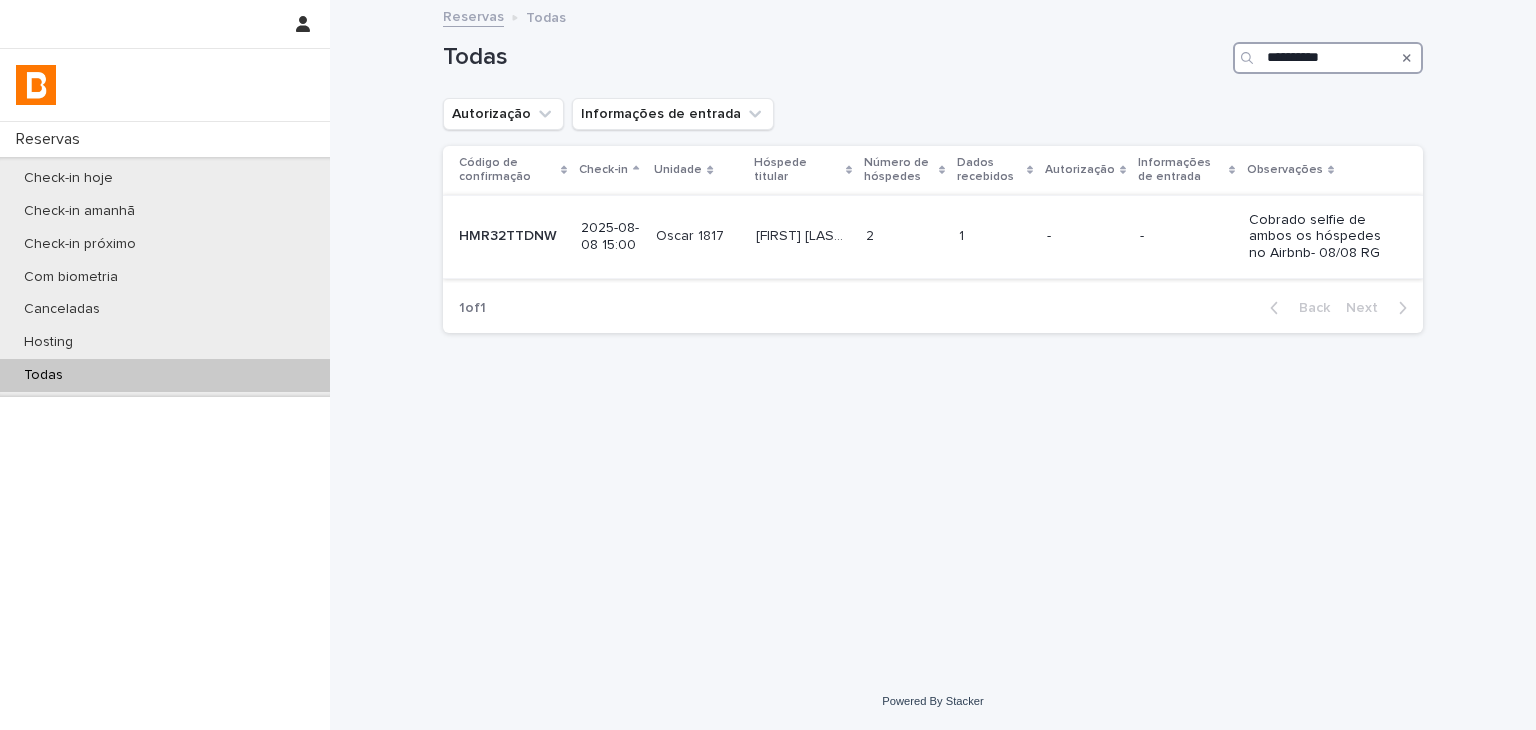 type on "**********" 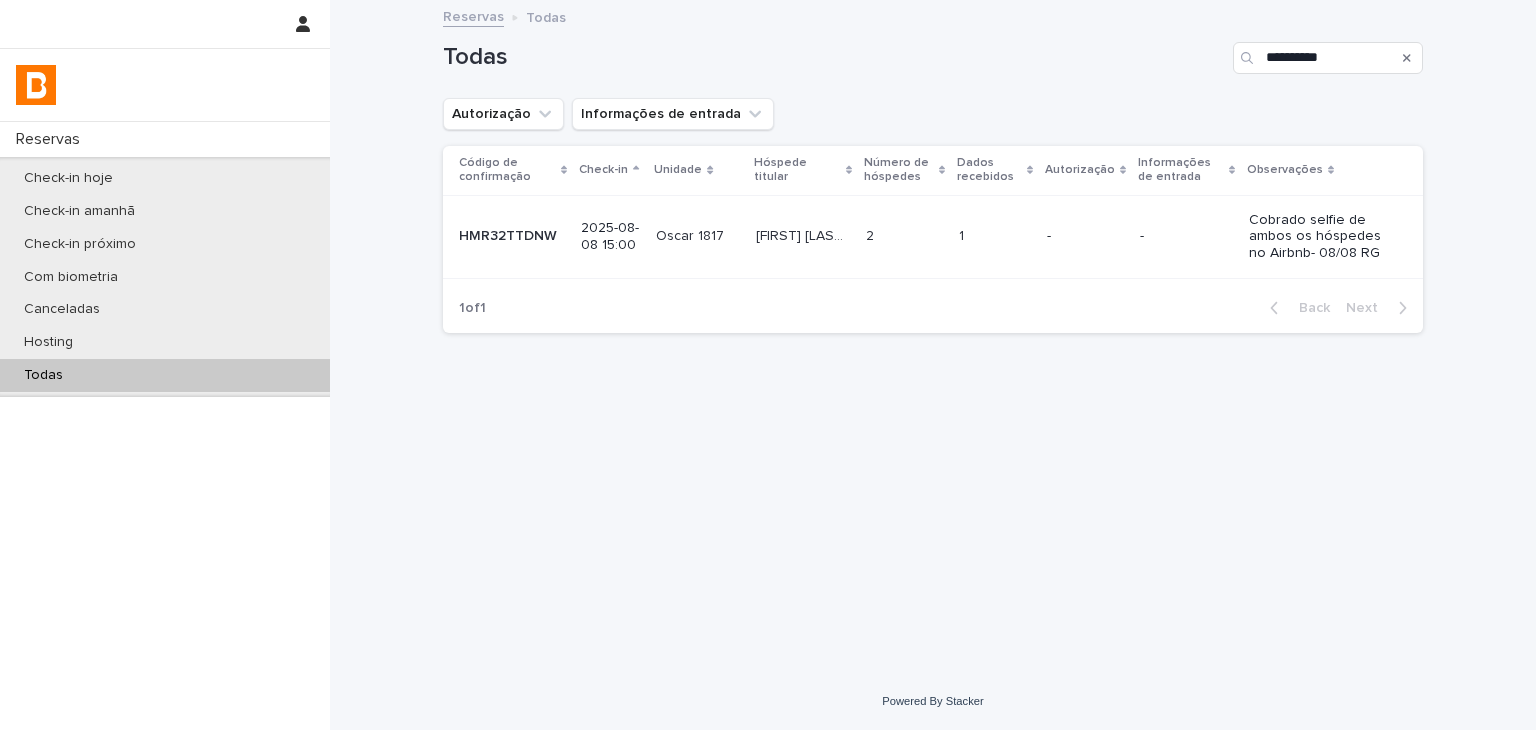 click on "Cobrado selfie de ambos os hóspedes no Airbnb- 08/08 RG" at bounding box center [1320, 237] 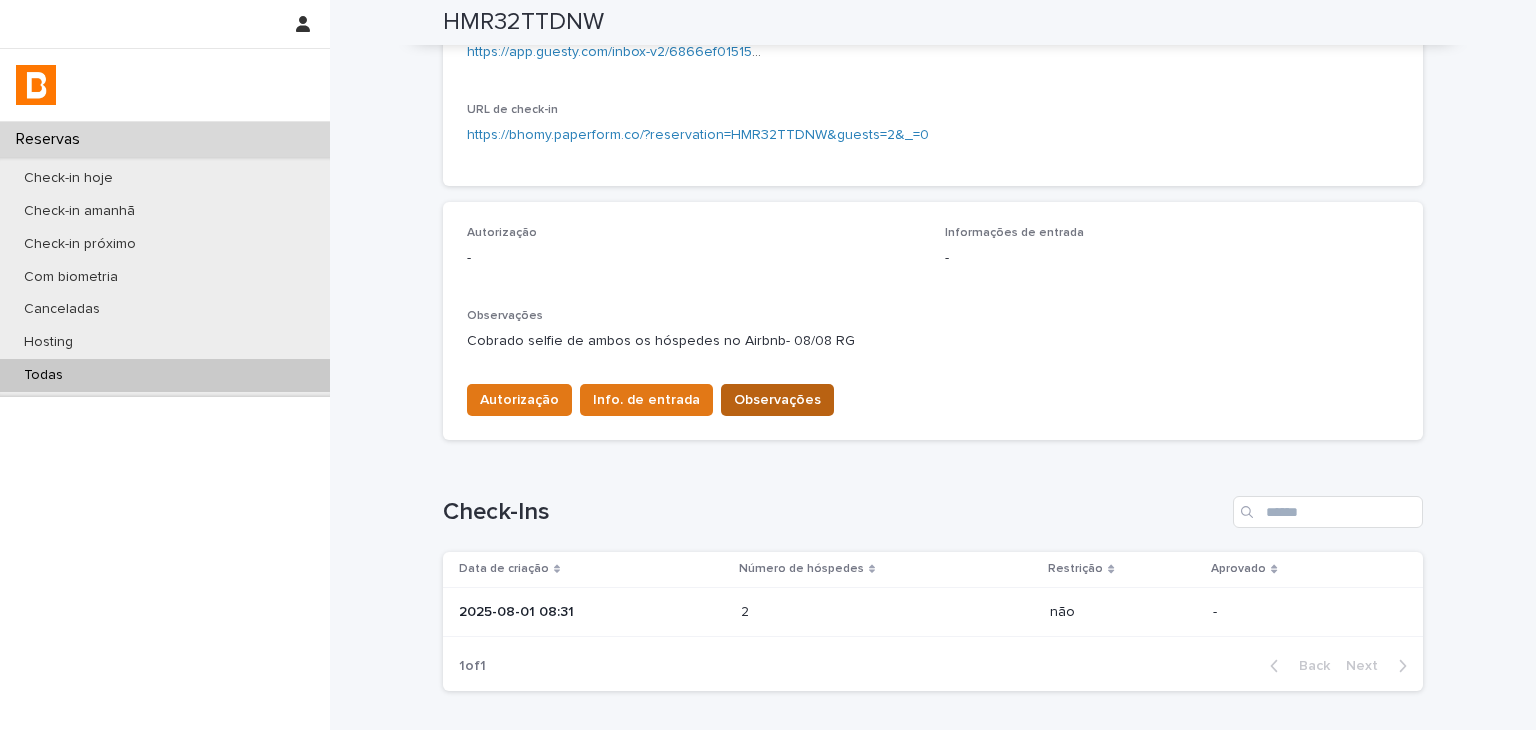 scroll, scrollTop: 454, scrollLeft: 0, axis: vertical 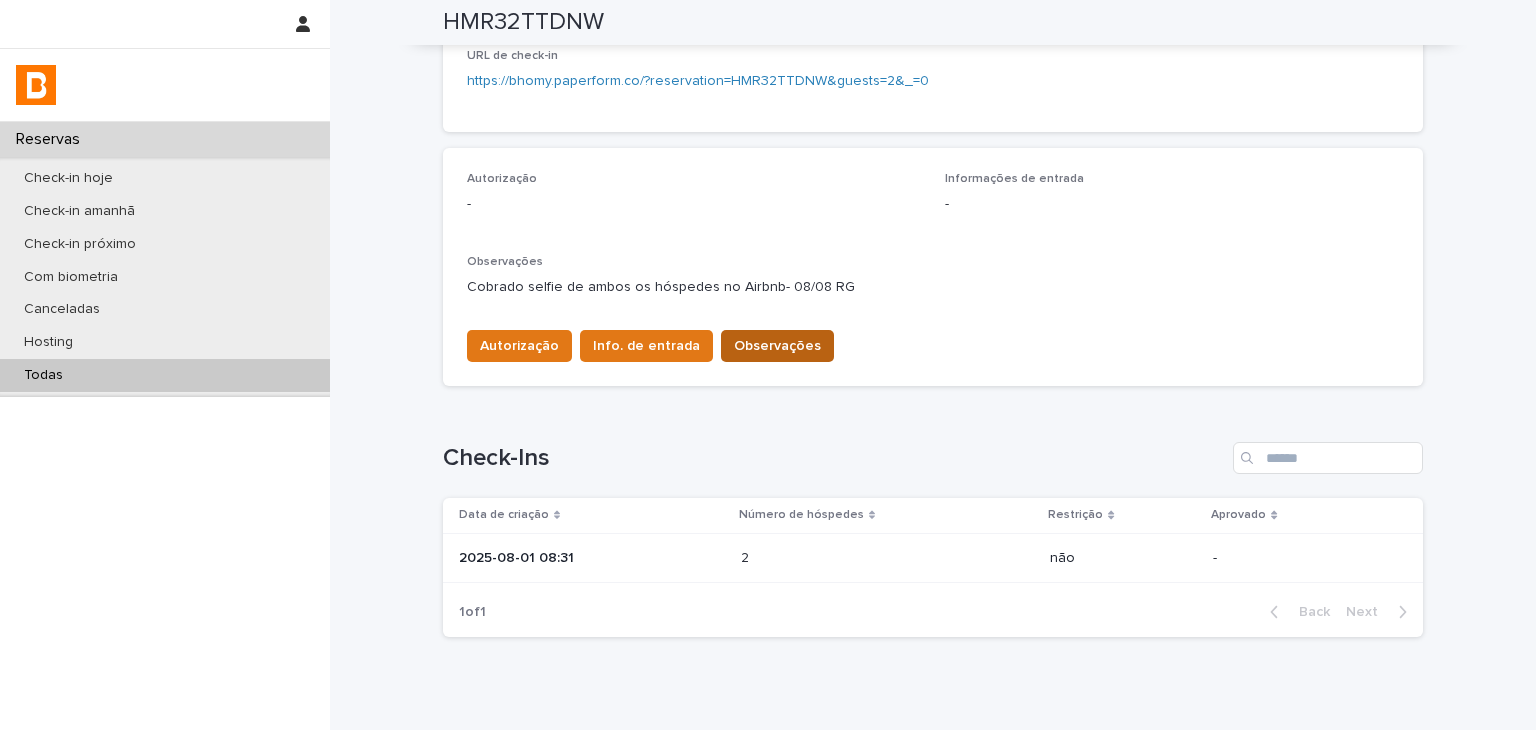 click on "Observações" at bounding box center (777, 346) 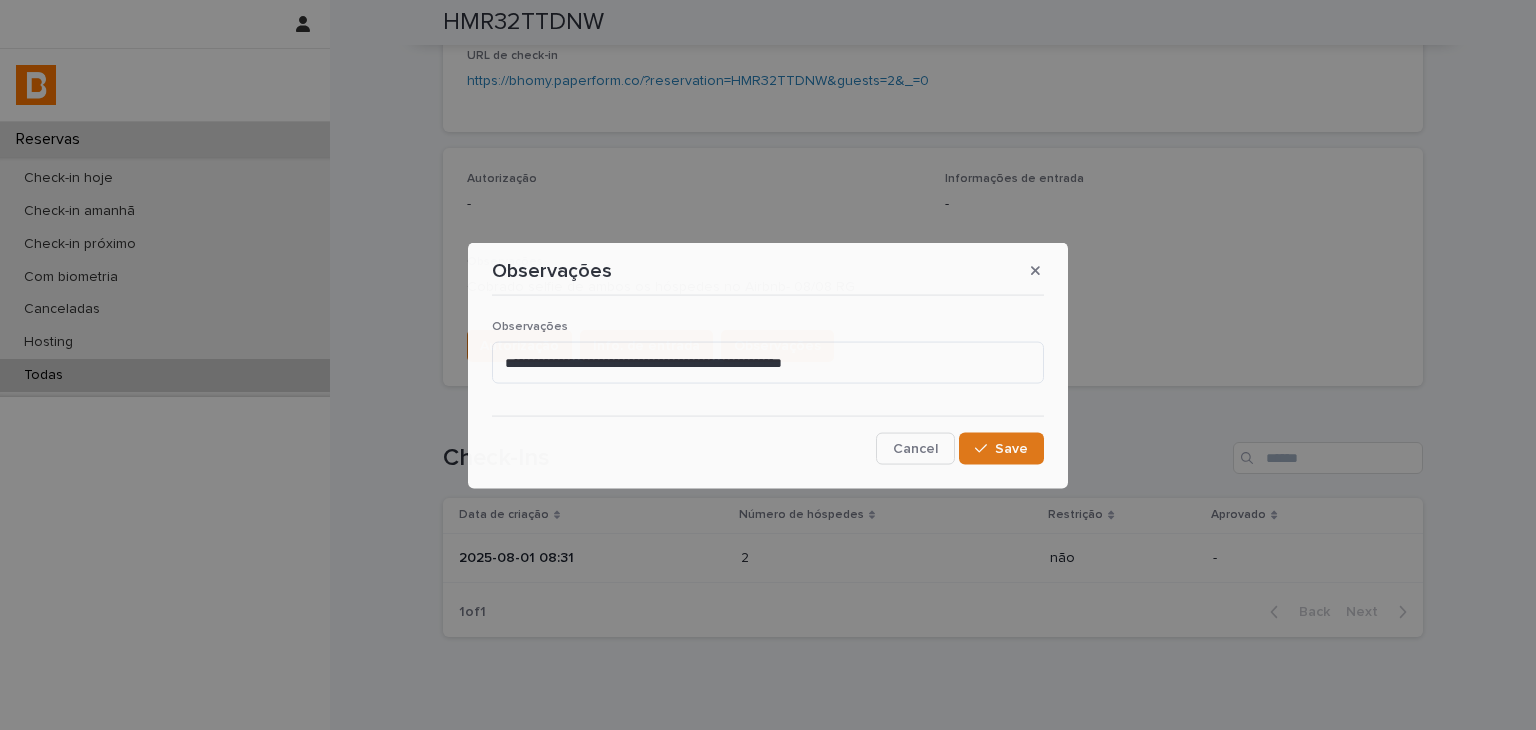 click on "**********" at bounding box center [768, 359] 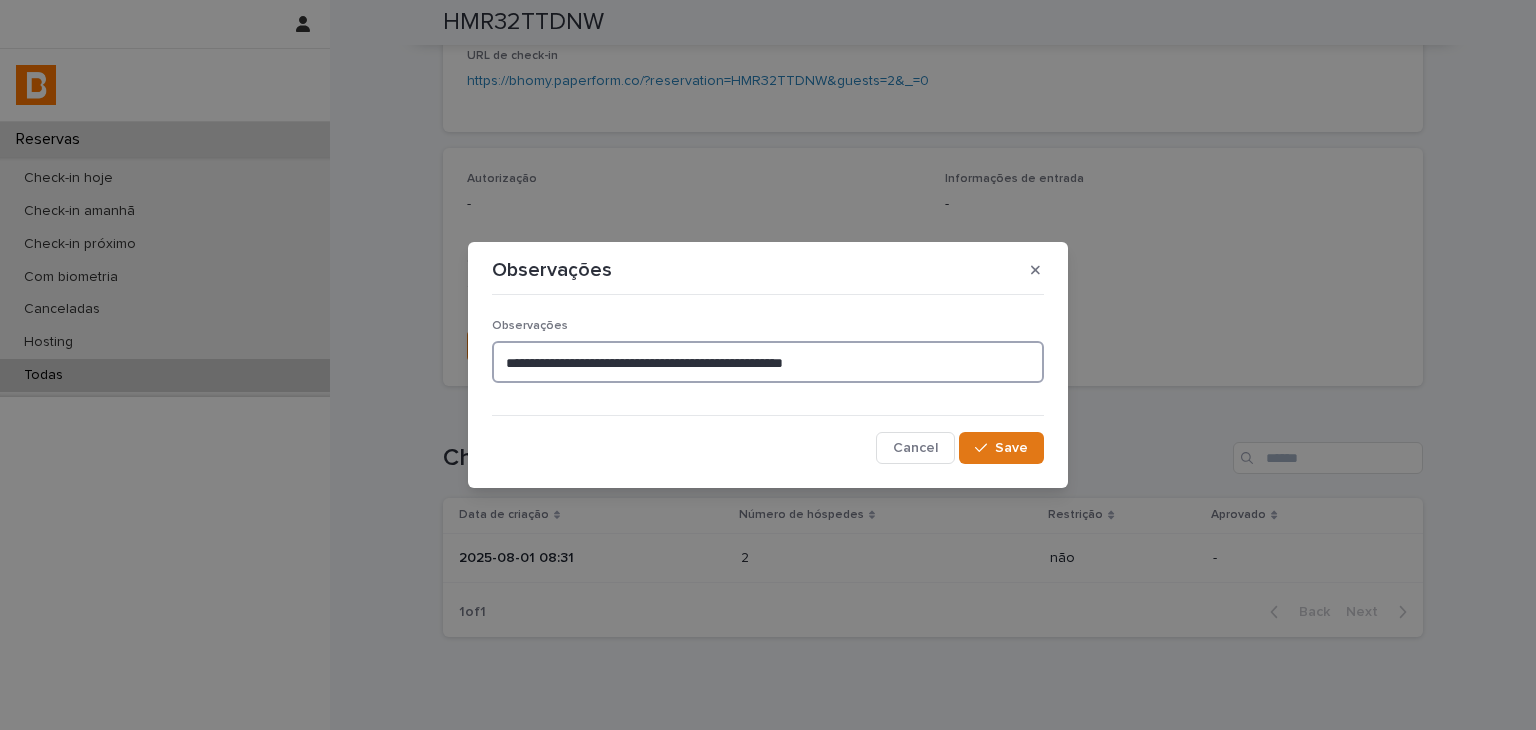 click on "**********" at bounding box center [768, 362] 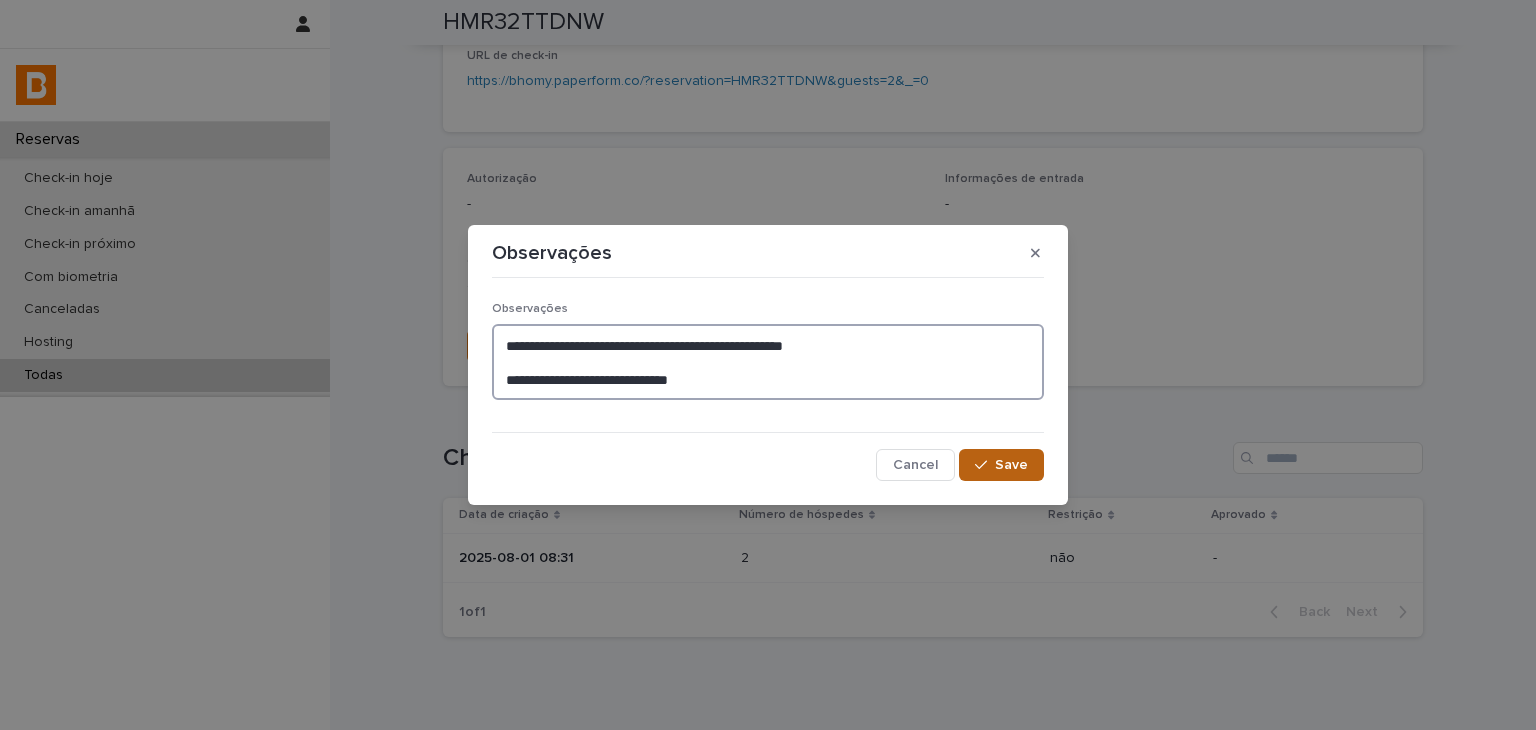 type on "**********" 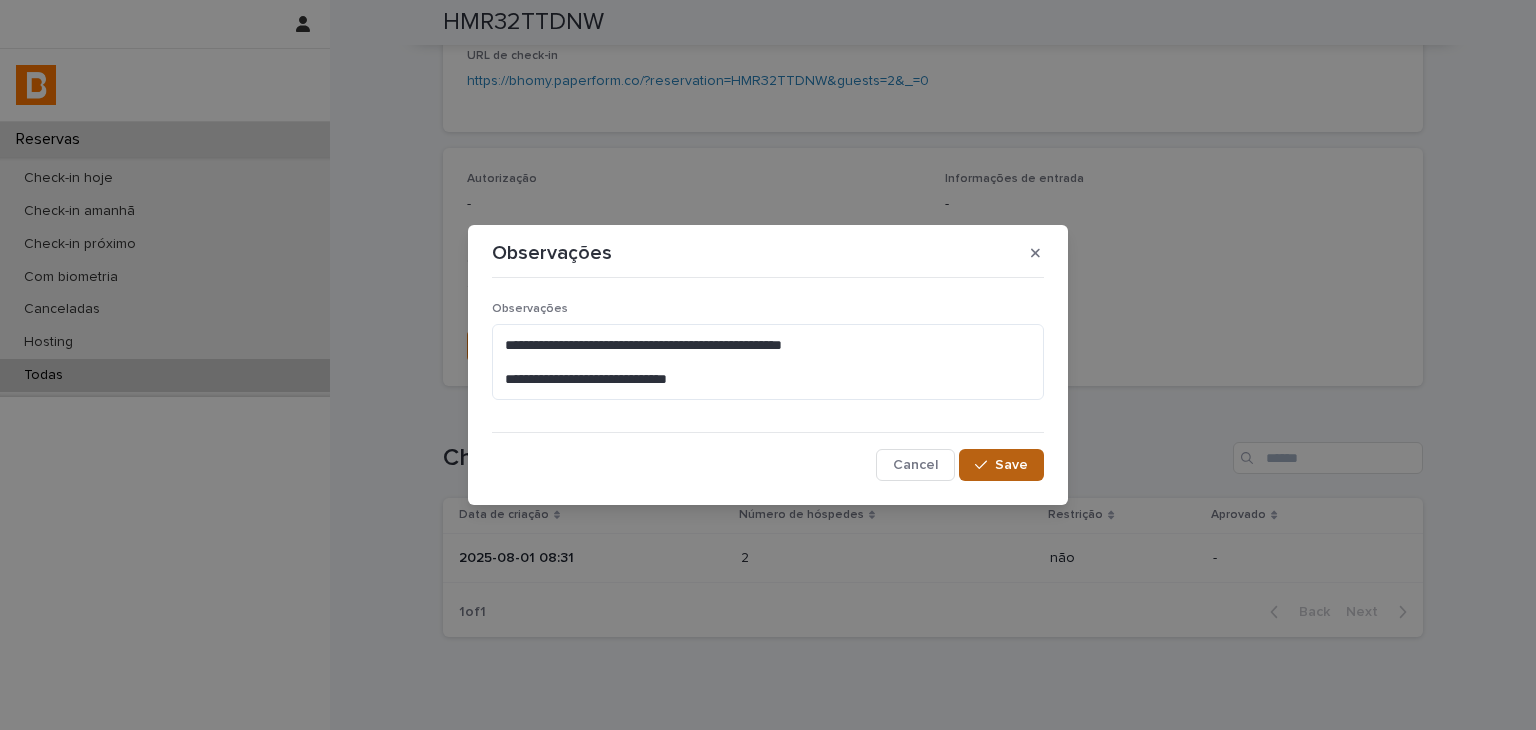 click on "Save" at bounding box center (1001, 465) 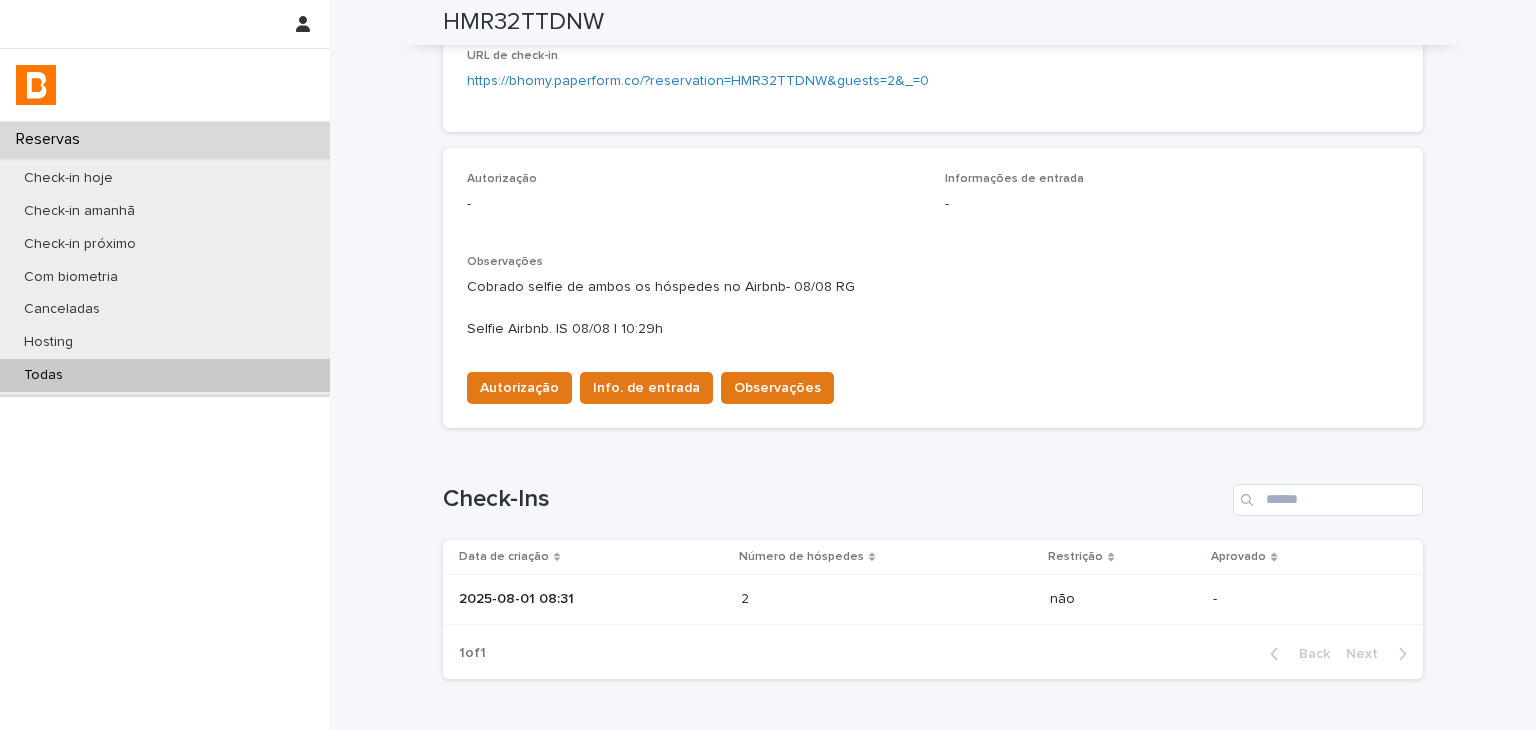 scroll, scrollTop: 475, scrollLeft: 0, axis: vertical 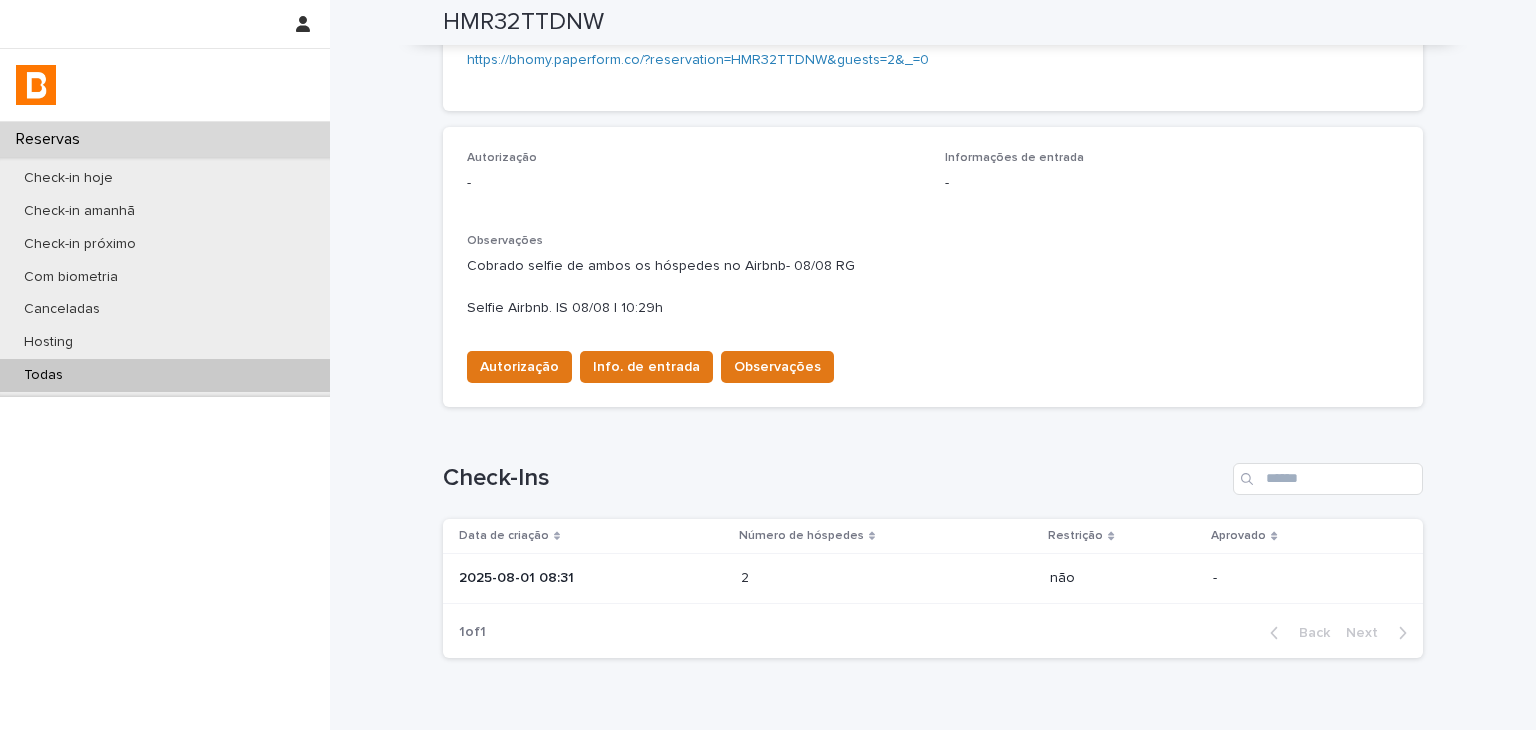 click on "Todas" at bounding box center [165, 375] 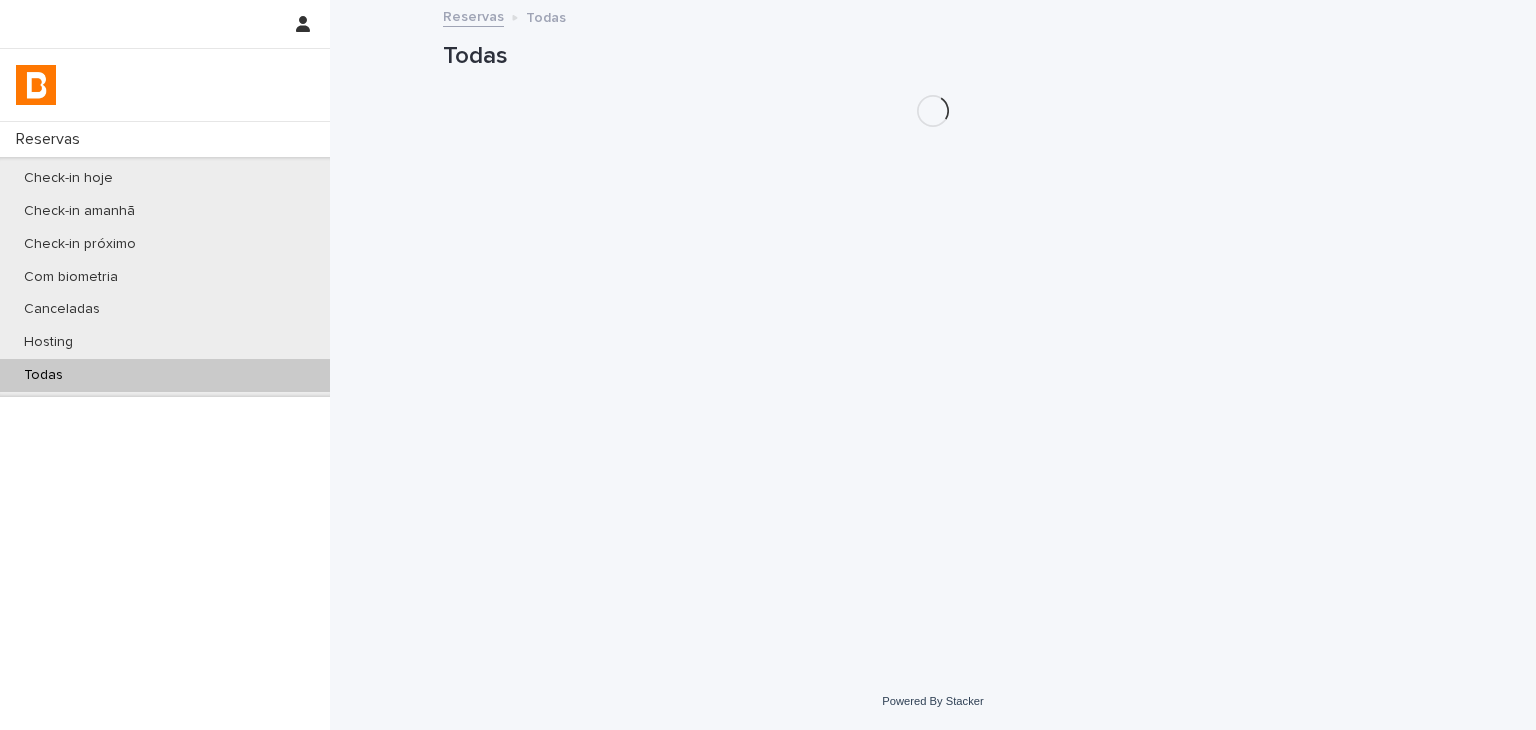 scroll, scrollTop: 0, scrollLeft: 0, axis: both 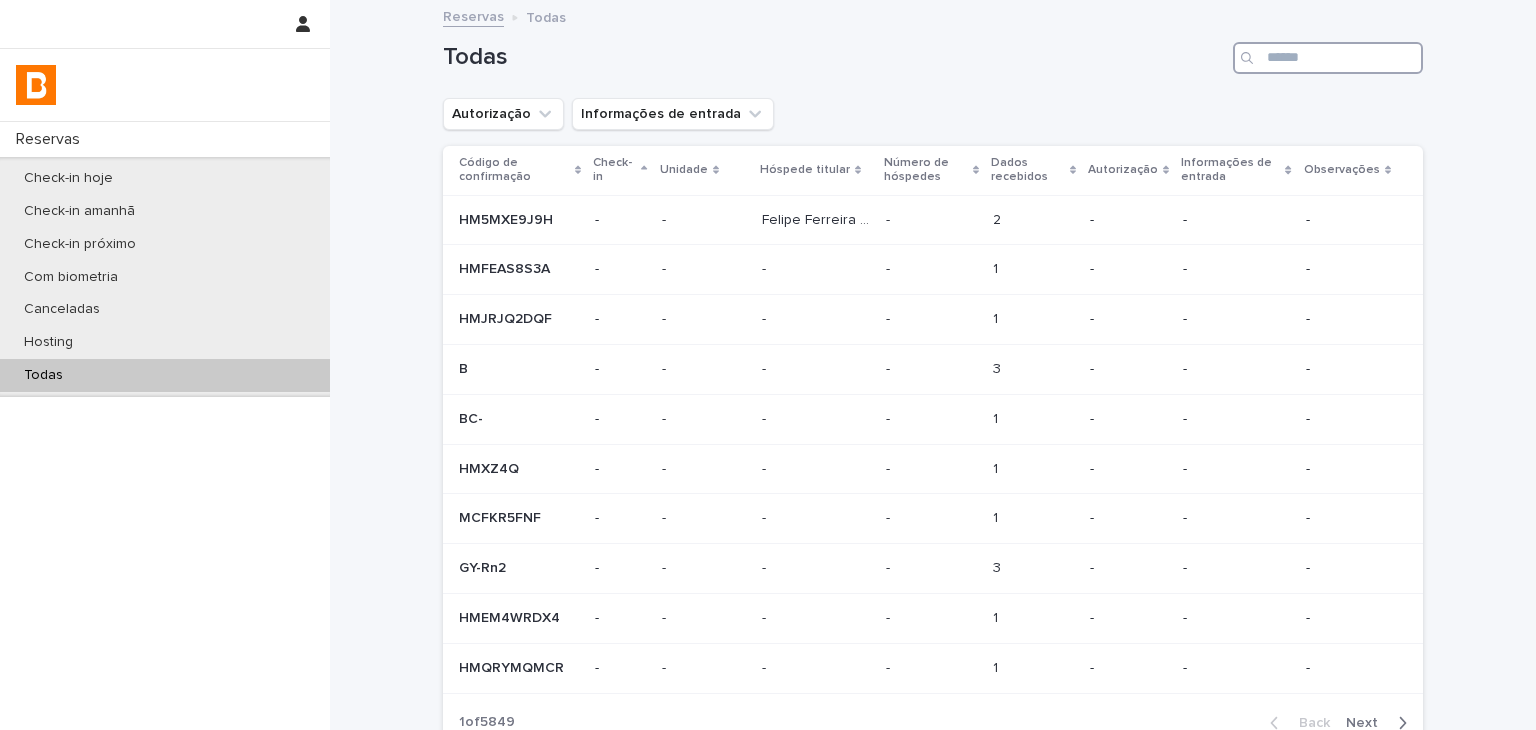 drag, startPoint x: 1338, startPoint y: 43, endPoint x: 1335, endPoint y: 55, distance: 12.369317 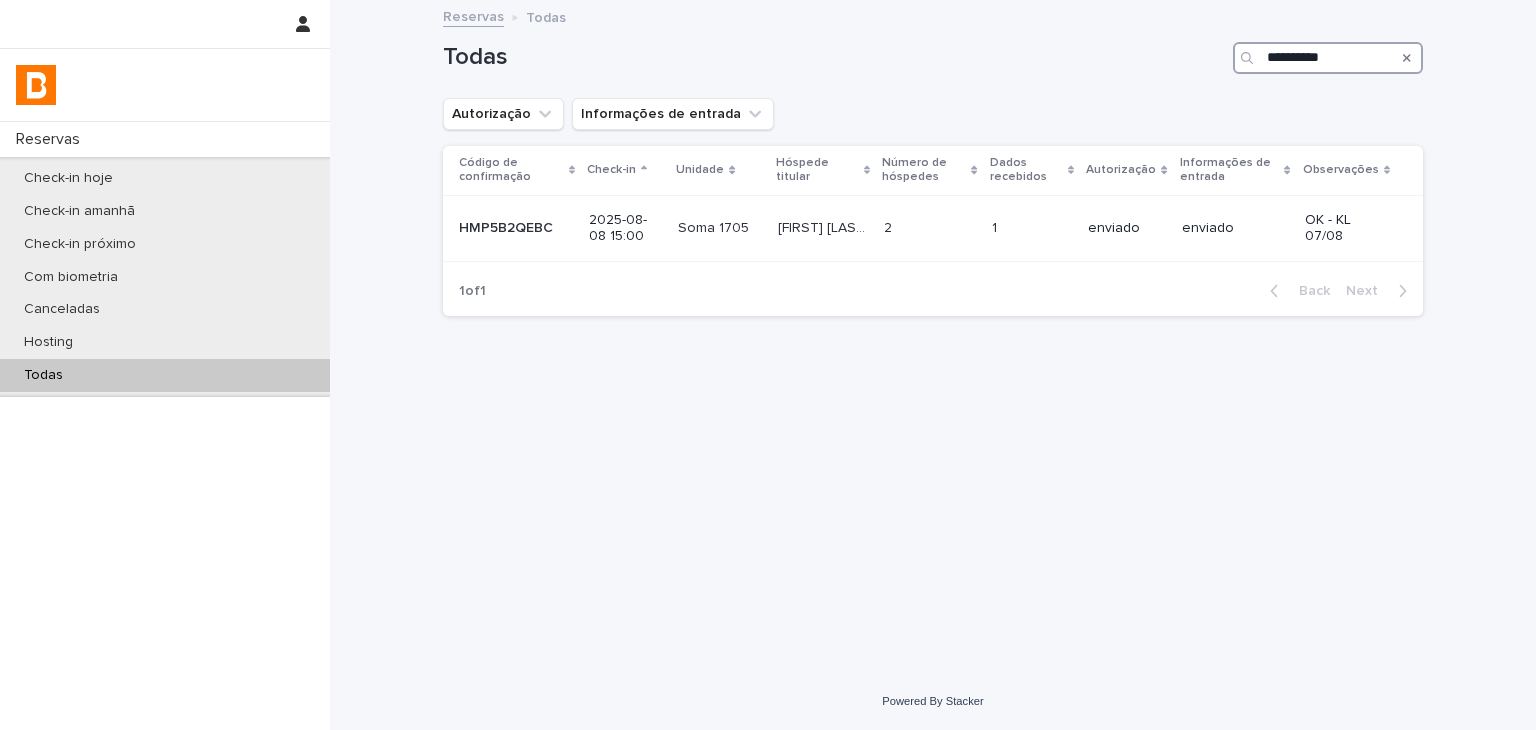 type on "**********" 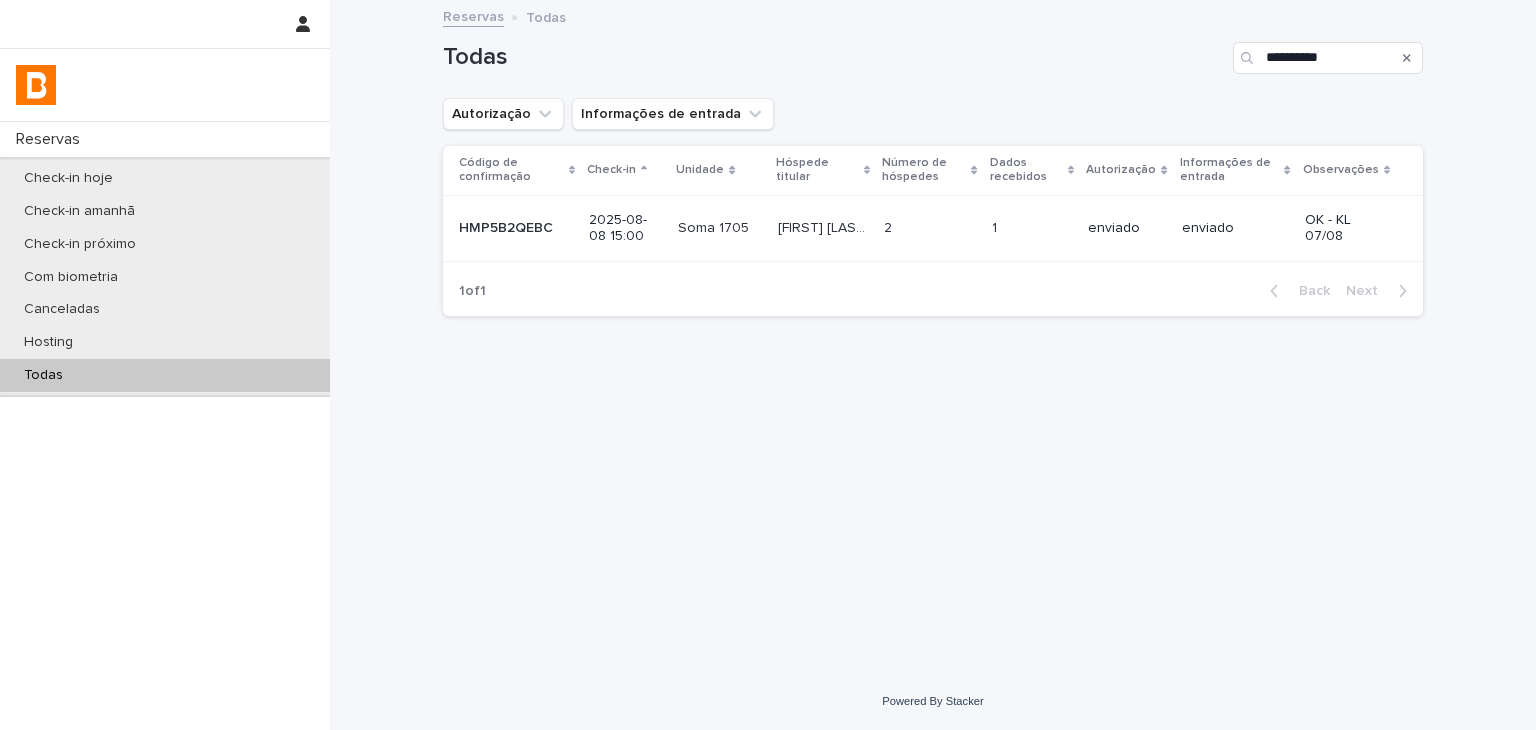 click at bounding box center (1407, 58) 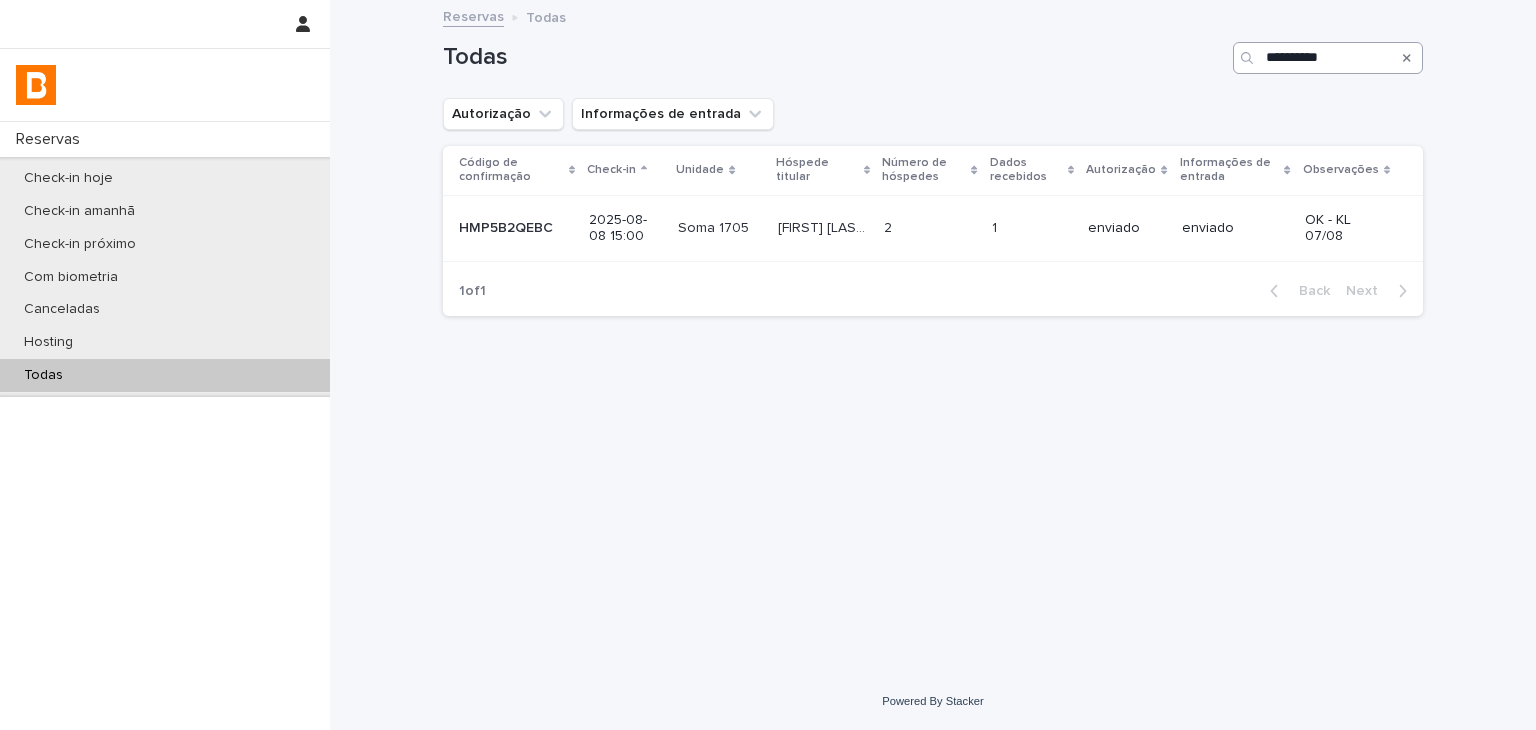 click 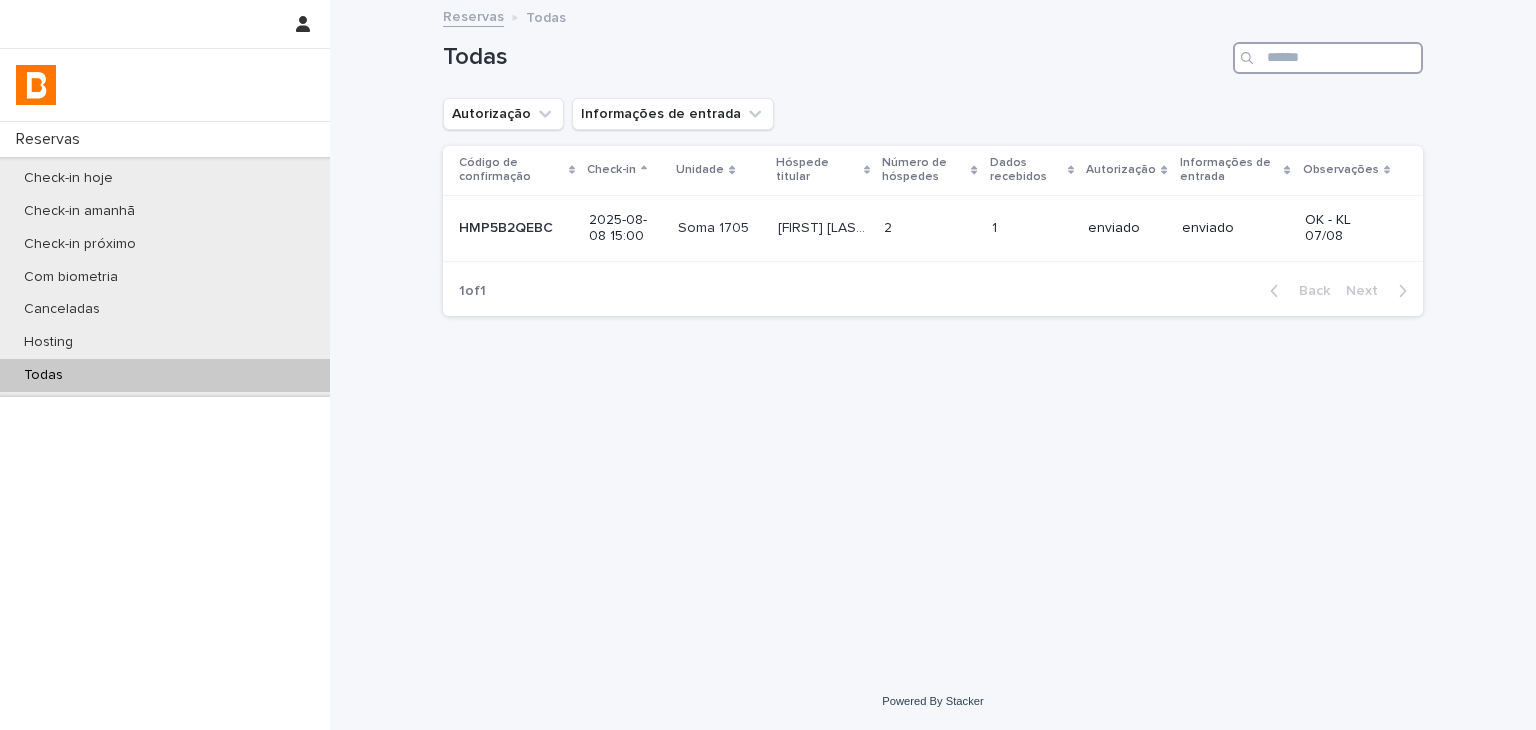 click at bounding box center [1328, 58] 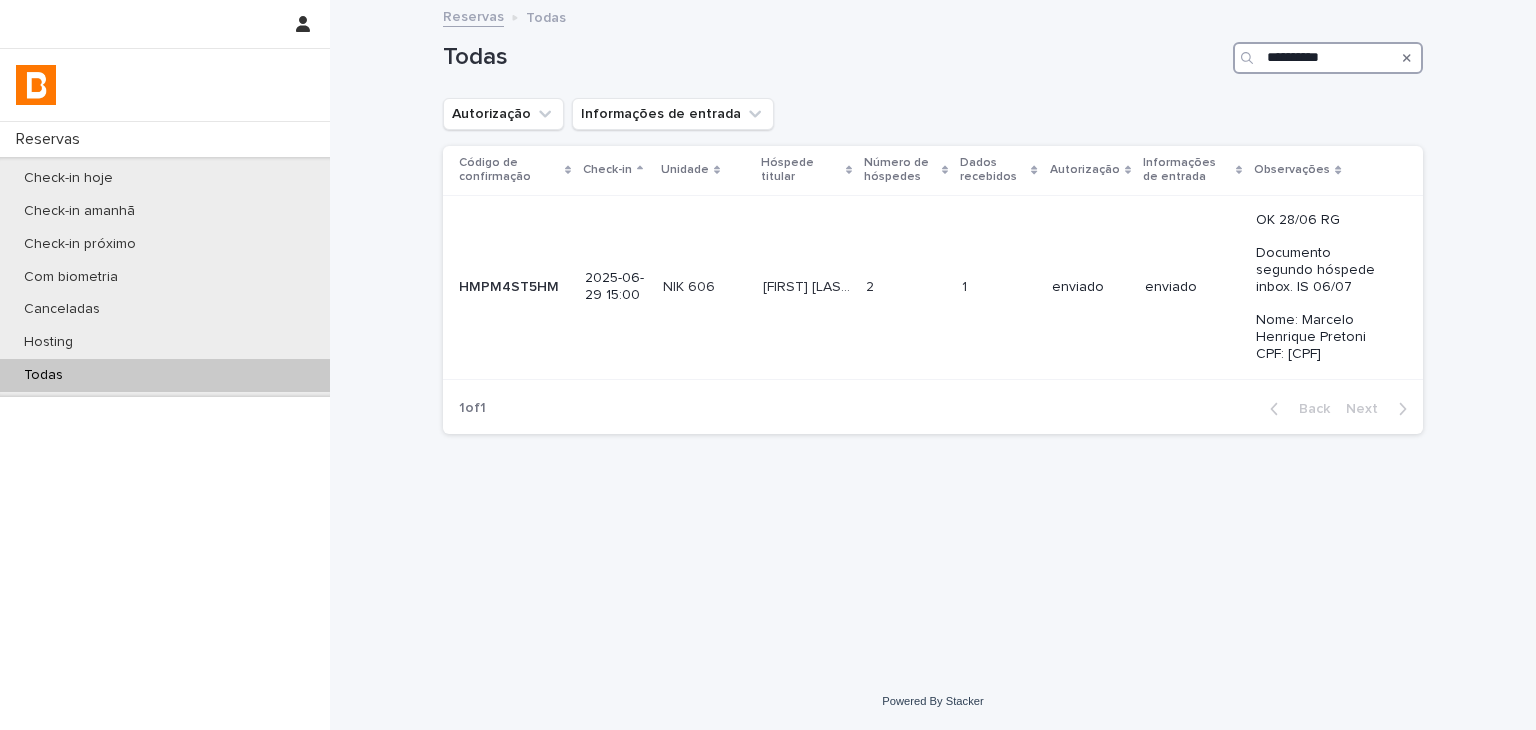 type on "**********" 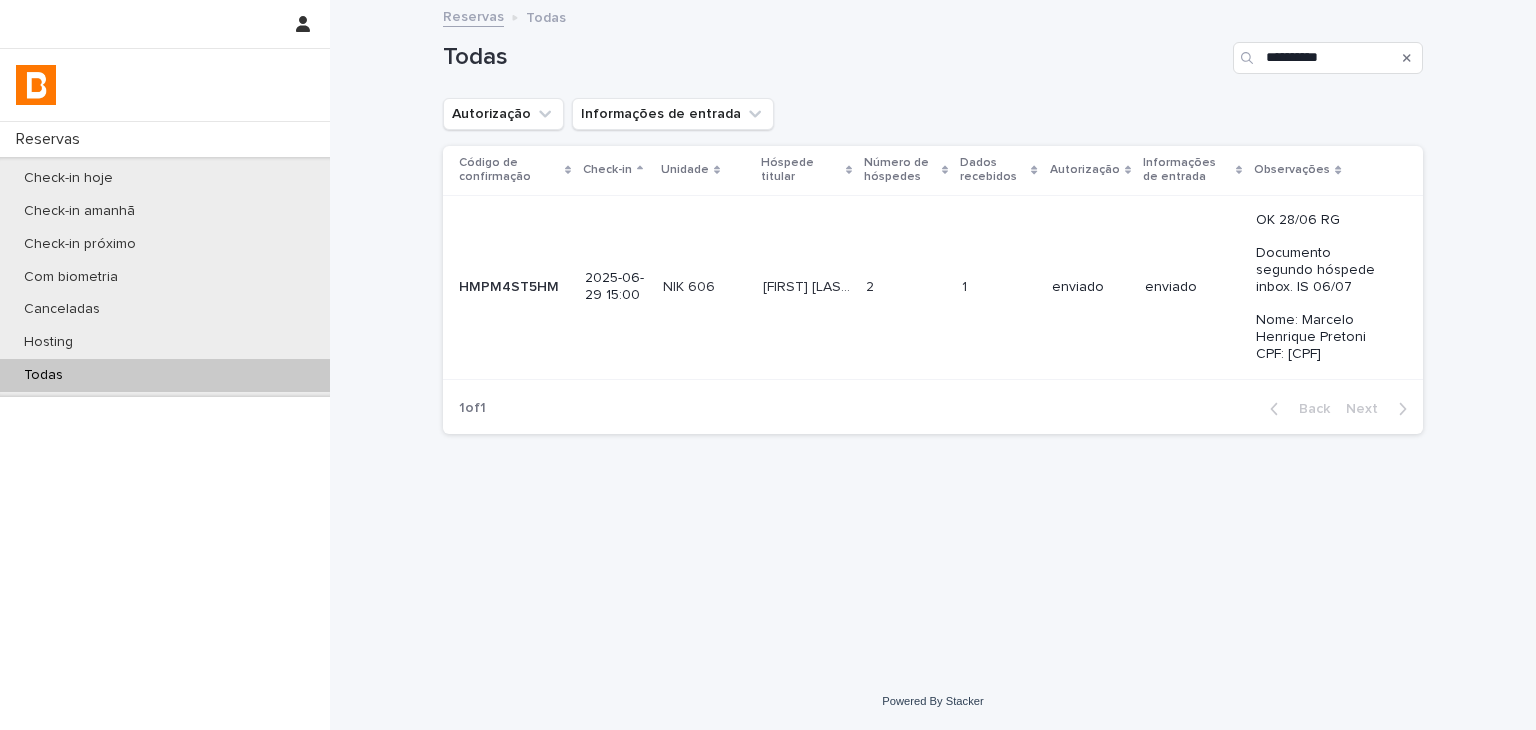 click on "enviado" at bounding box center [1090, 287] 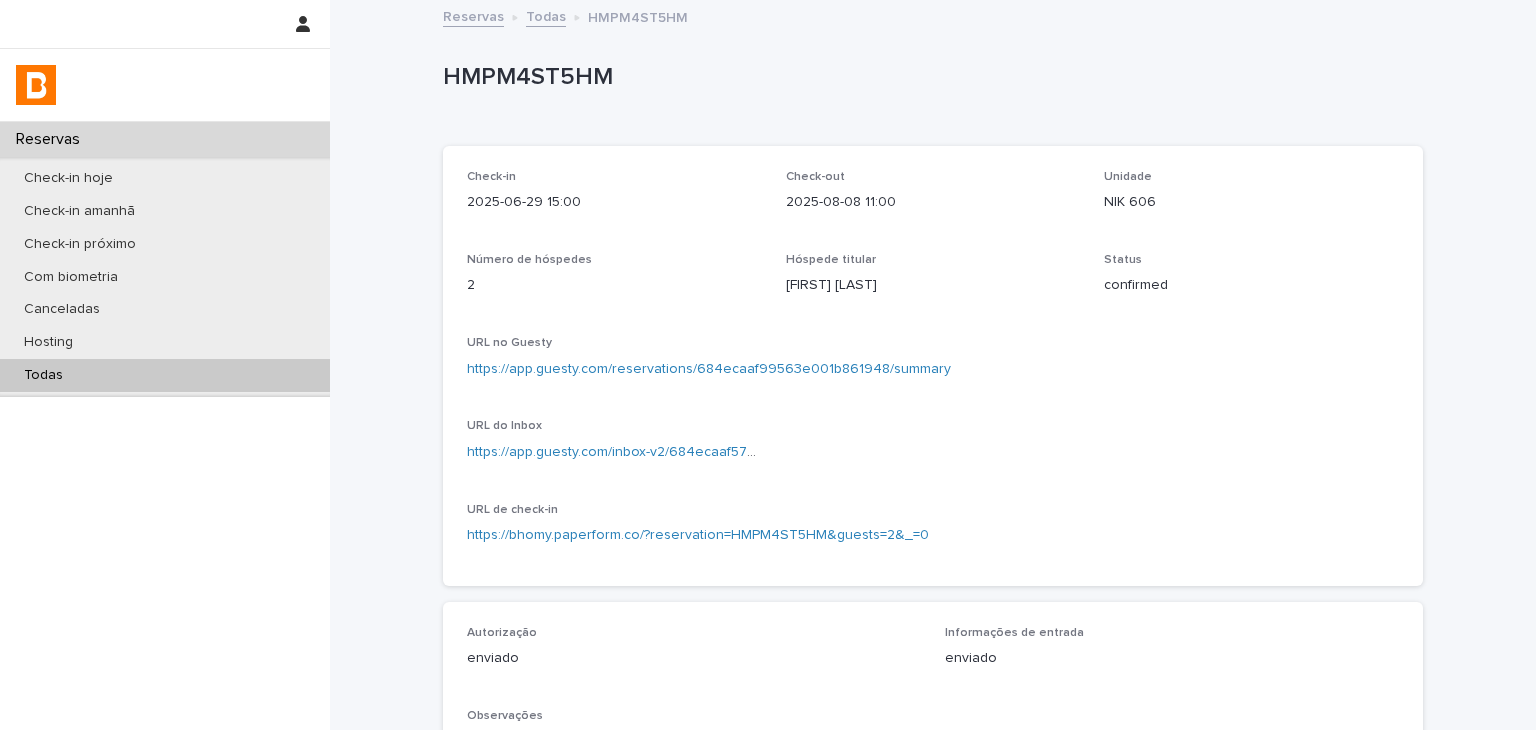 scroll, scrollTop: 354, scrollLeft: 0, axis: vertical 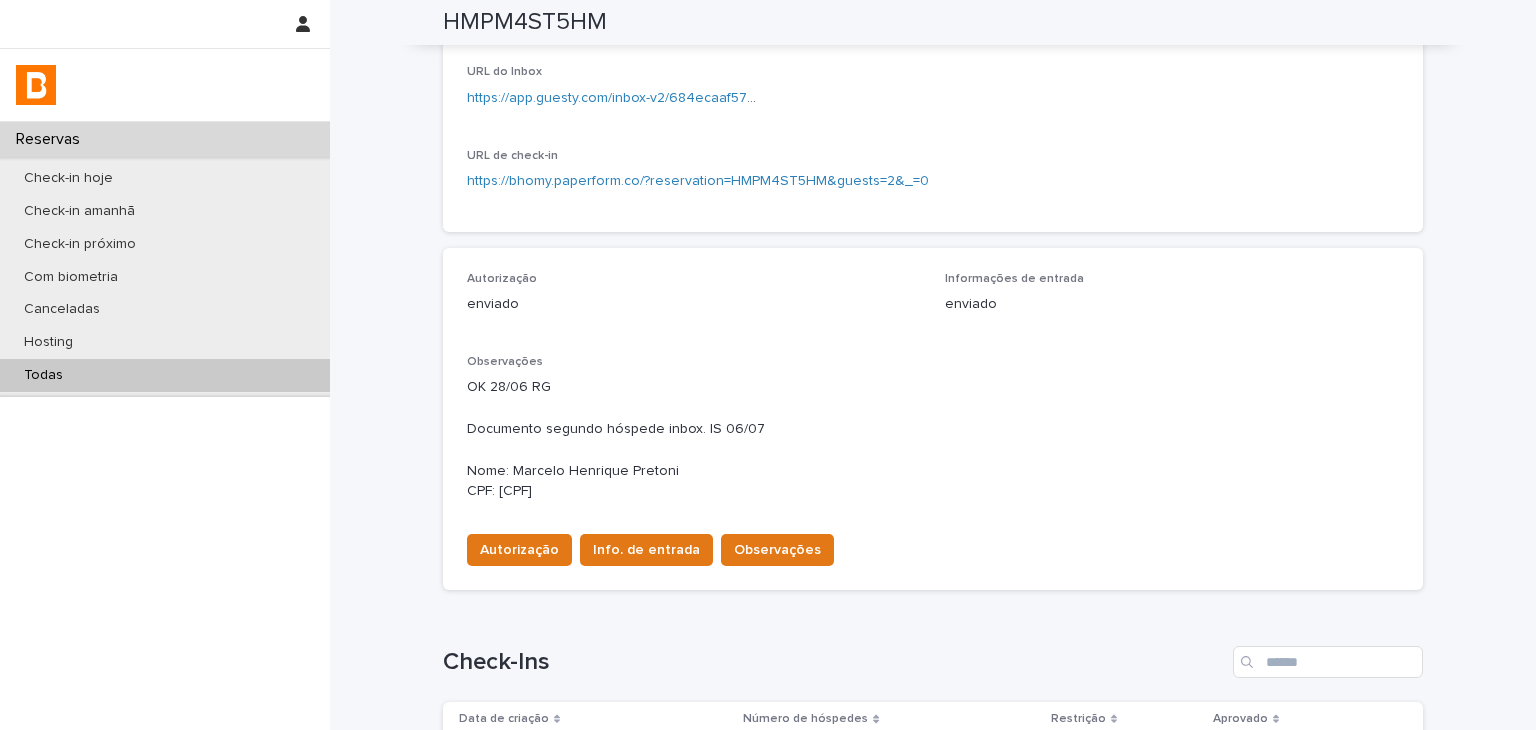 click on "Reservas Check-in hoje Check-in amanhã Check-in próximo Com biometria Canceladas Hosting Todas" at bounding box center (165, 426) 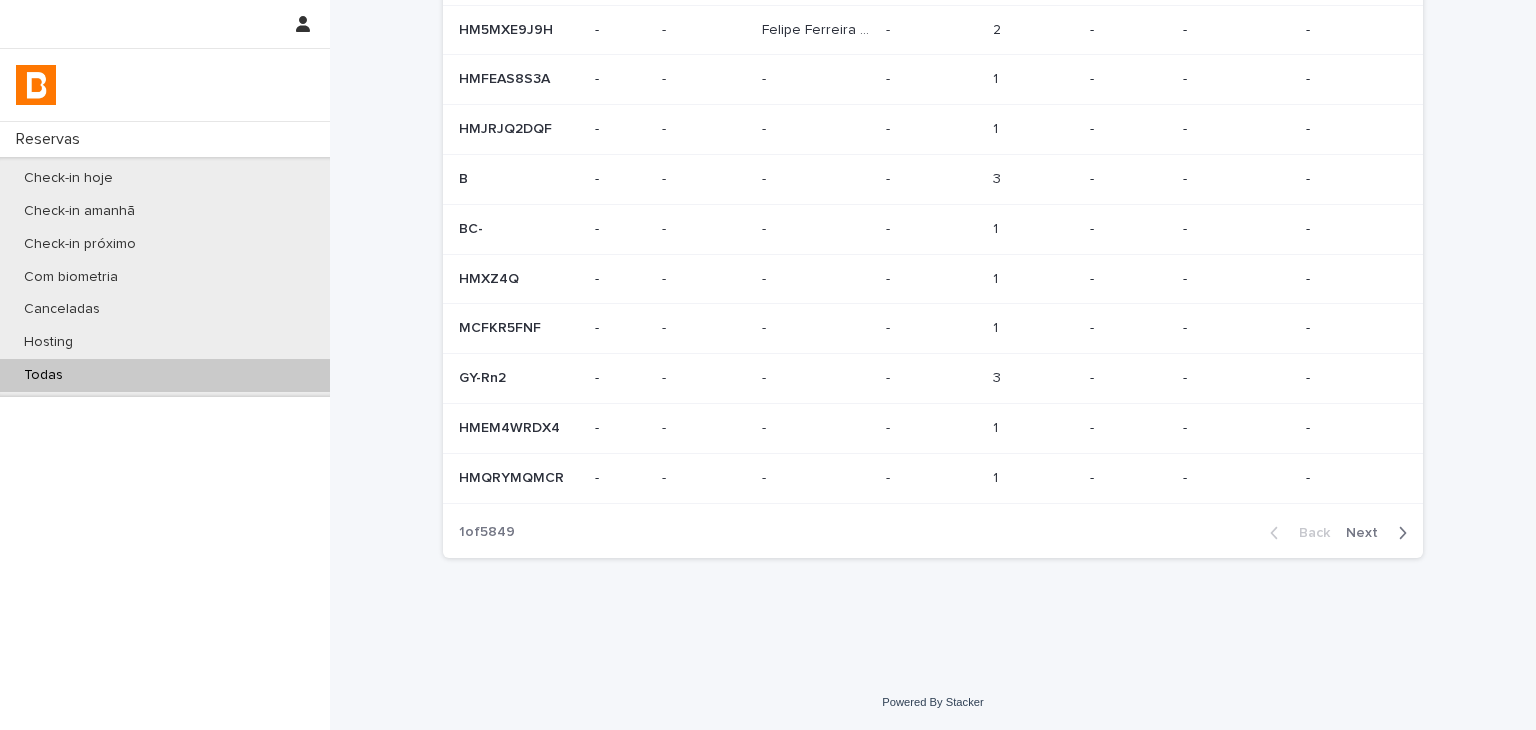 scroll, scrollTop: 0, scrollLeft: 0, axis: both 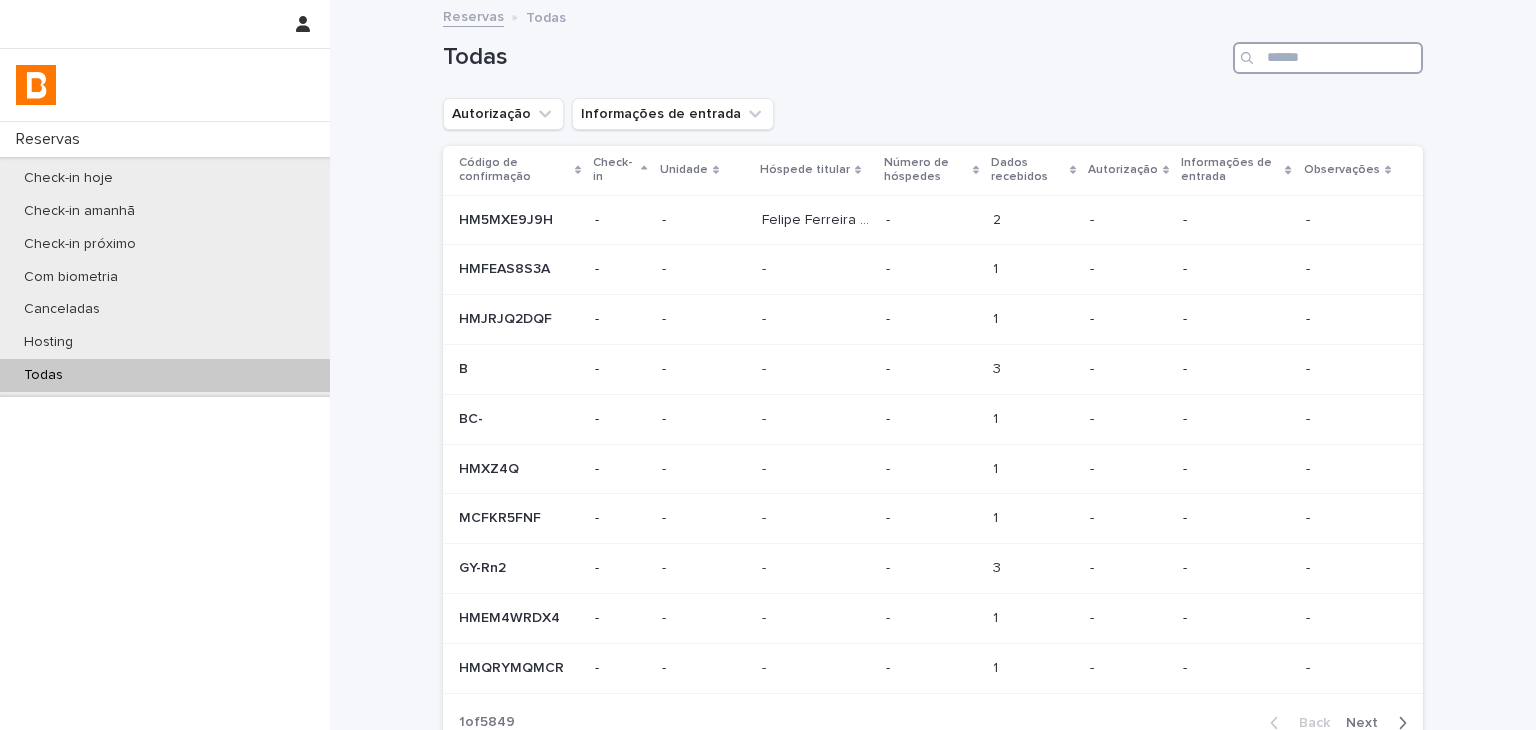 click at bounding box center (1328, 58) 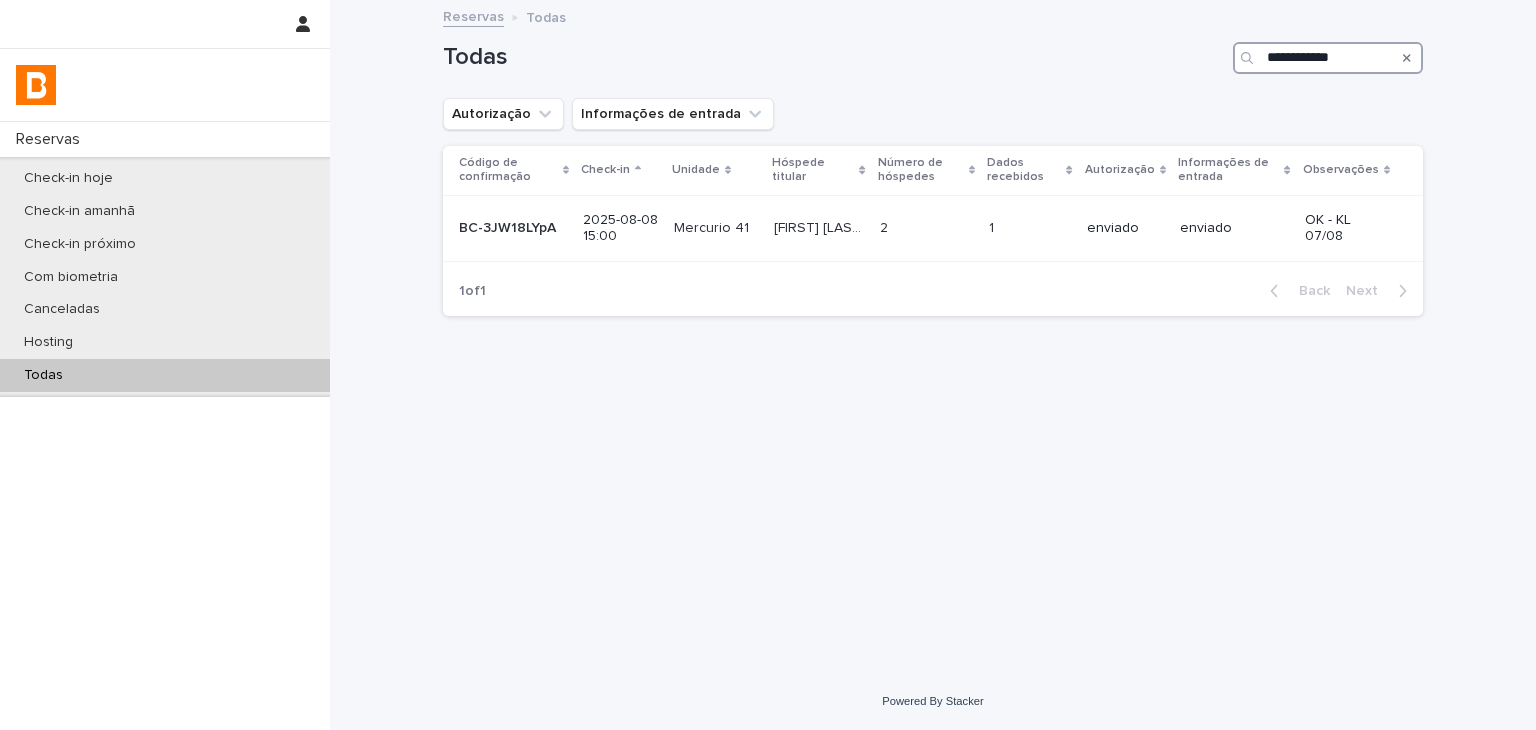type on "**********" 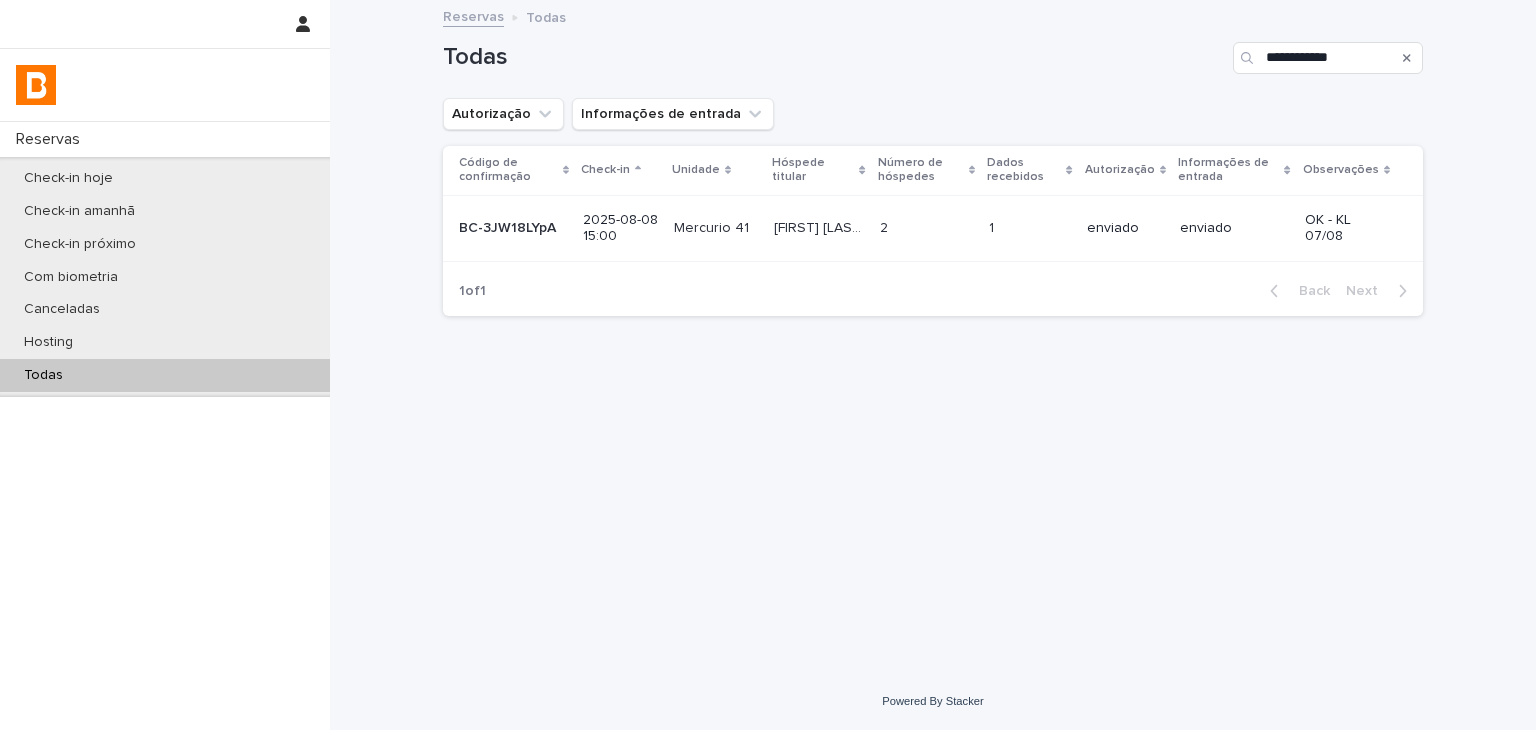 click on "Todas" at bounding box center [165, 375] 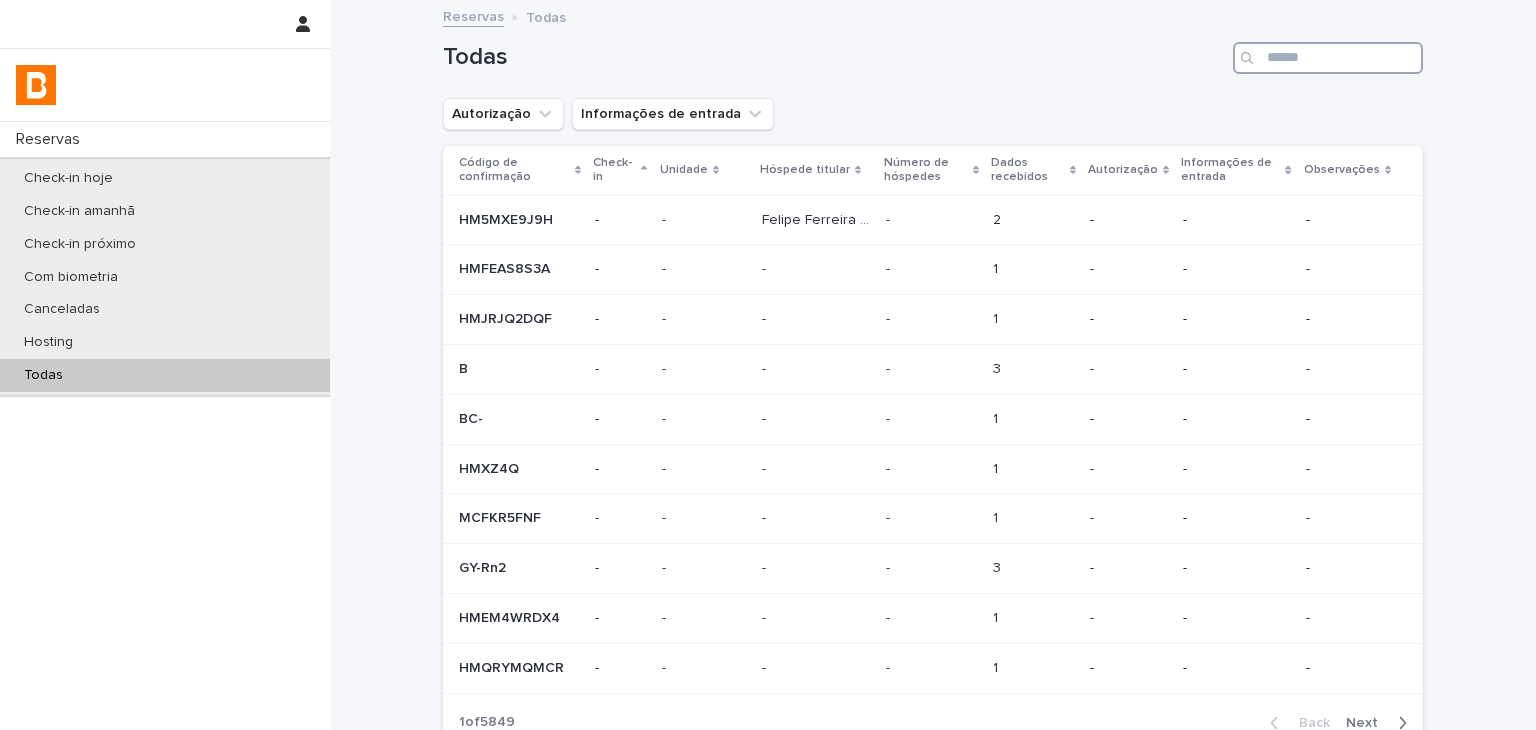 click at bounding box center [1328, 58] 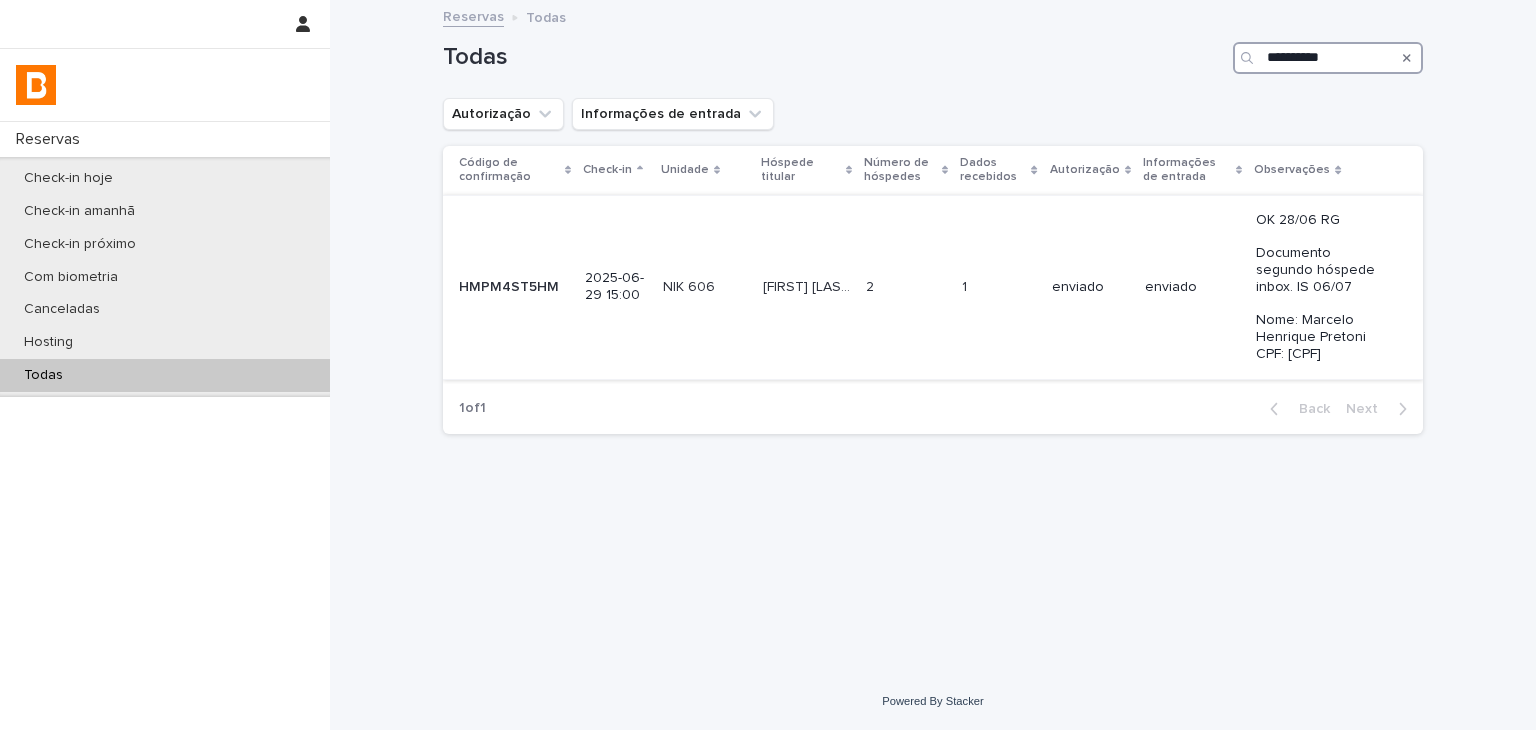 type on "**********" 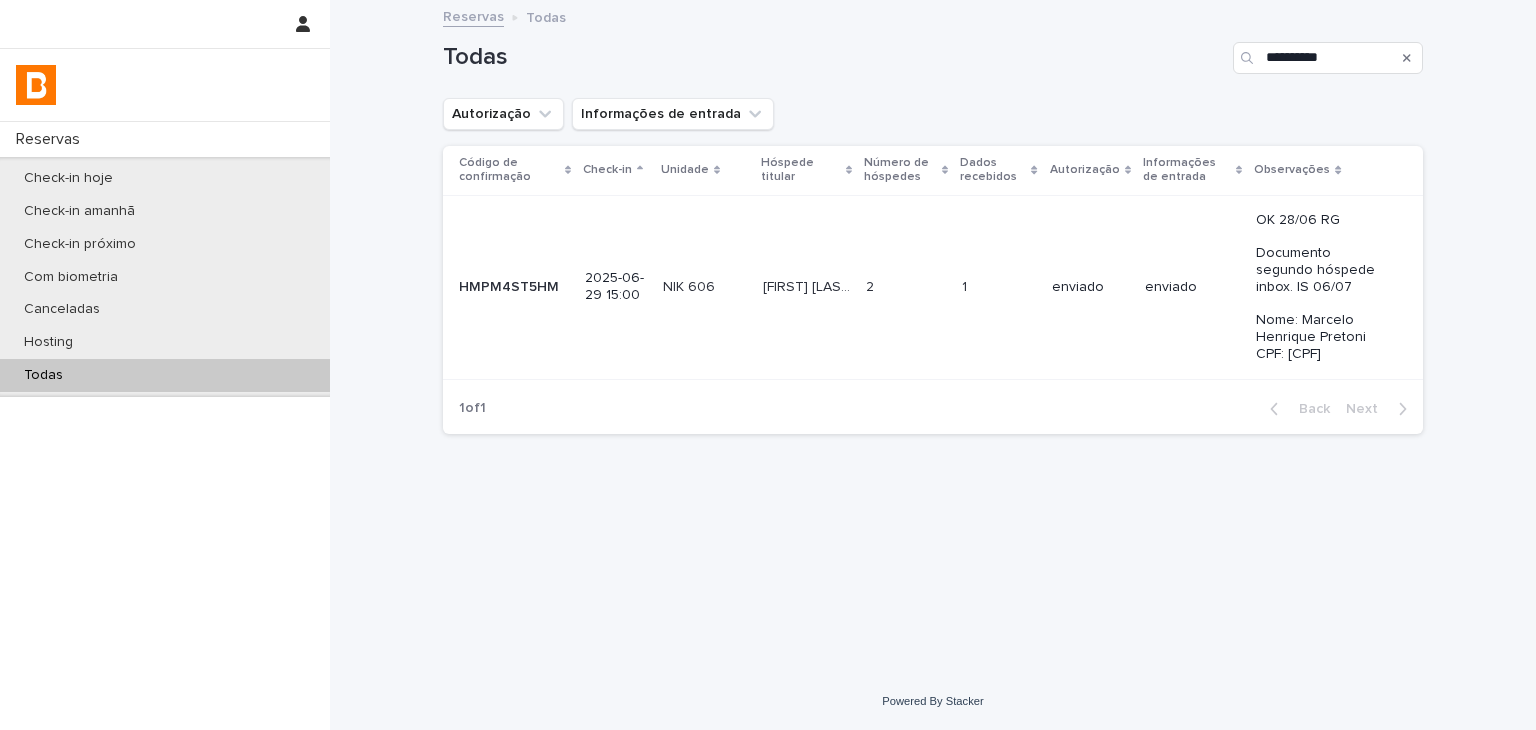 click on "enviado" at bounding box center (1193, 287) 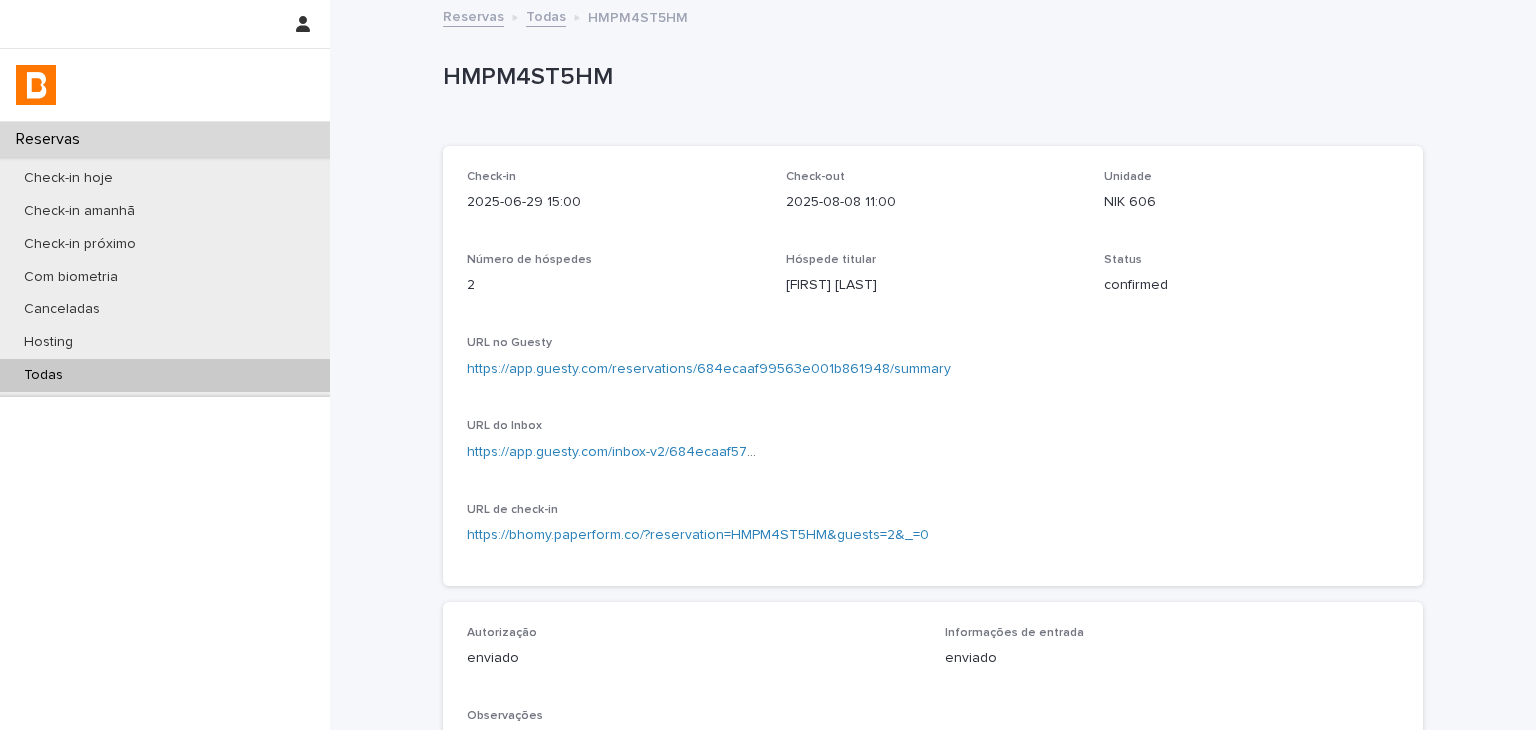 scroll, scrollTop: 500, scrollLeft: 0, axis: vertical 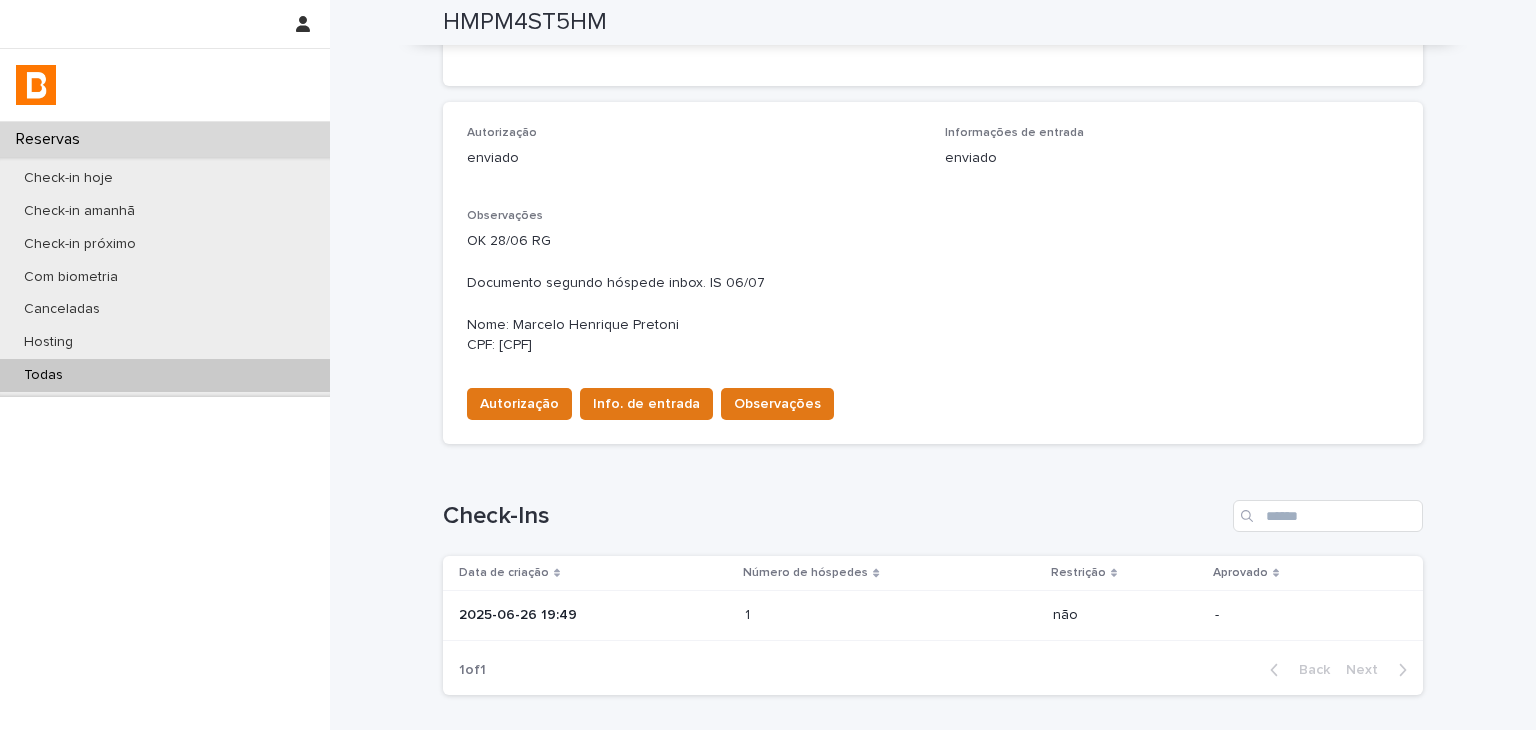 click on "Todas" at bounding box center (165, 375) 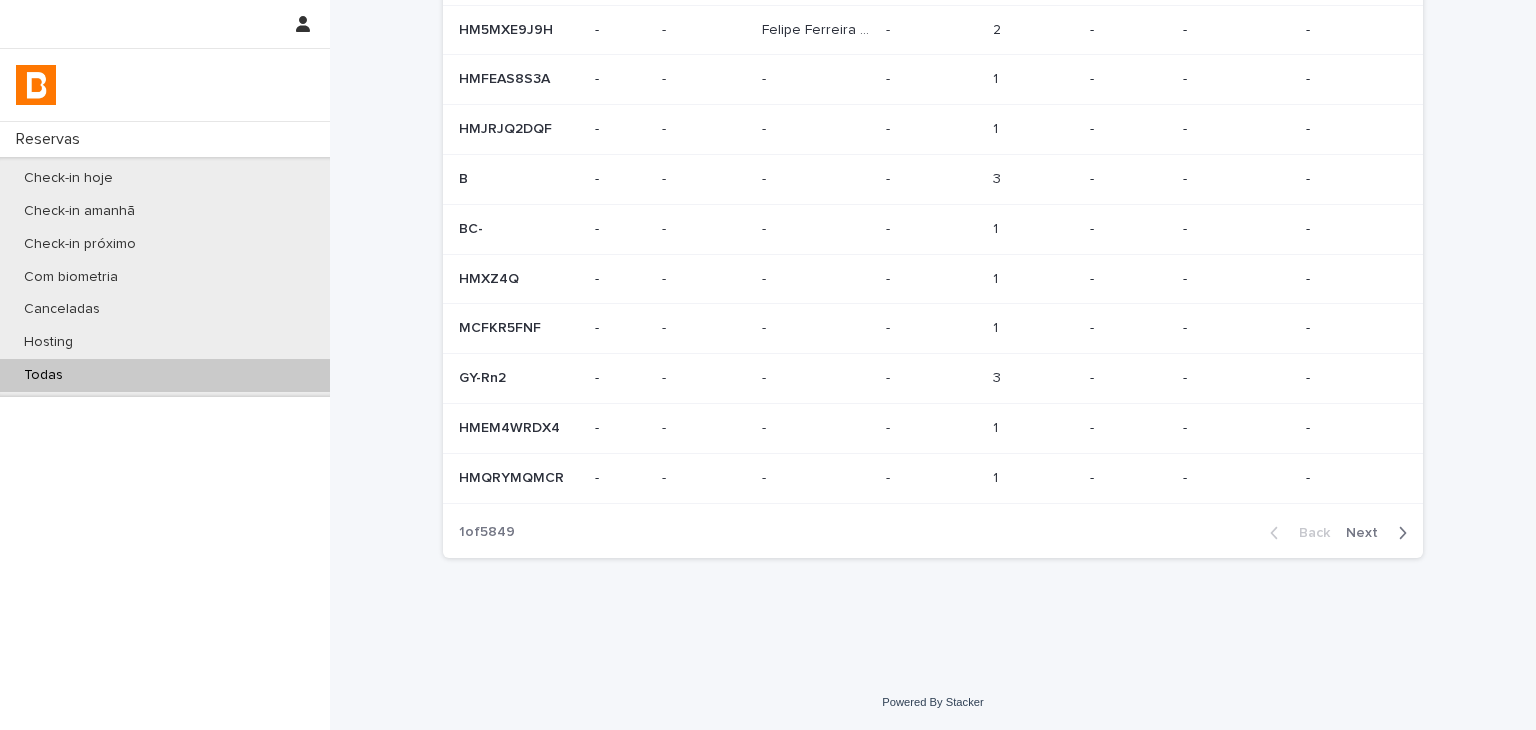 scroll, scrollTop: 0, scrollLeft: 0, axis: both 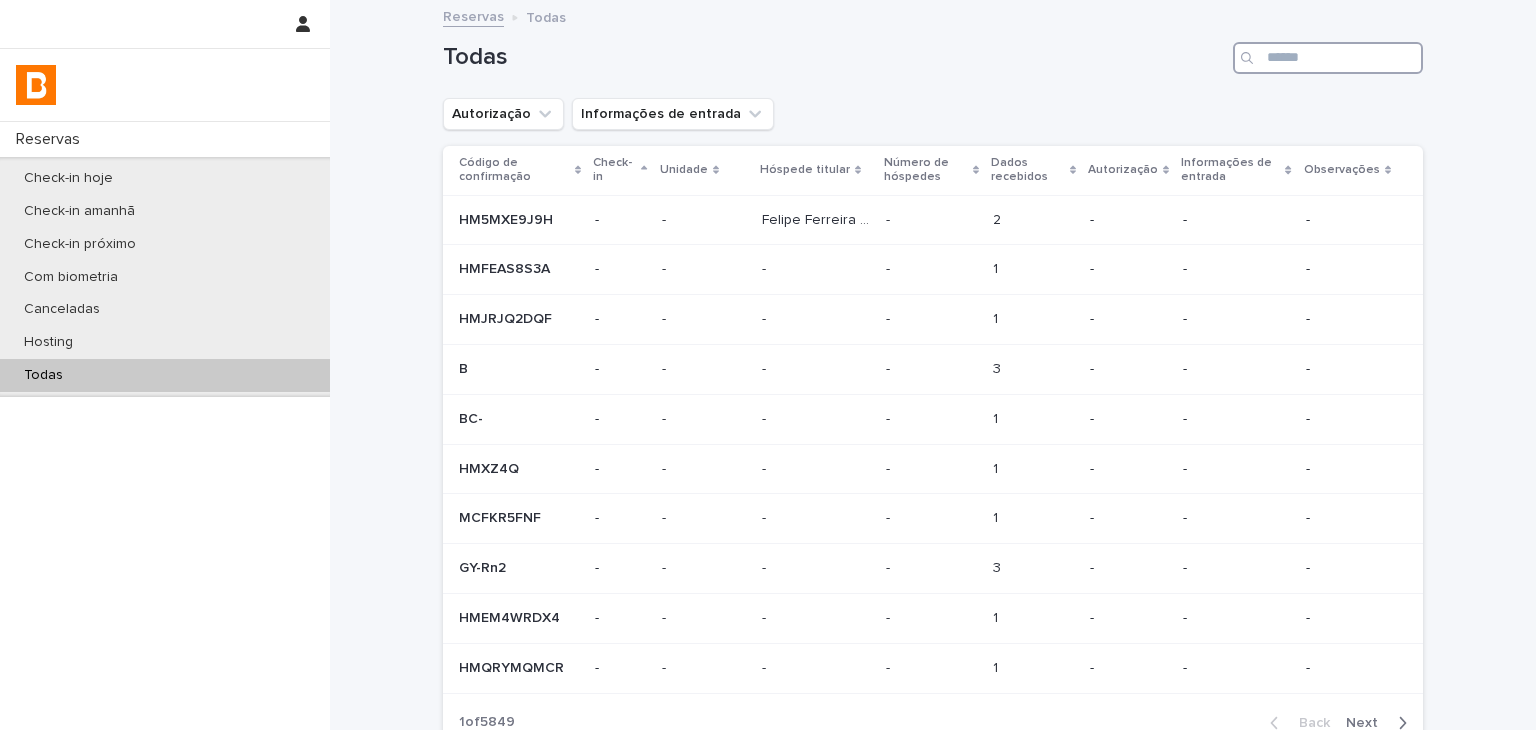 click at bounding box center [1328, 58] 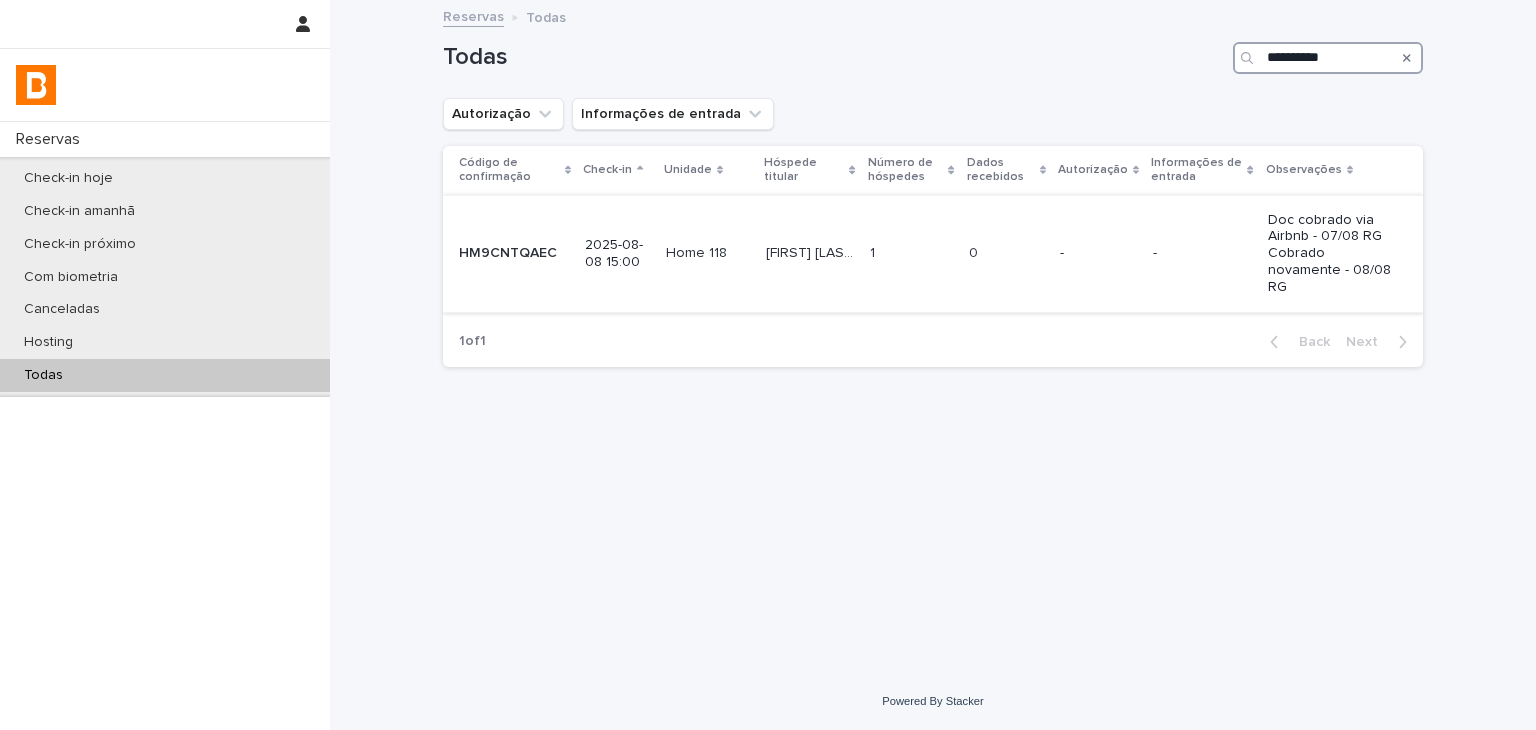 type on "**********" 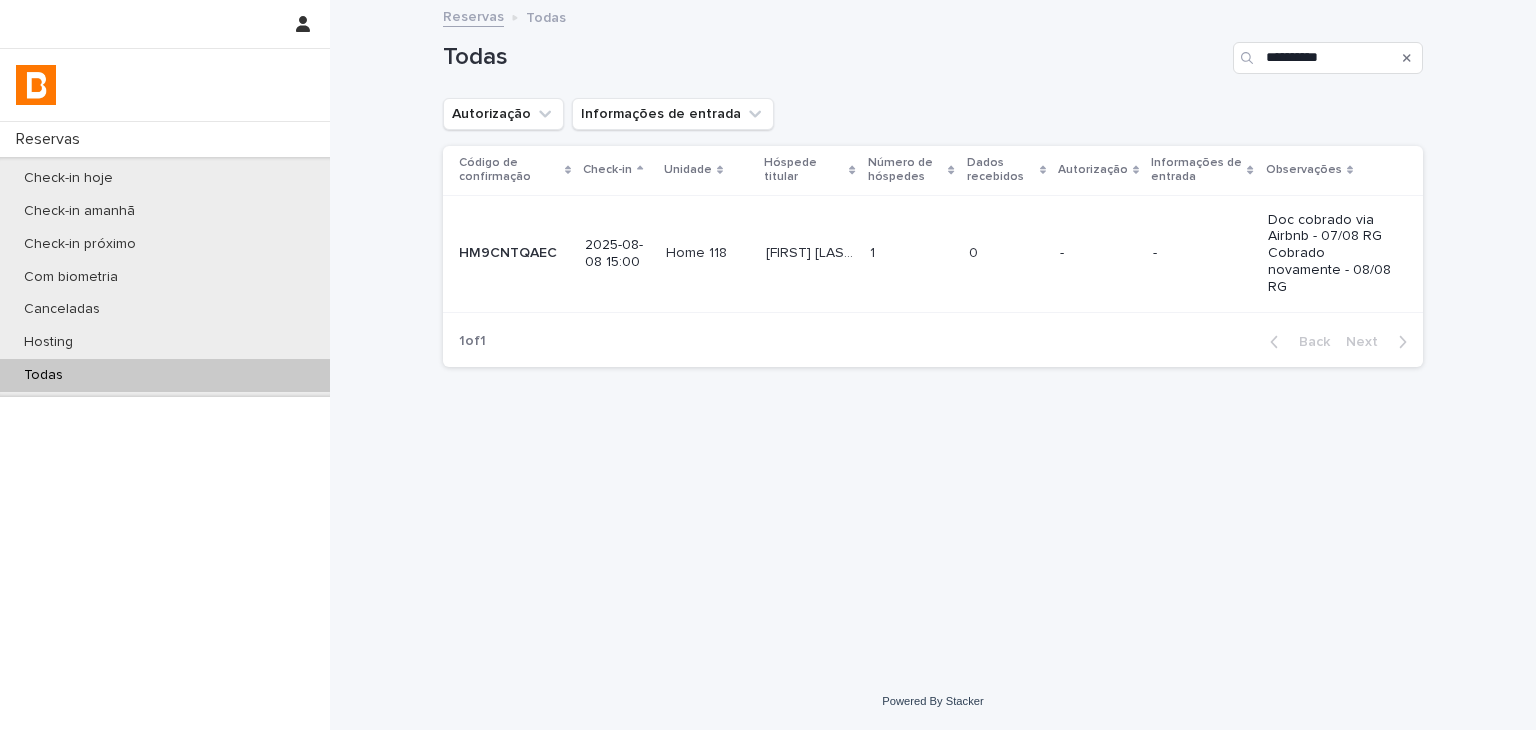 click on "Doc cobrado via Airbnb - 07/08 RG
Cobrado novamente - 08/08 RG" at bounding box center [1329, 254] 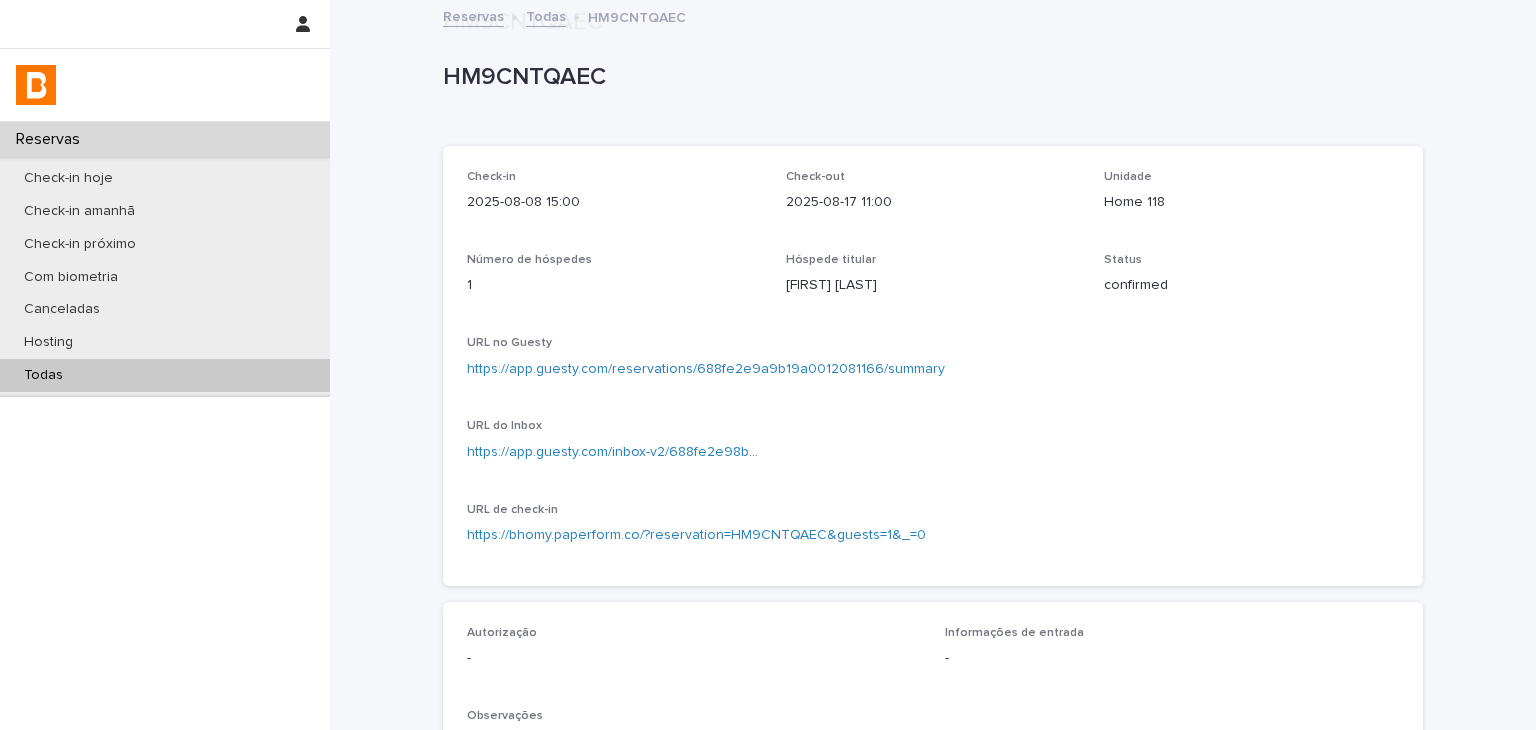 scroll, scrollTop: 600, scrollLeft: 0, axis: vertical 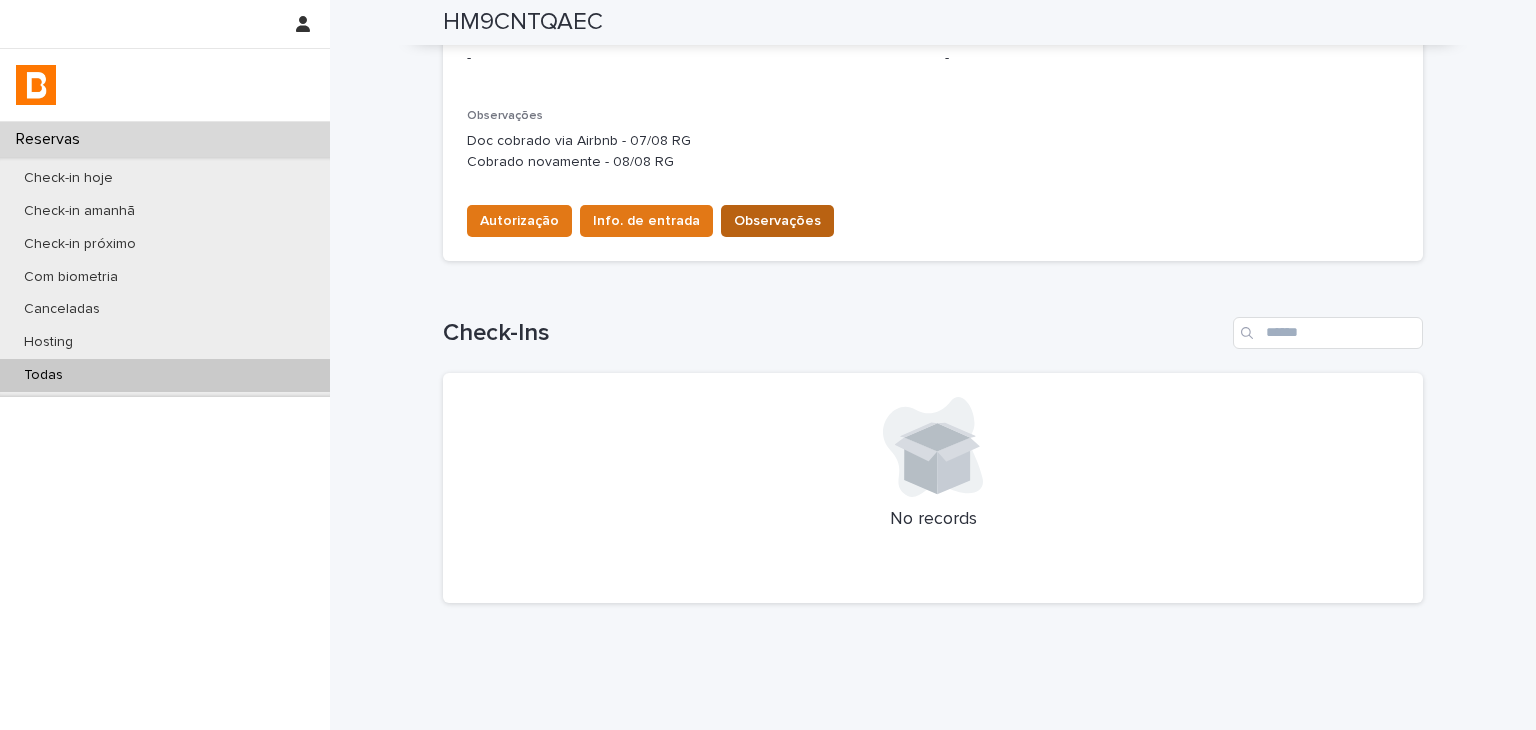 click on "Observações" at bounding box center [777, 221] 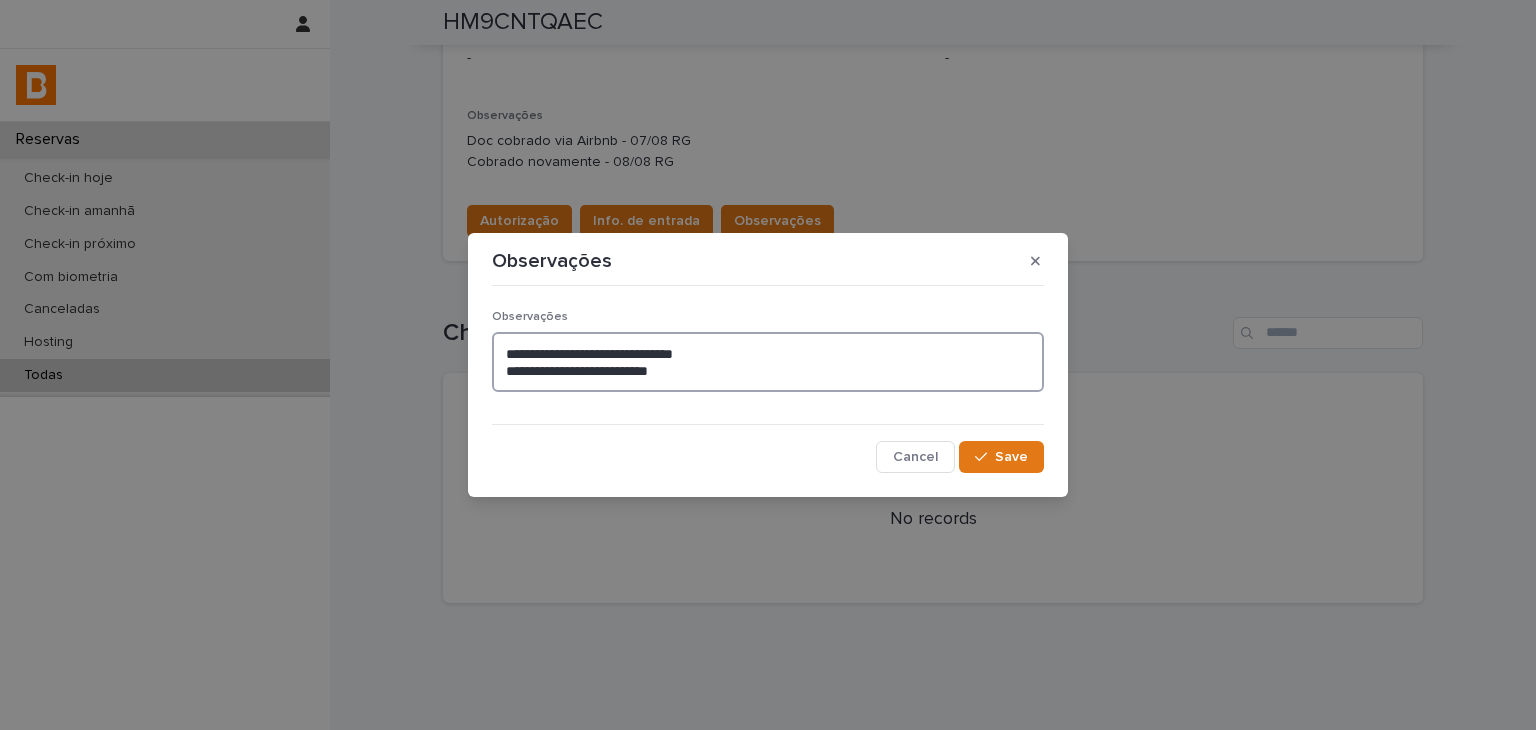 click on "**********" at bounding box center [768, 362] 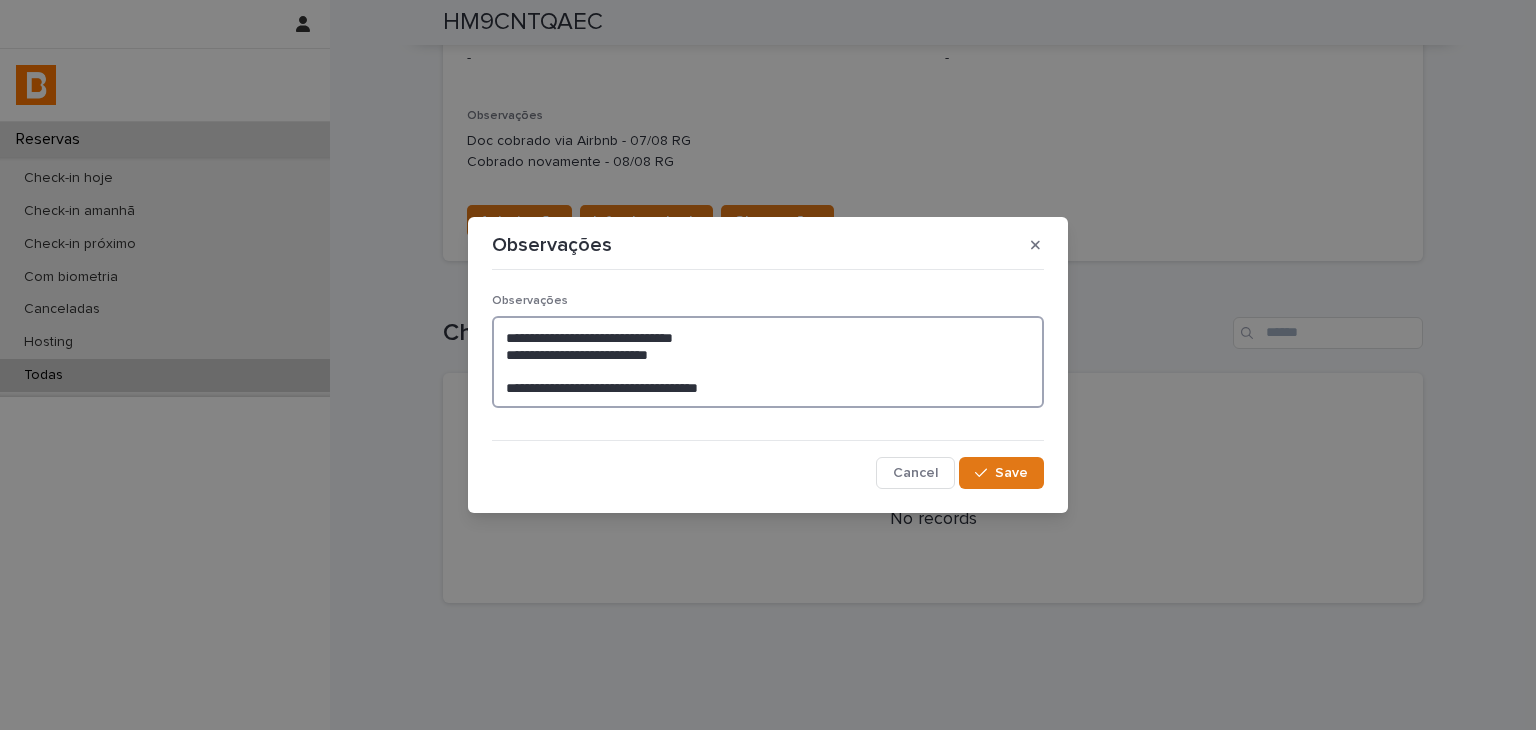 drag, startPoint x: 501, startPoint y: 388, endPoint x: 510, endPoint y: 275, distance: 113.35784 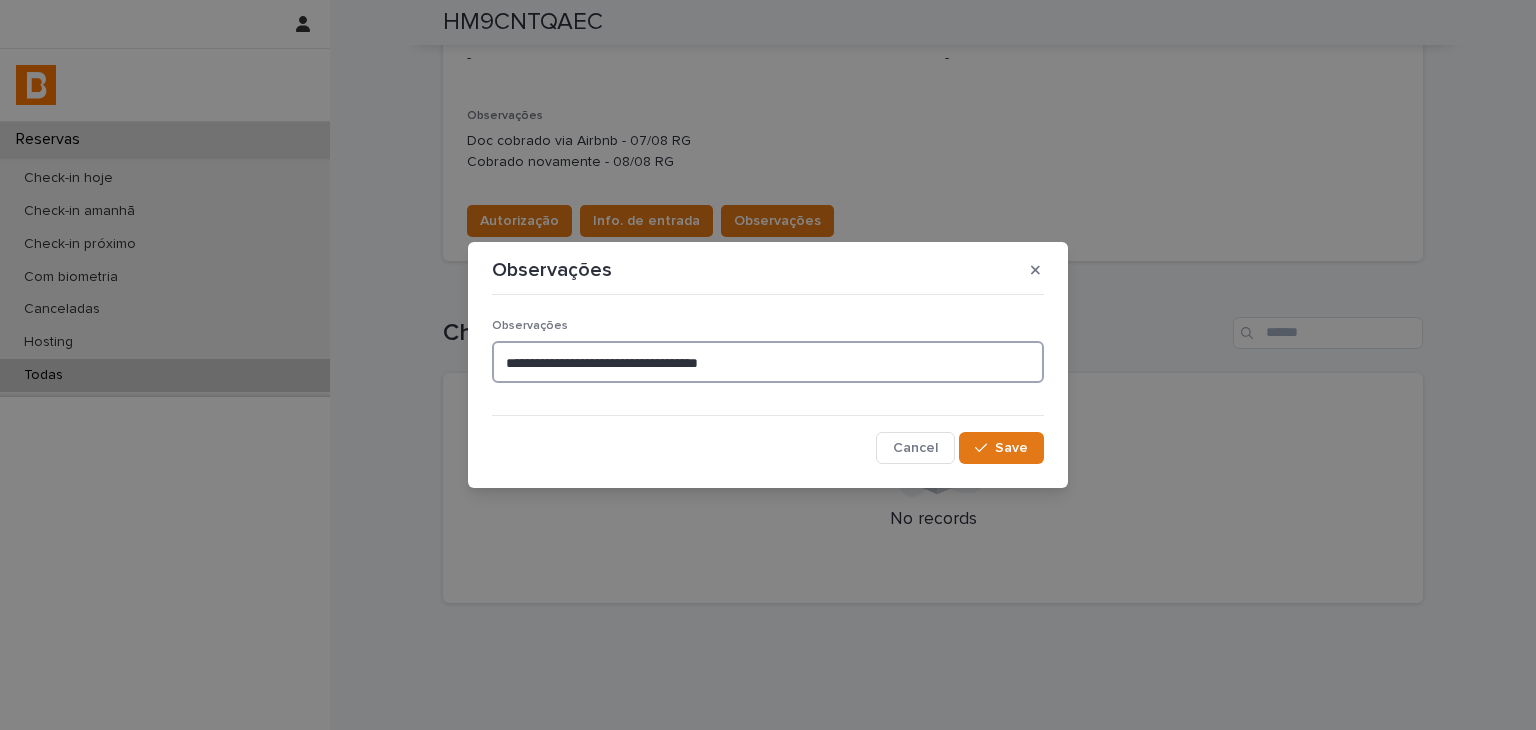 click on "**********" at bounding box center (768, 362) 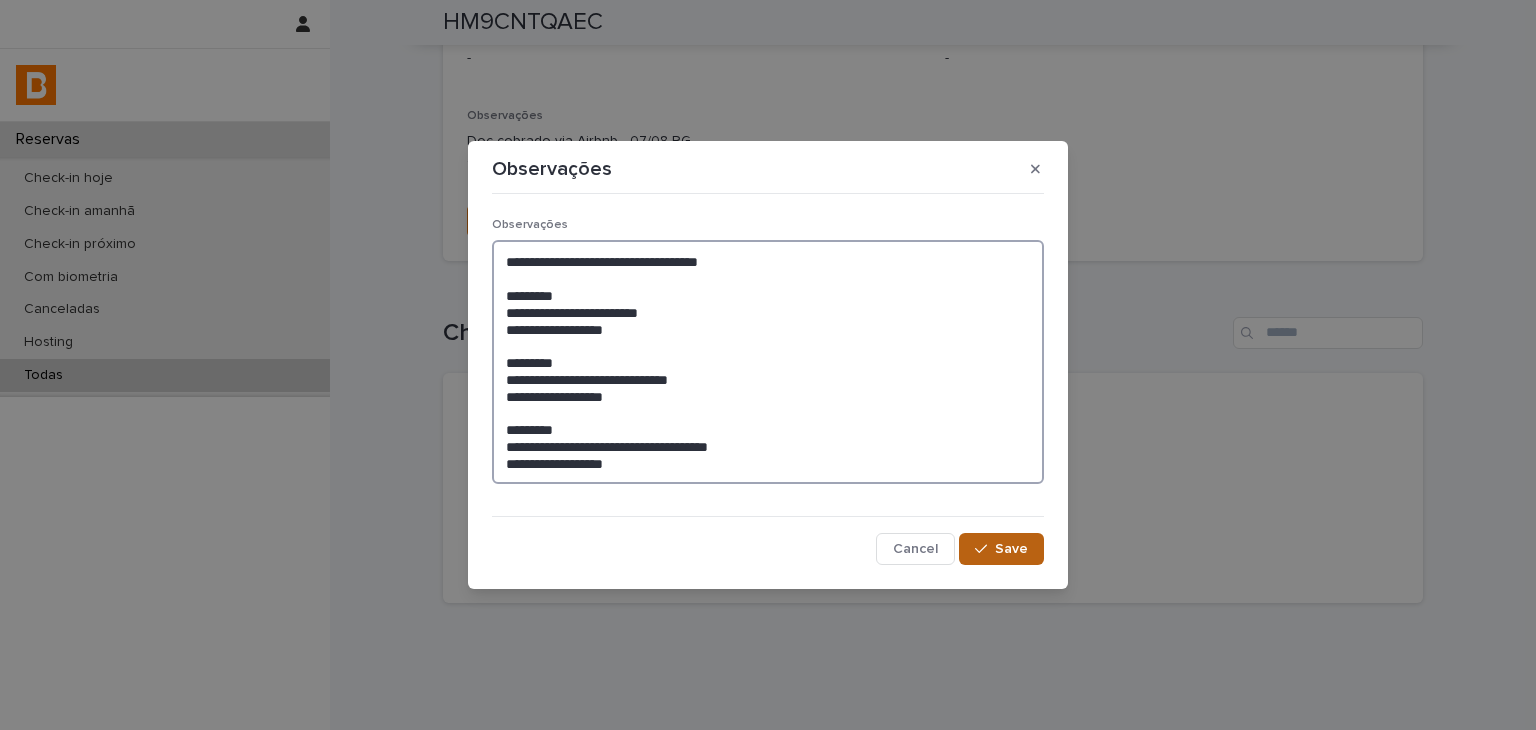 type on "**********" 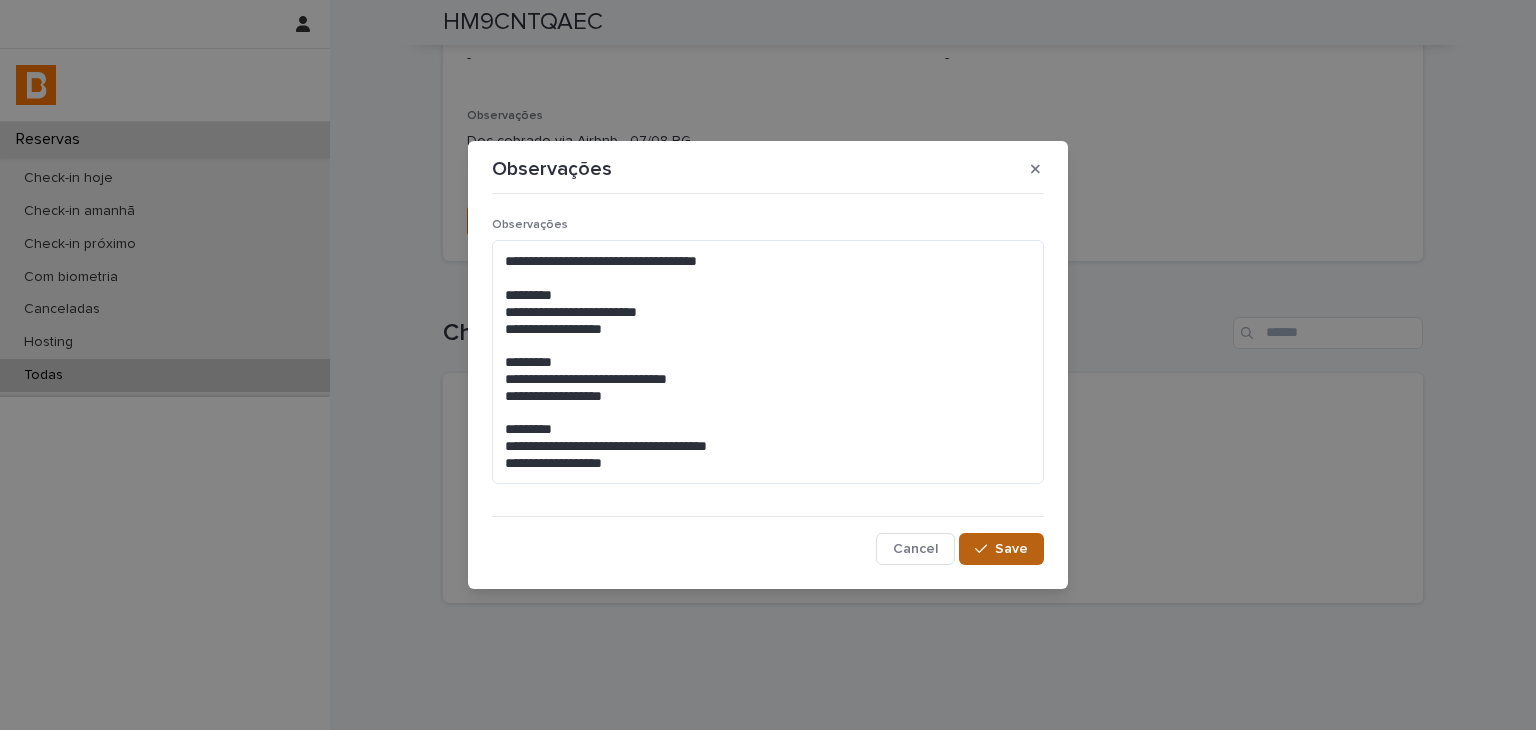 click on "Save" at bounding box center [1001, 549] 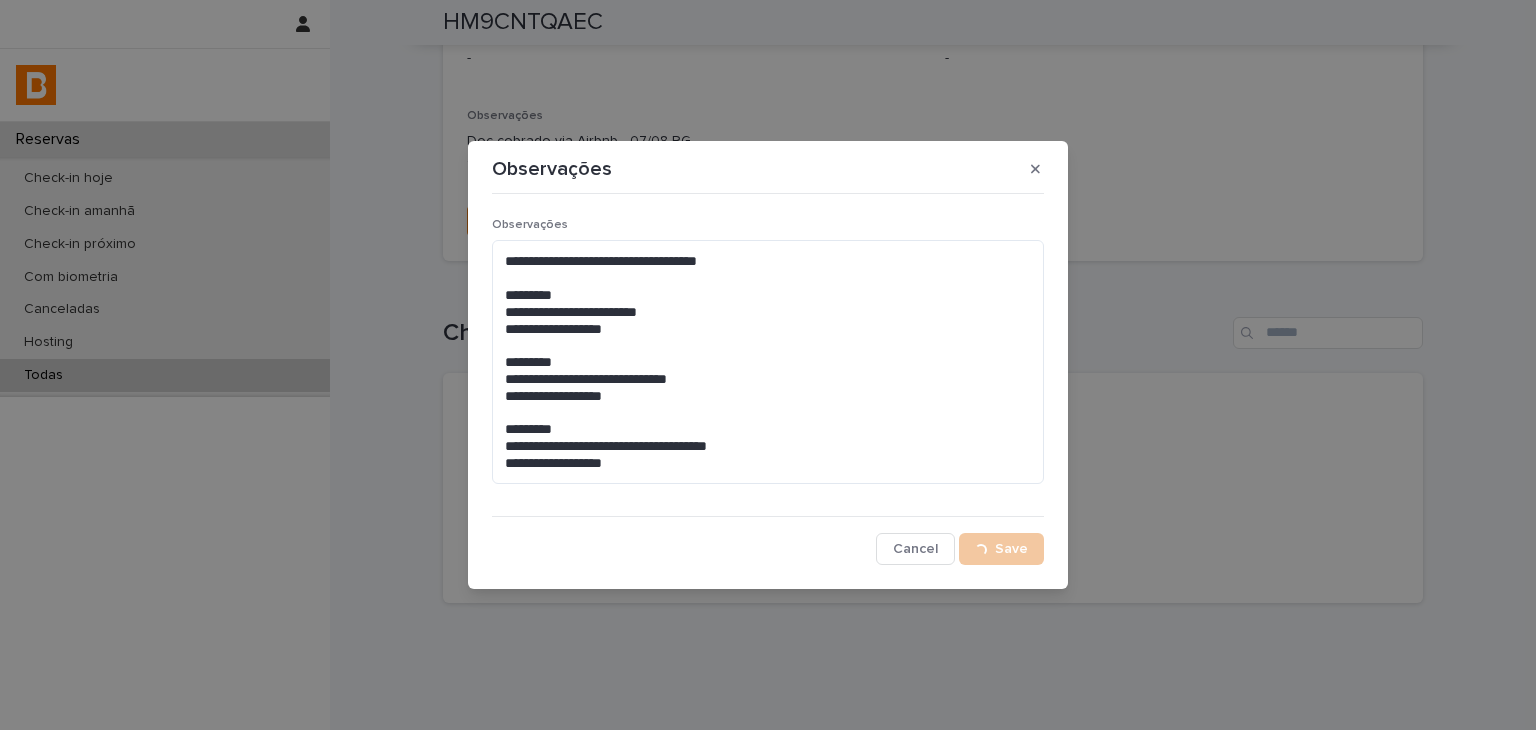 scroll, scrollTop: 714, scrollLeft: 0, axis: vertical 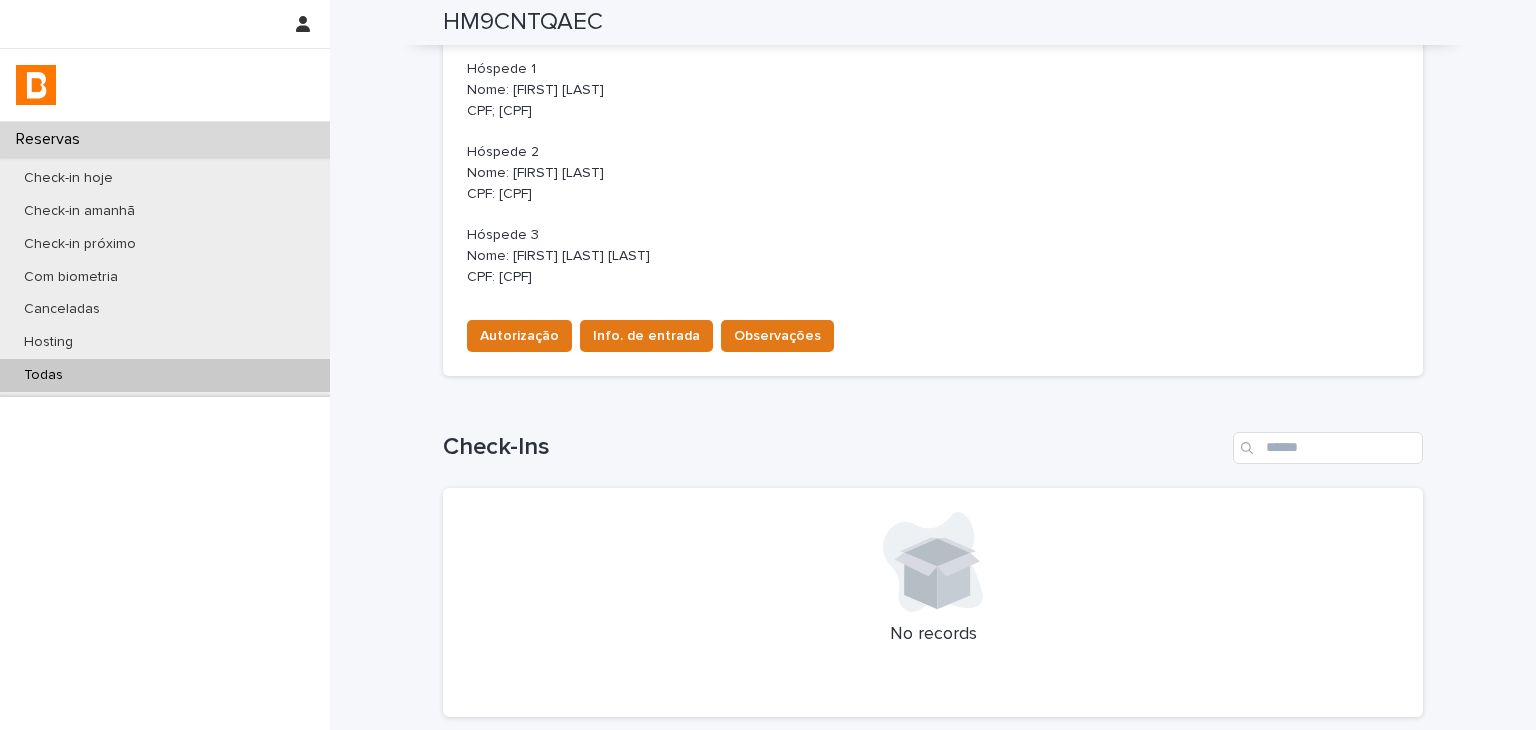 click on "Autorização Info. de entrada Observações" at bounding box center [933, 332] 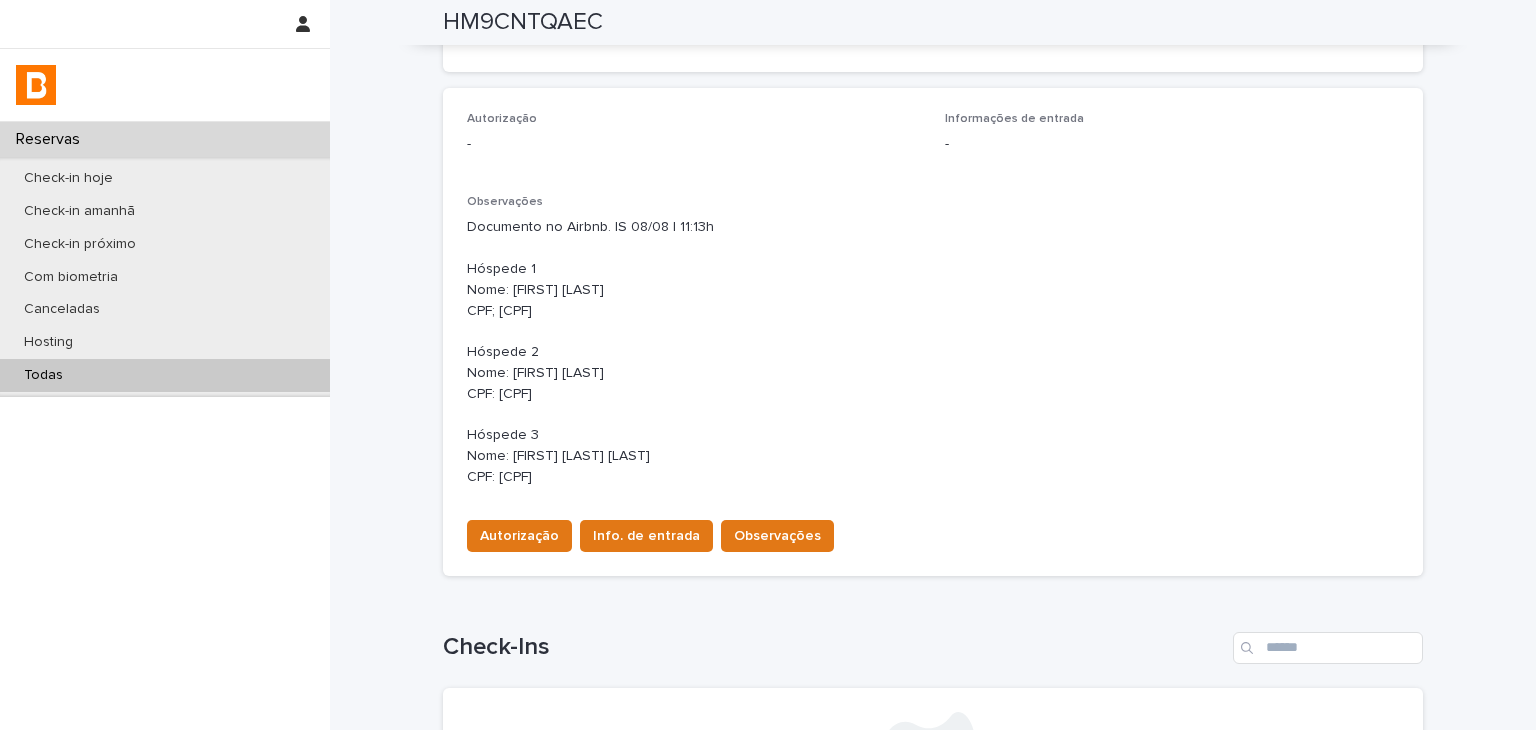click on "Todas" at bounding box center [165, 375] 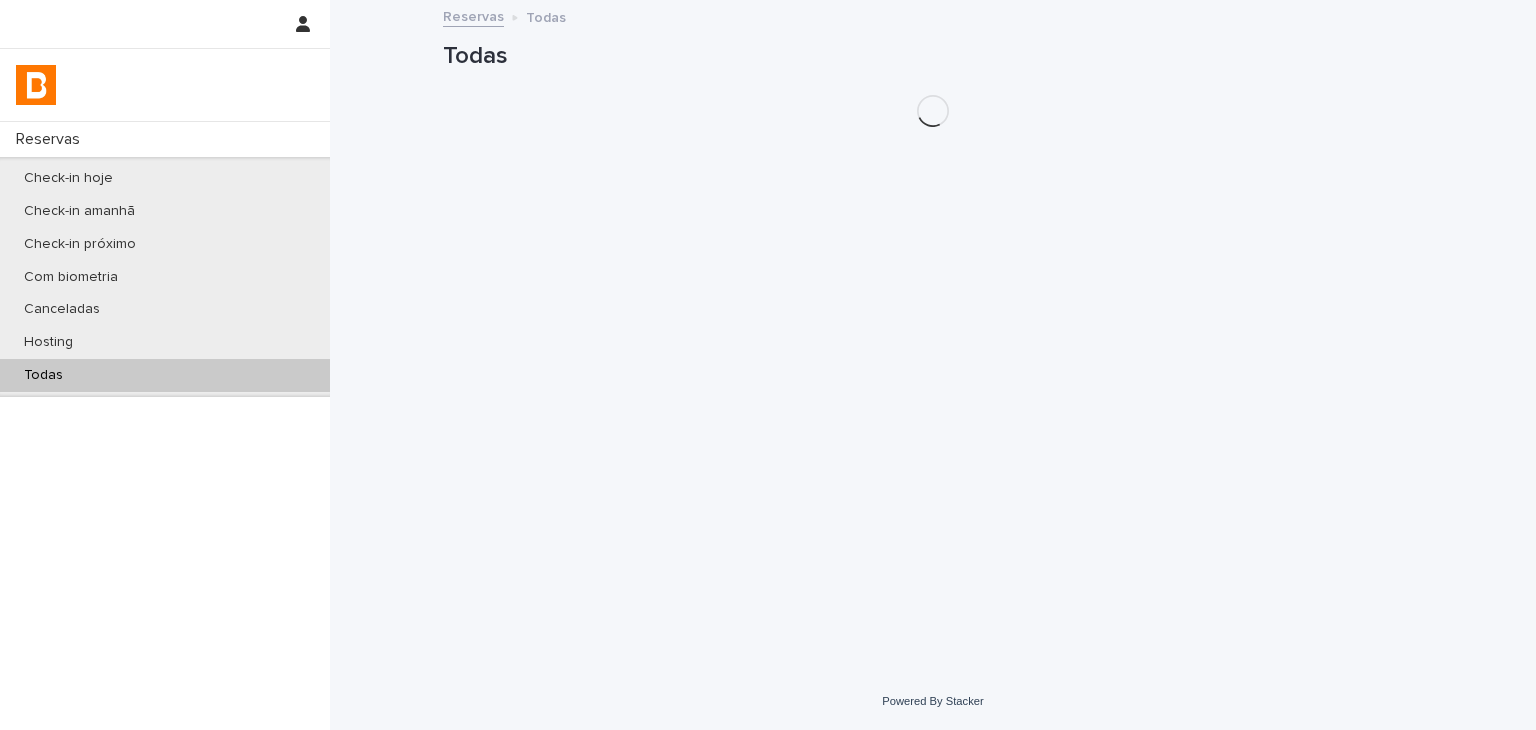 scroll, scrollTop: 0, scrollLeft: 0, axis: both 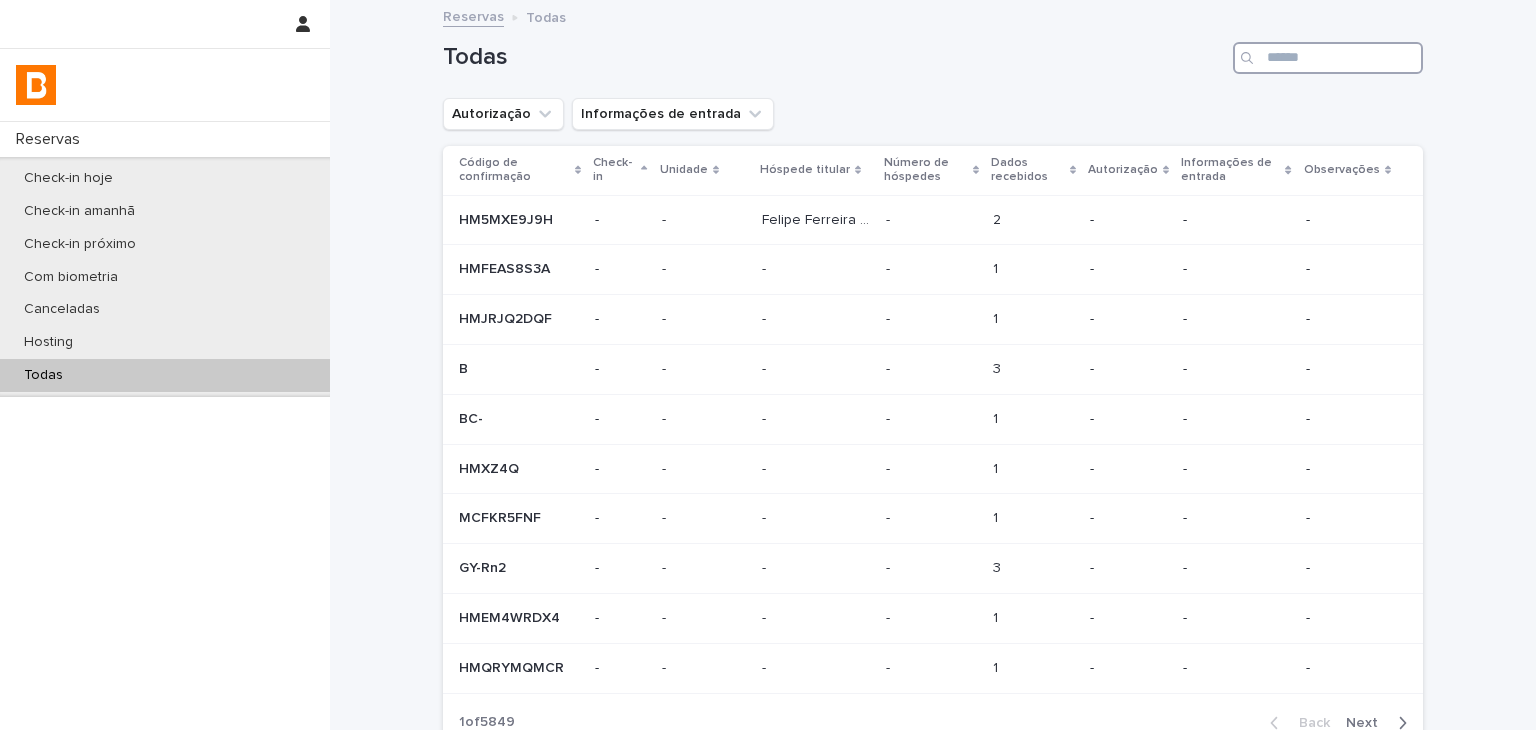 click at bounding box center [1328, 58] 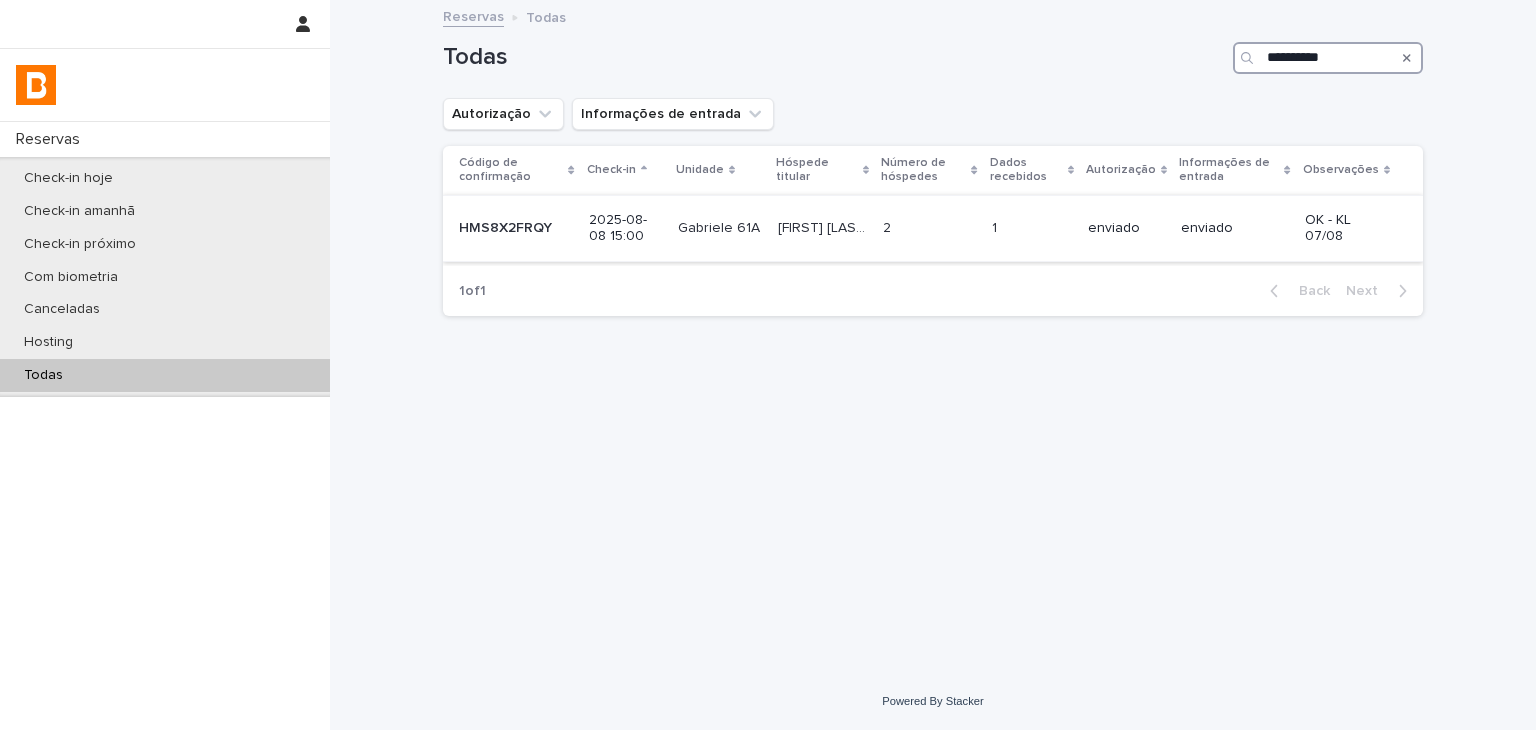 type on "**********" 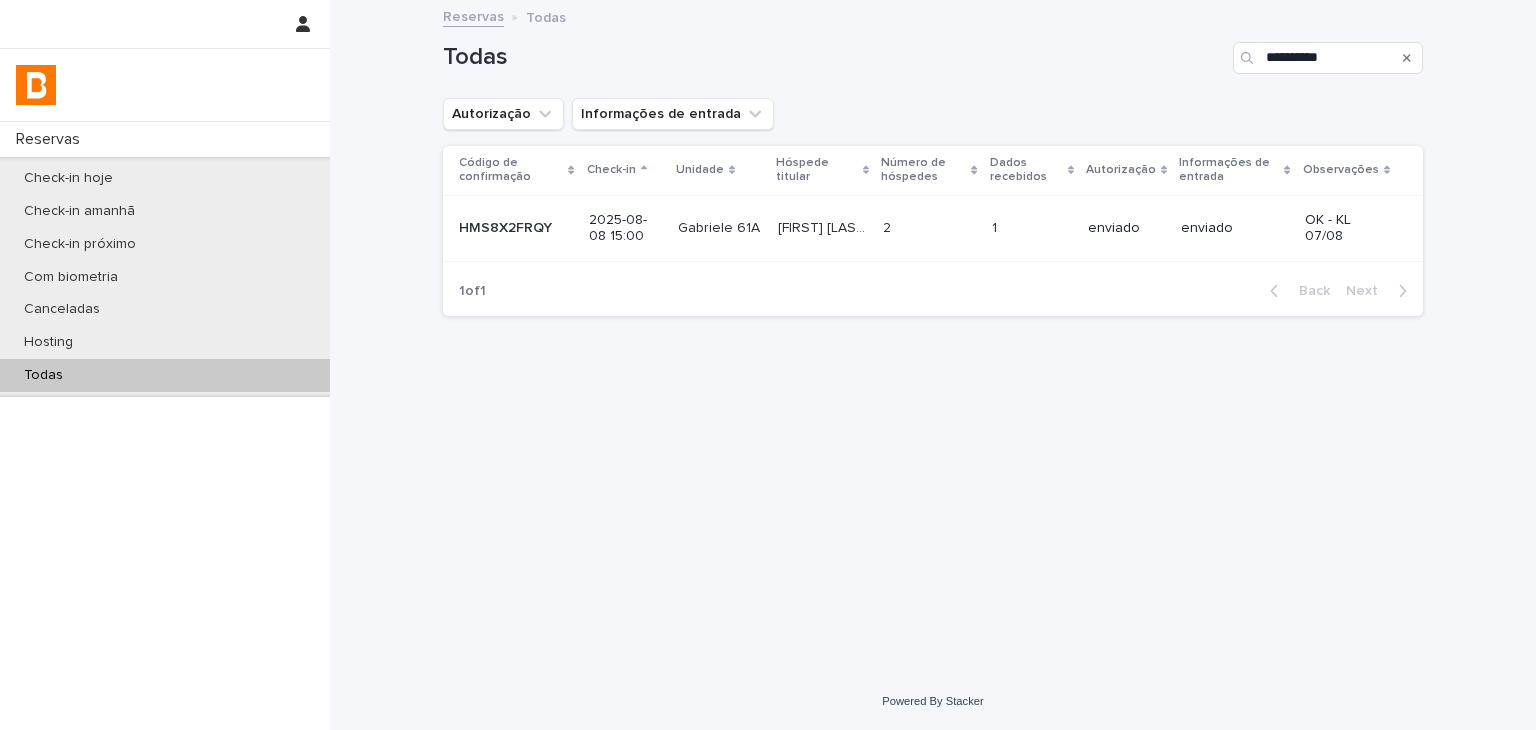 click on "enviado" at bounding box center (1126, 228) 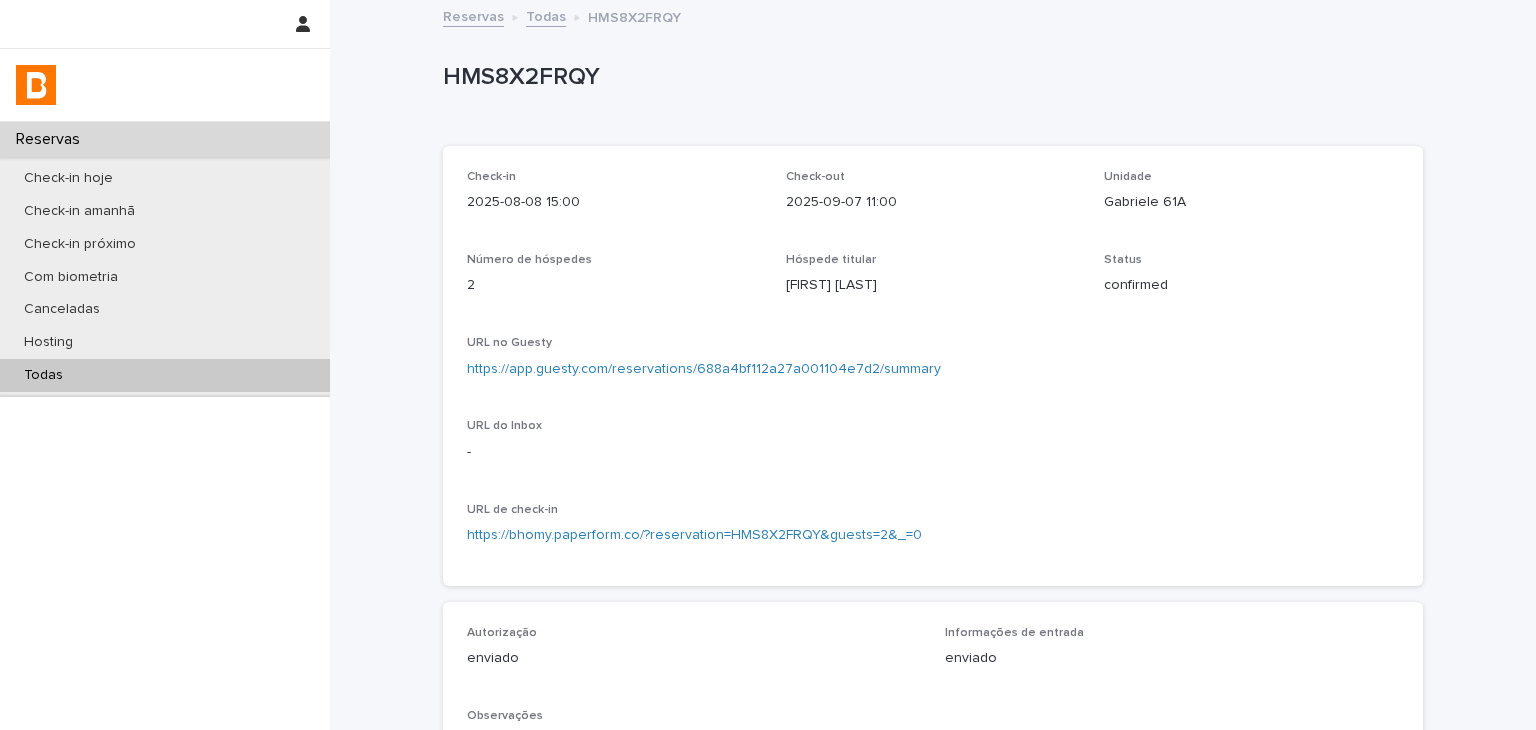 click on "Gabriele 61A" at bounding box center [1251, 202] 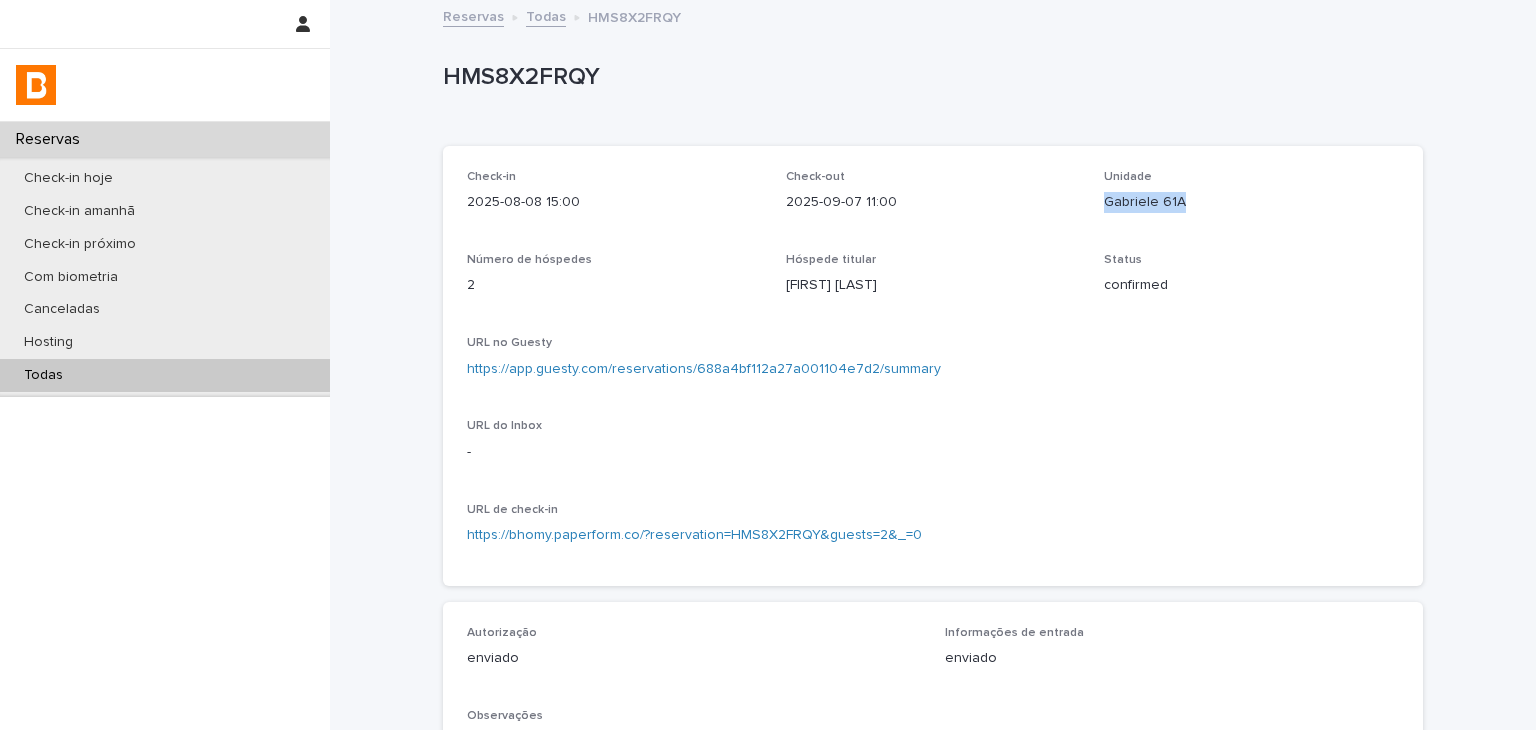 drag, startPoint x: 1132, startPoint y: 208, endPoint x: 1185, endPoint y: 205, distance: 53.08484 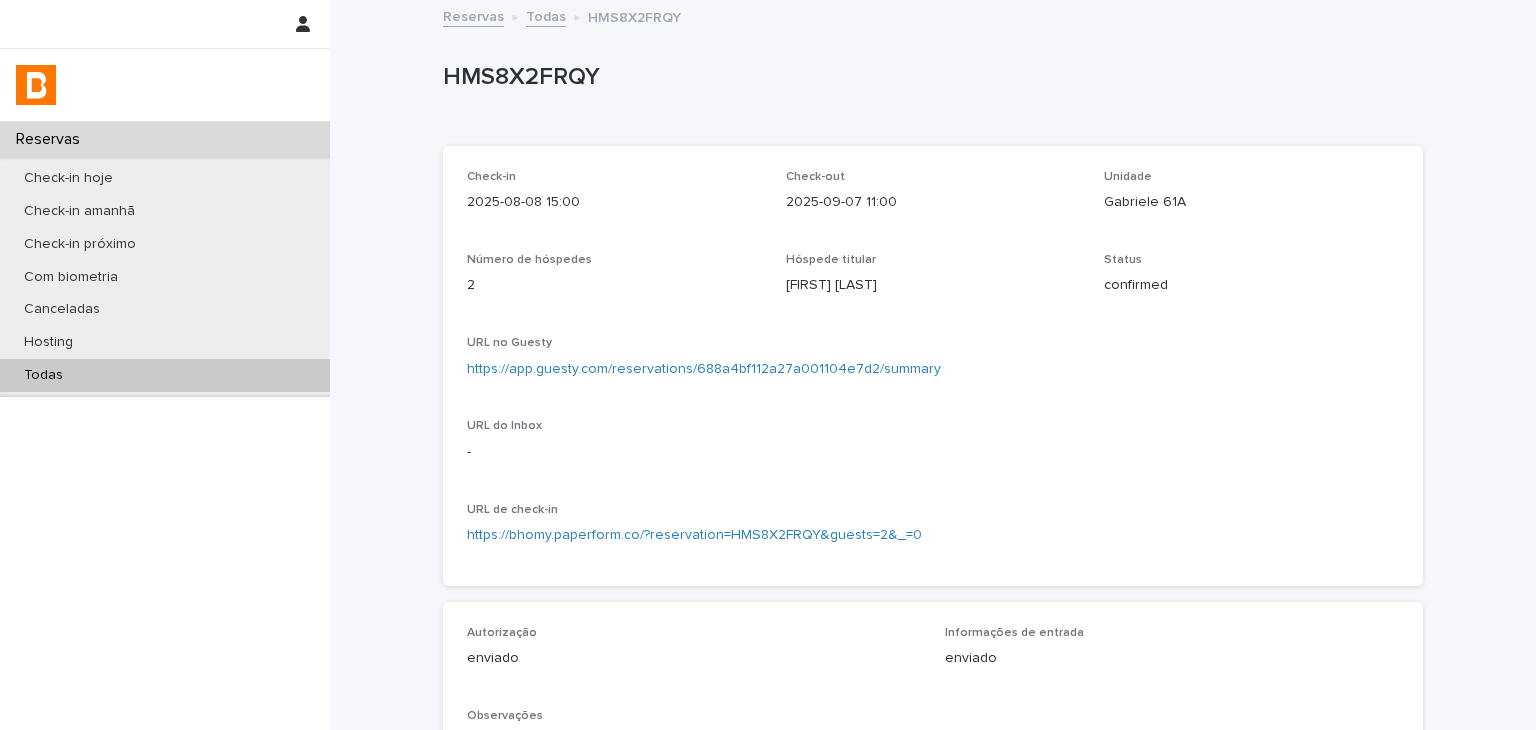 drag, startPoint x: 1287, startPoint y: 411, endPoint x: 1255, endPoint y: 442, distance: 44.553337 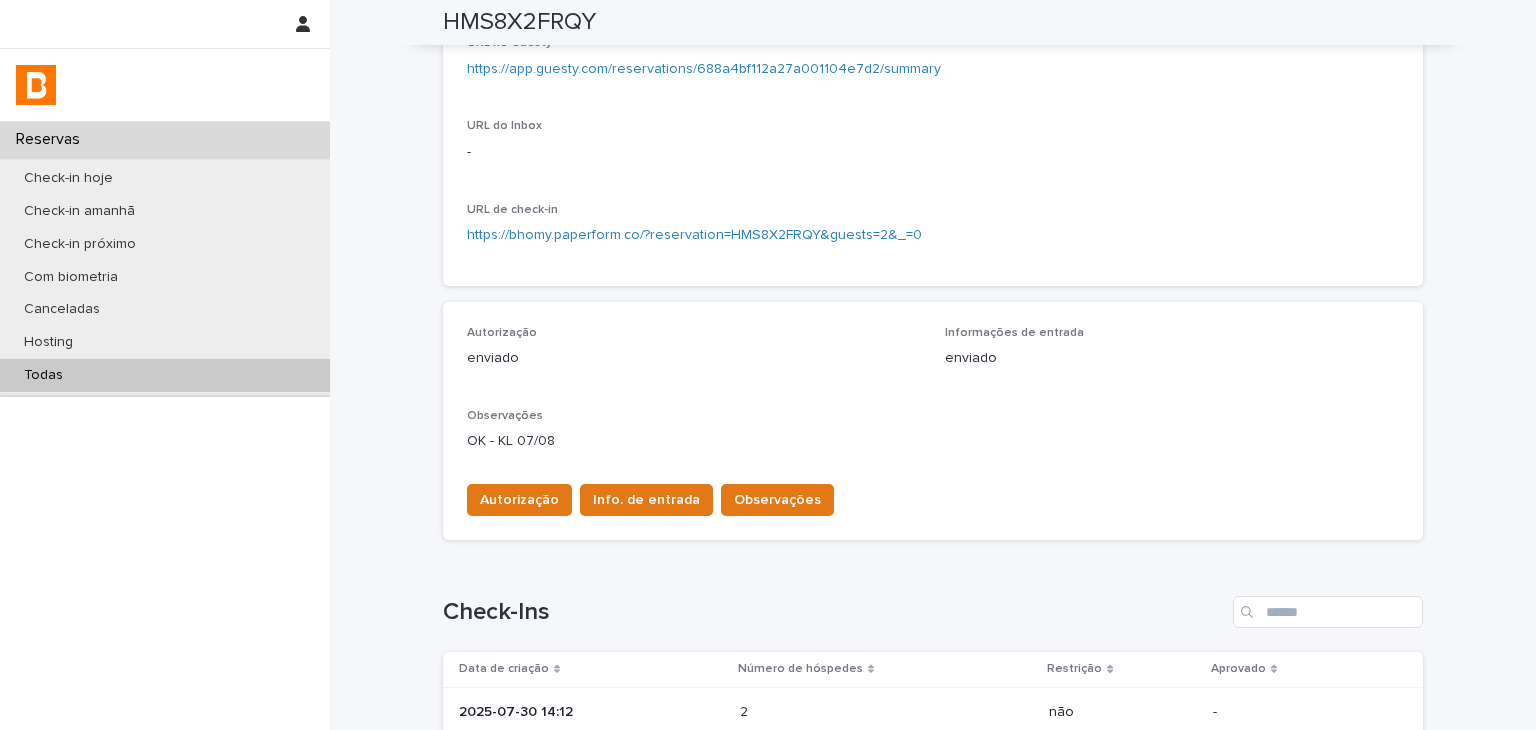 scroll, scrollTop: 534, scrollLeft: 0, axis: vertical 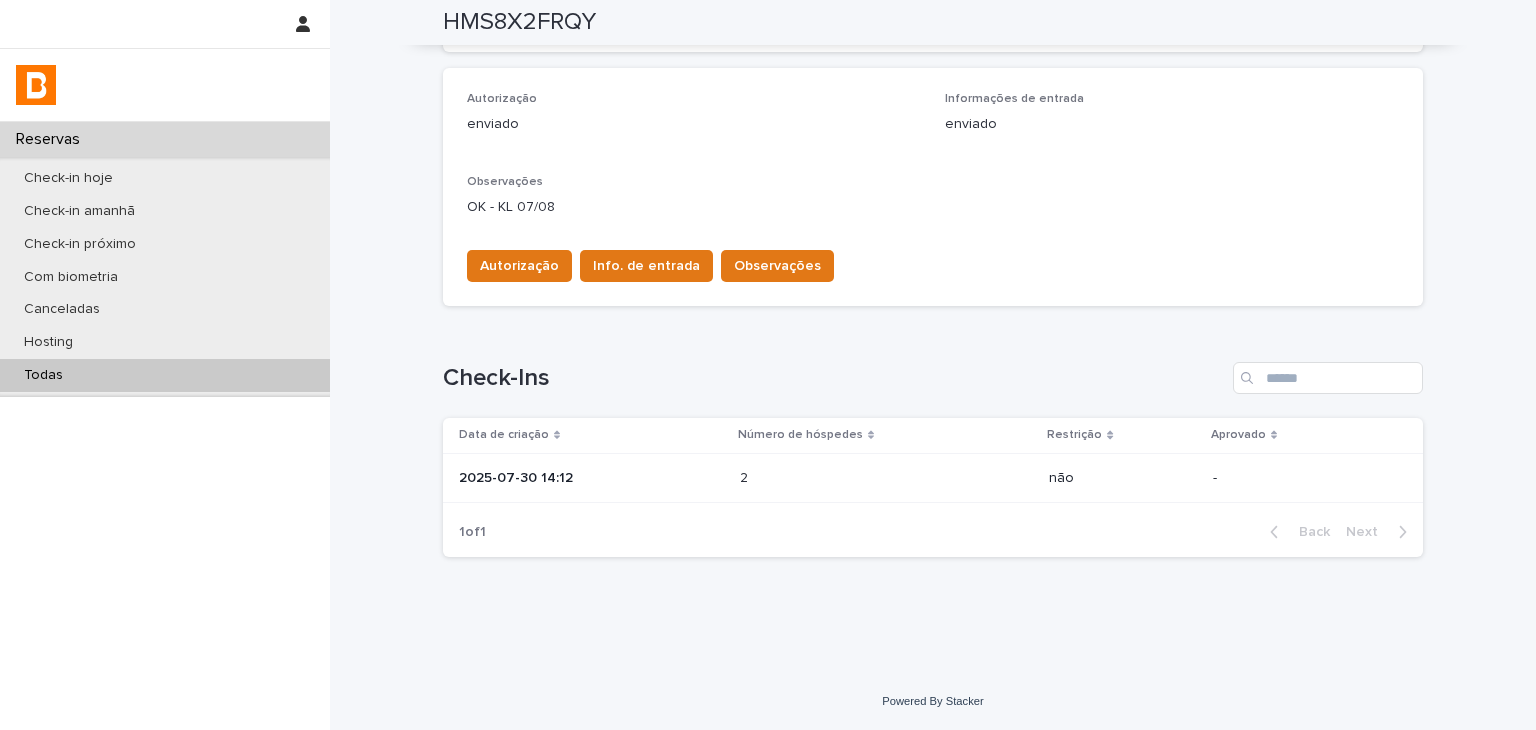 click on "2025-07-30 14:12" at bounding box center (591, 478) 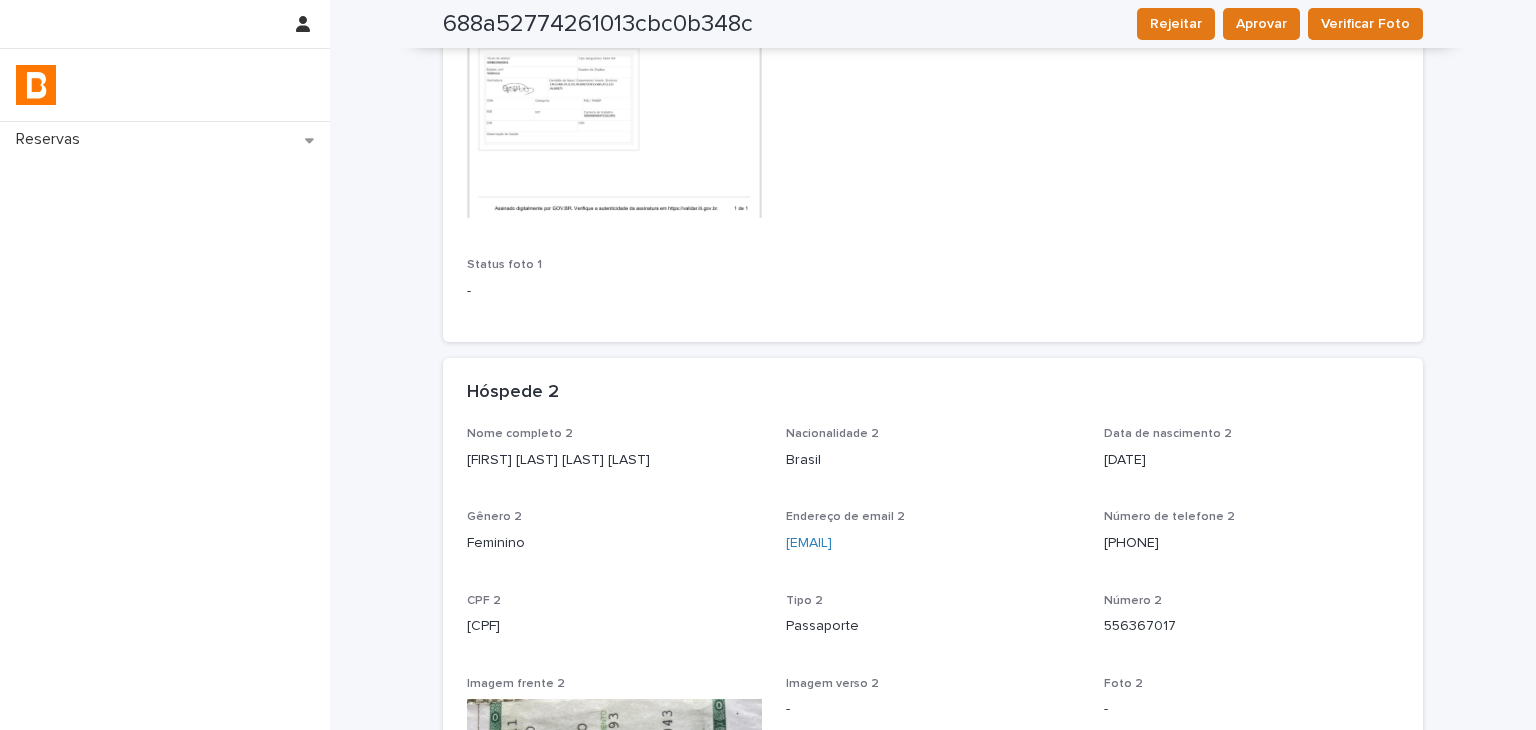 scroll, scrollTop: 800, scrollLeft: 0, axis: vertical 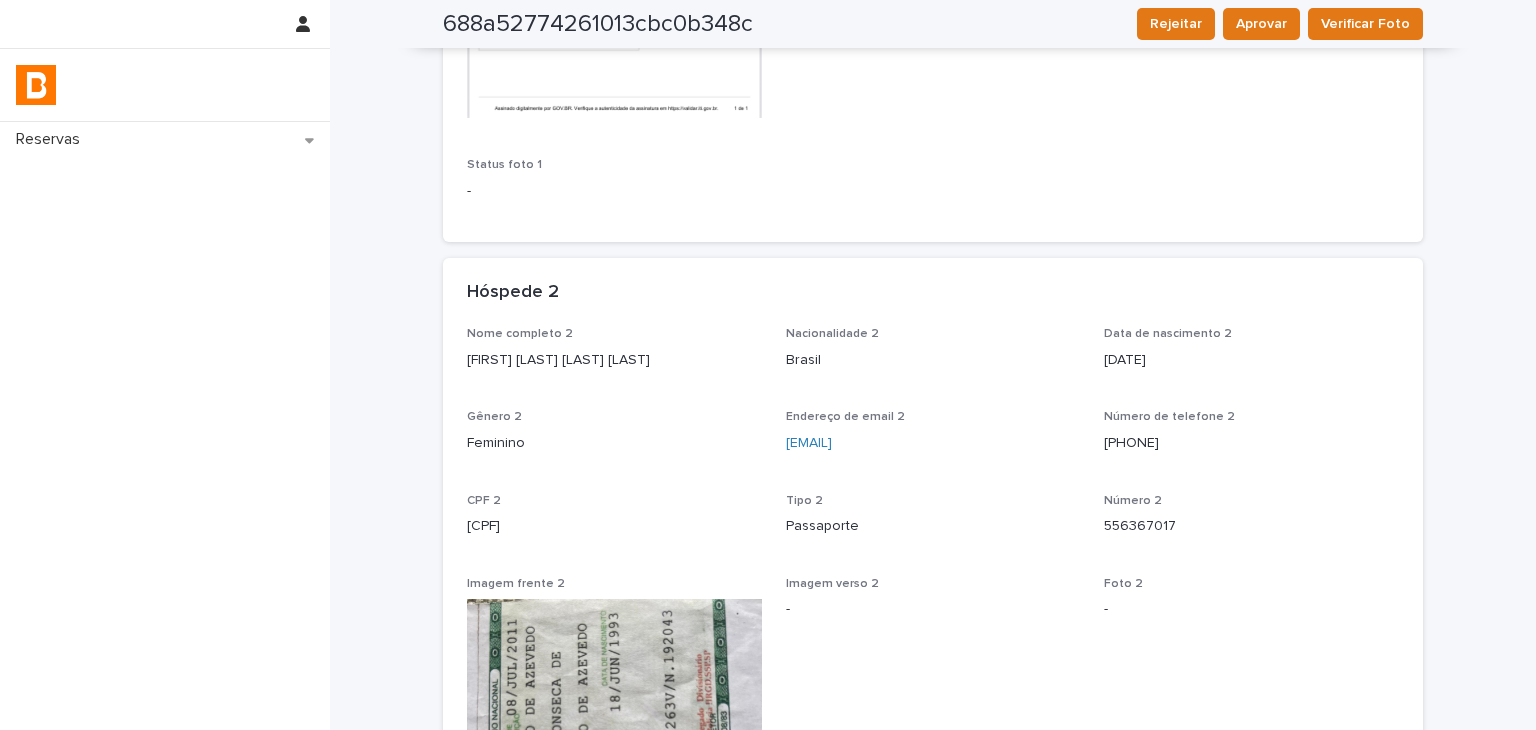 click at bounding box center (165, 85) 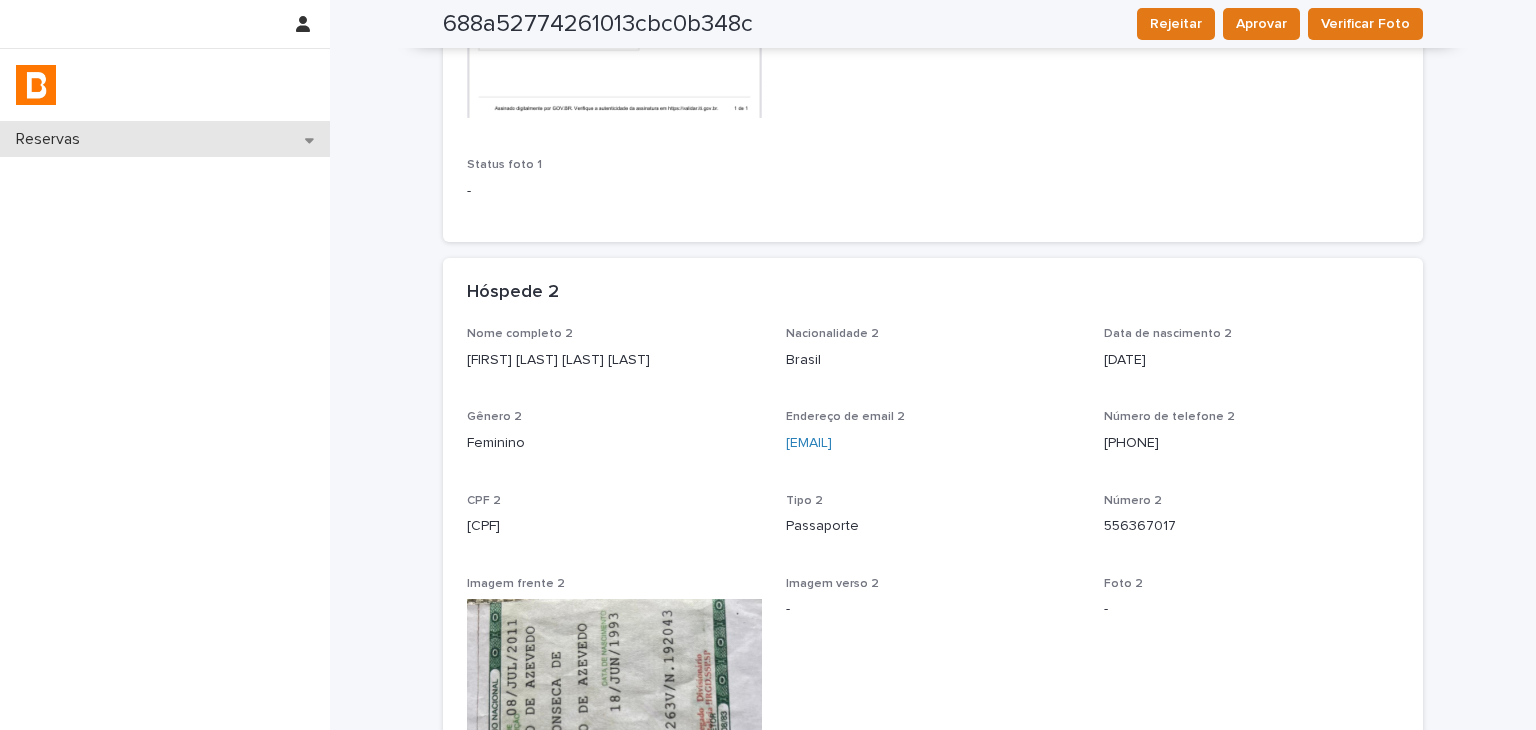 click on "Reservas" at bounding box center [165, 139] 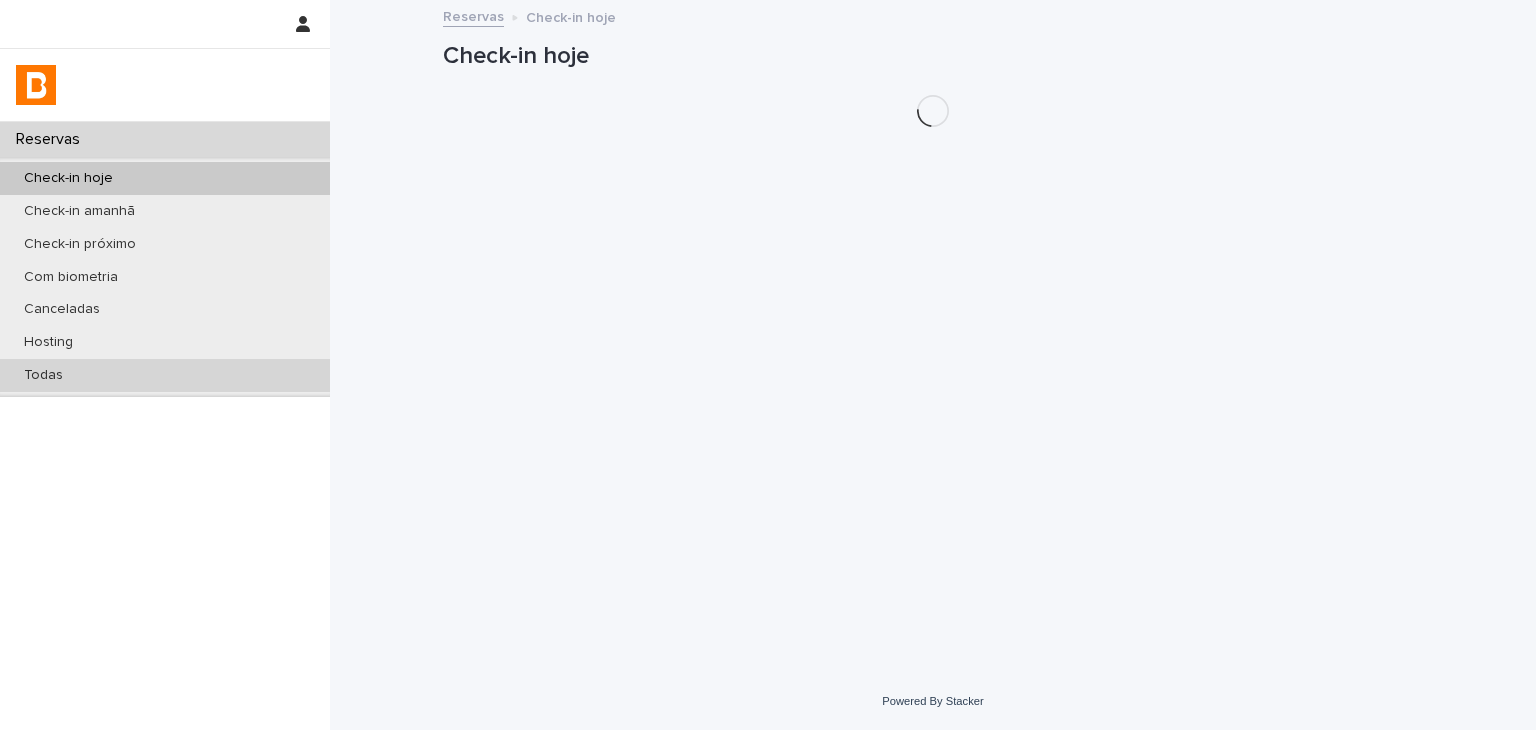 click on "Todas" at bounding box center [165, 375] 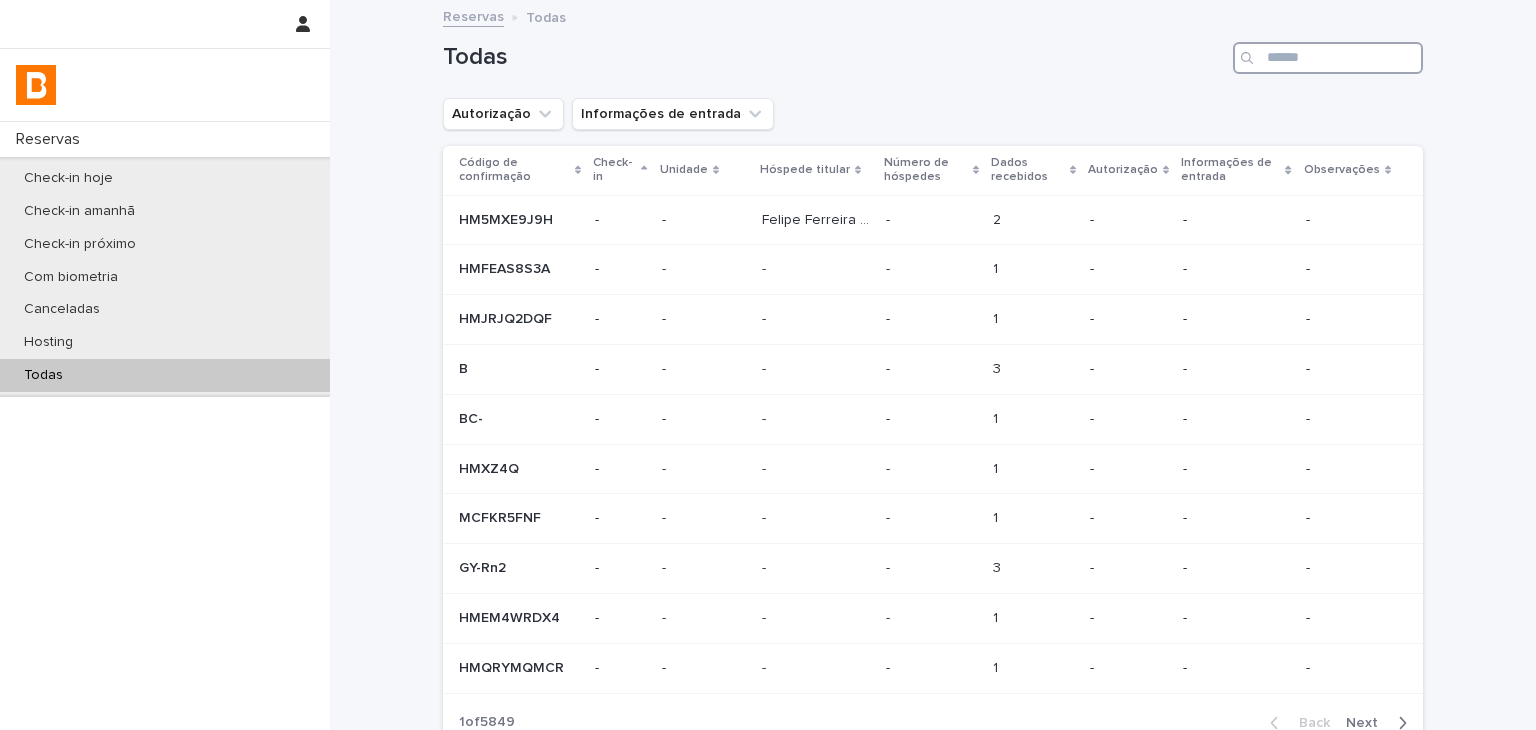 click at bounding box center (1328, 58) 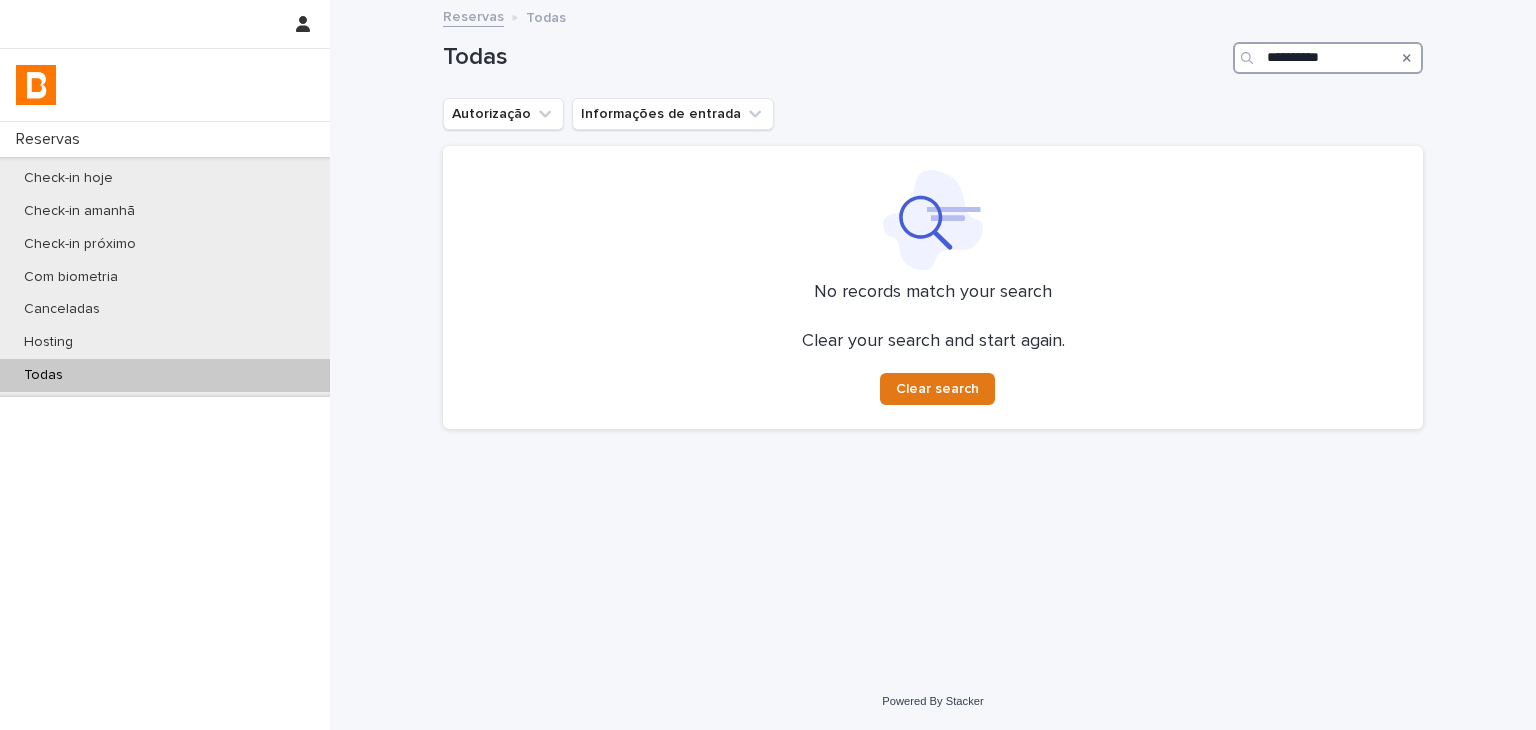 type on "**********" 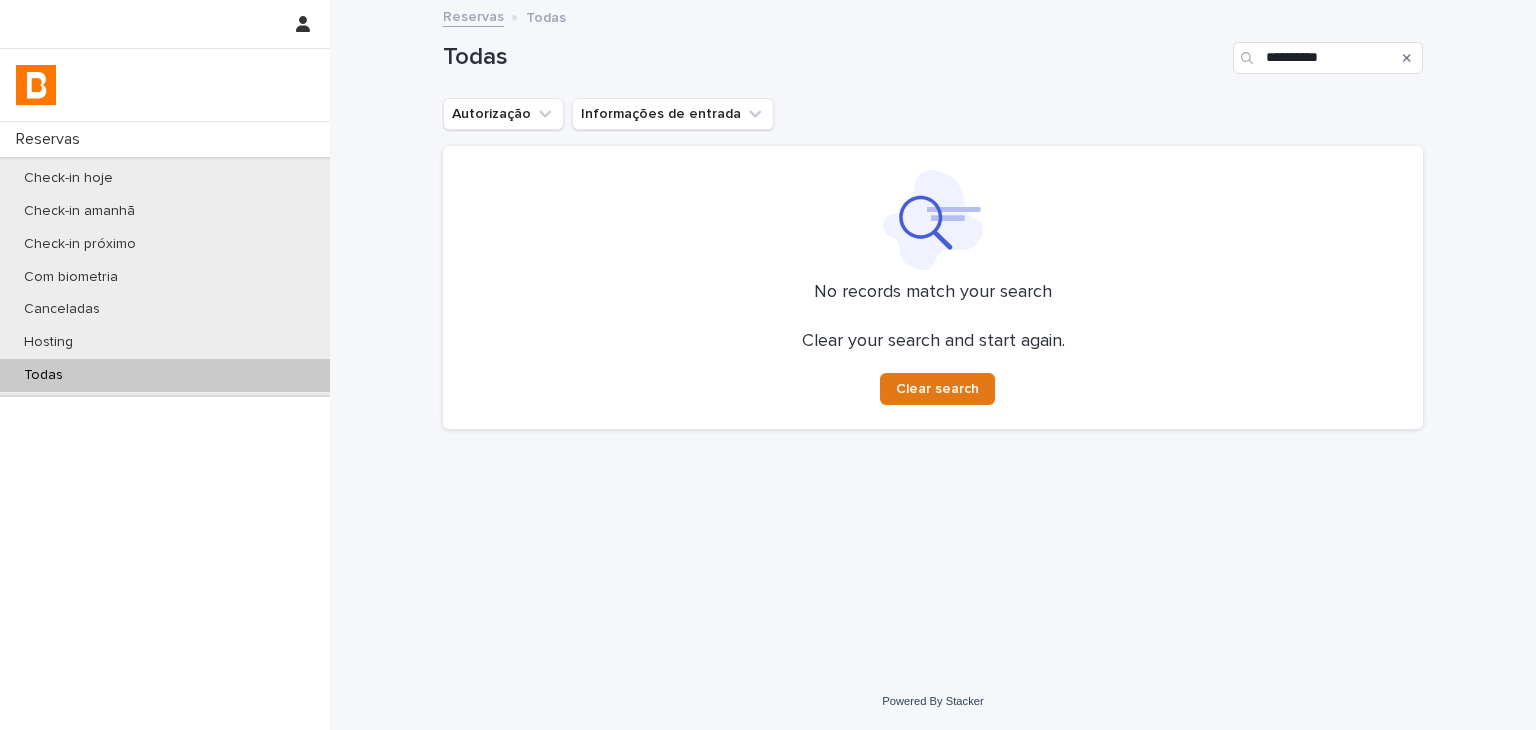 click 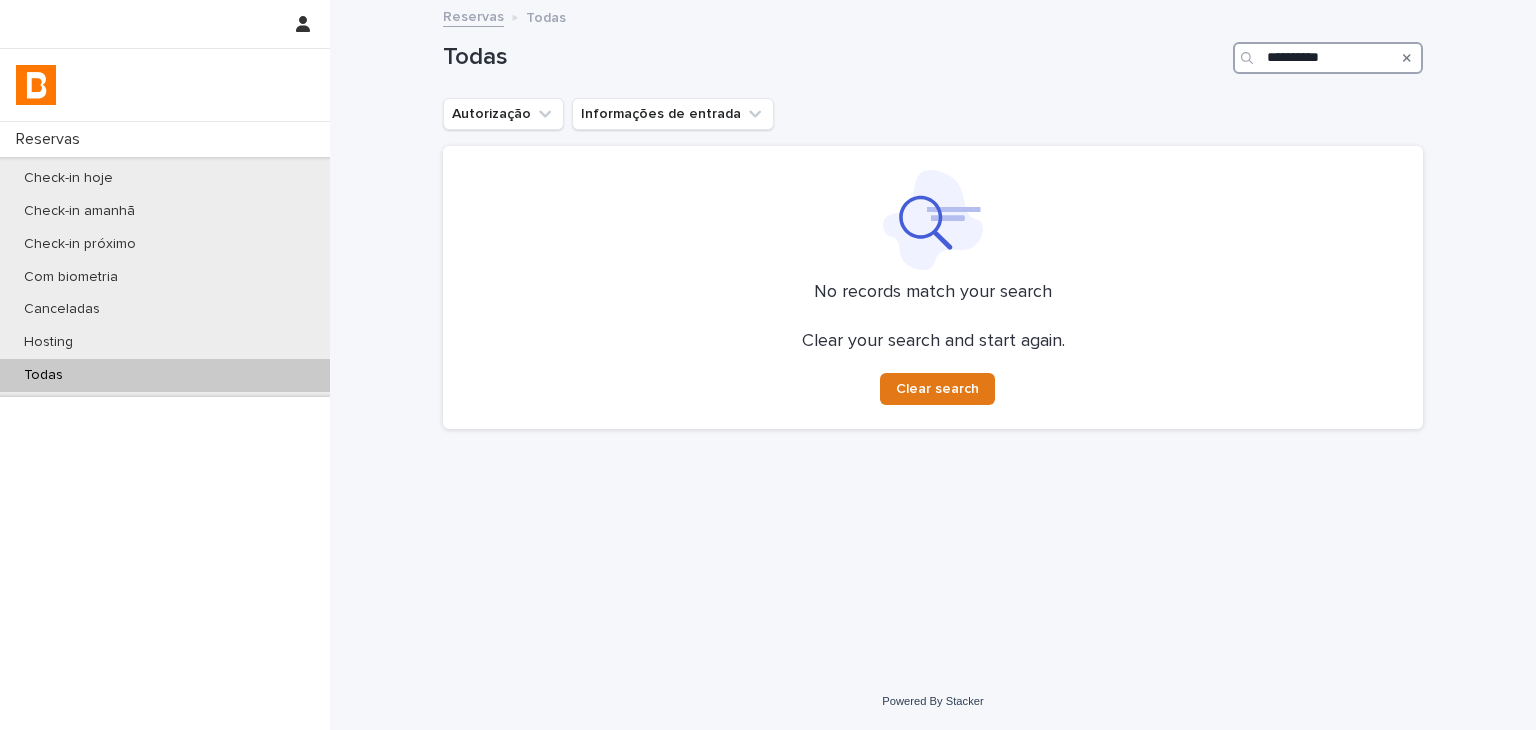click on "**********" at bounding box center [1328, 58] 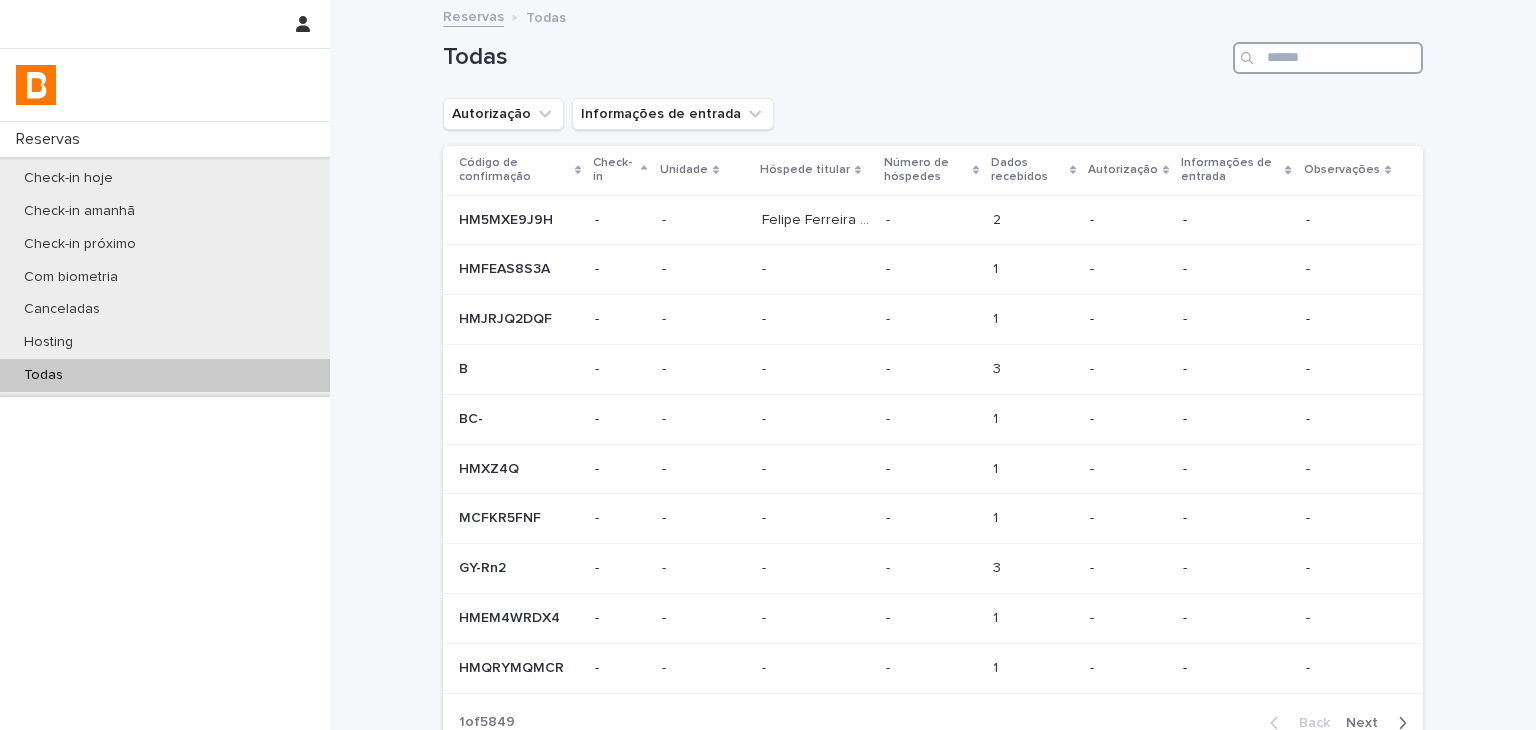 paste on "**********" 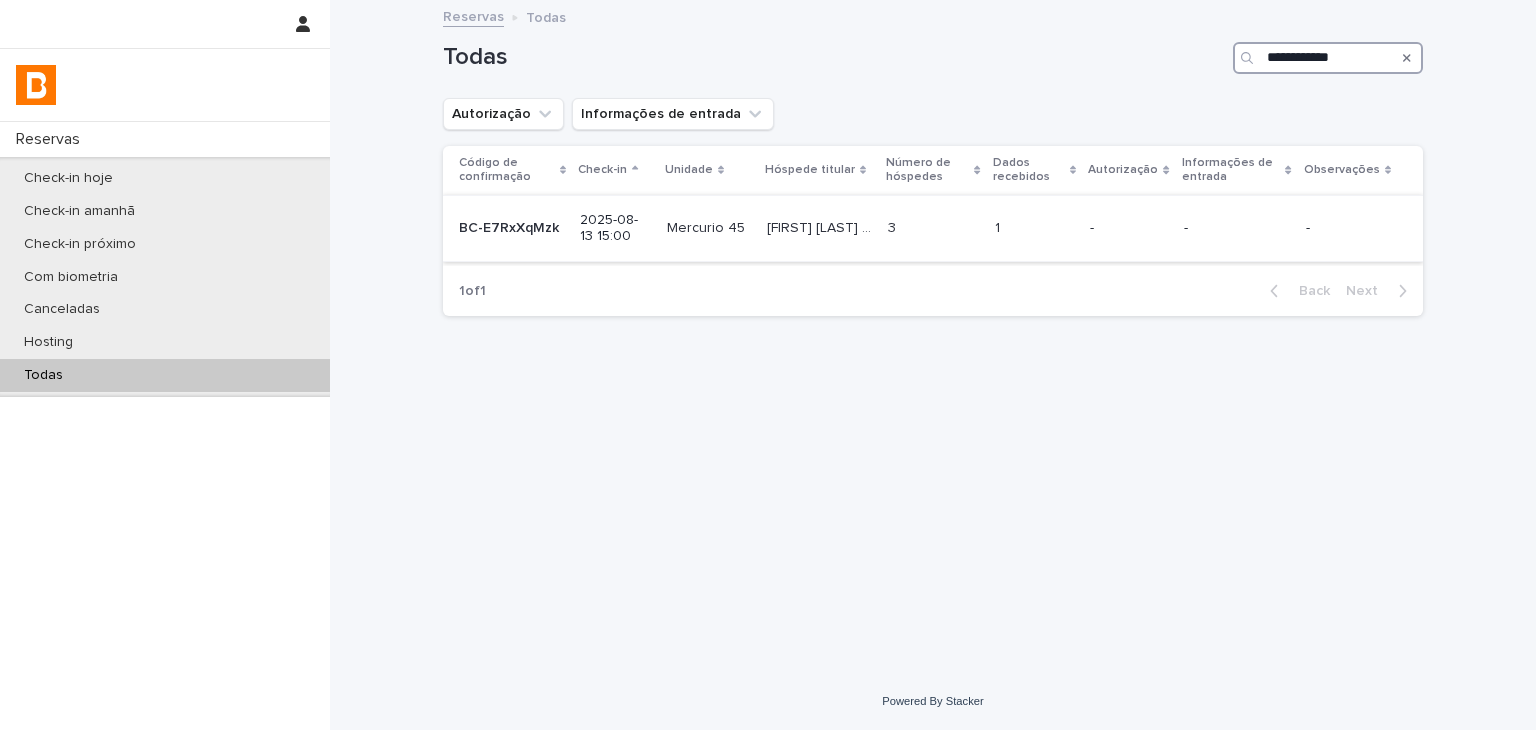 type on "**********" 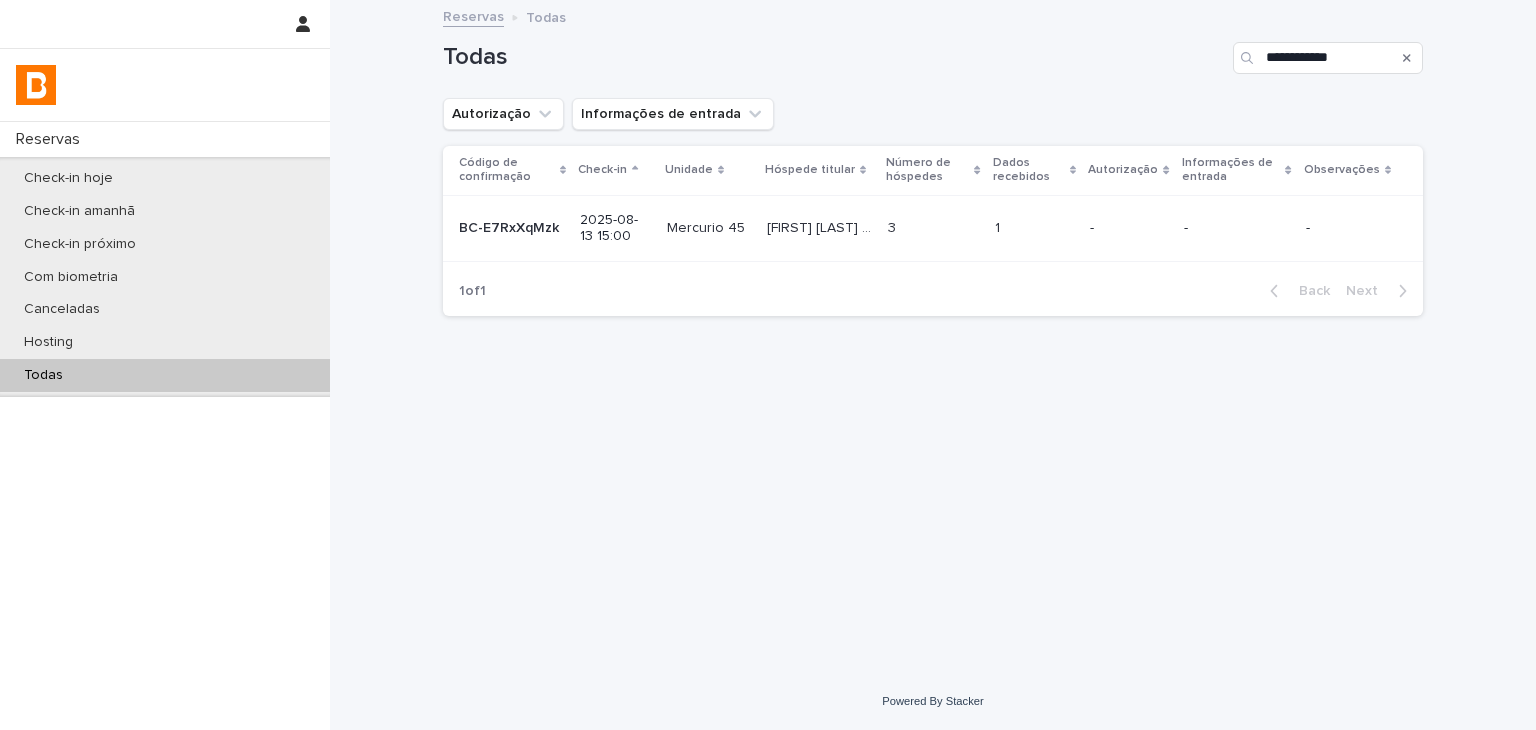 click on "-" at bounding box center [1237, 228] 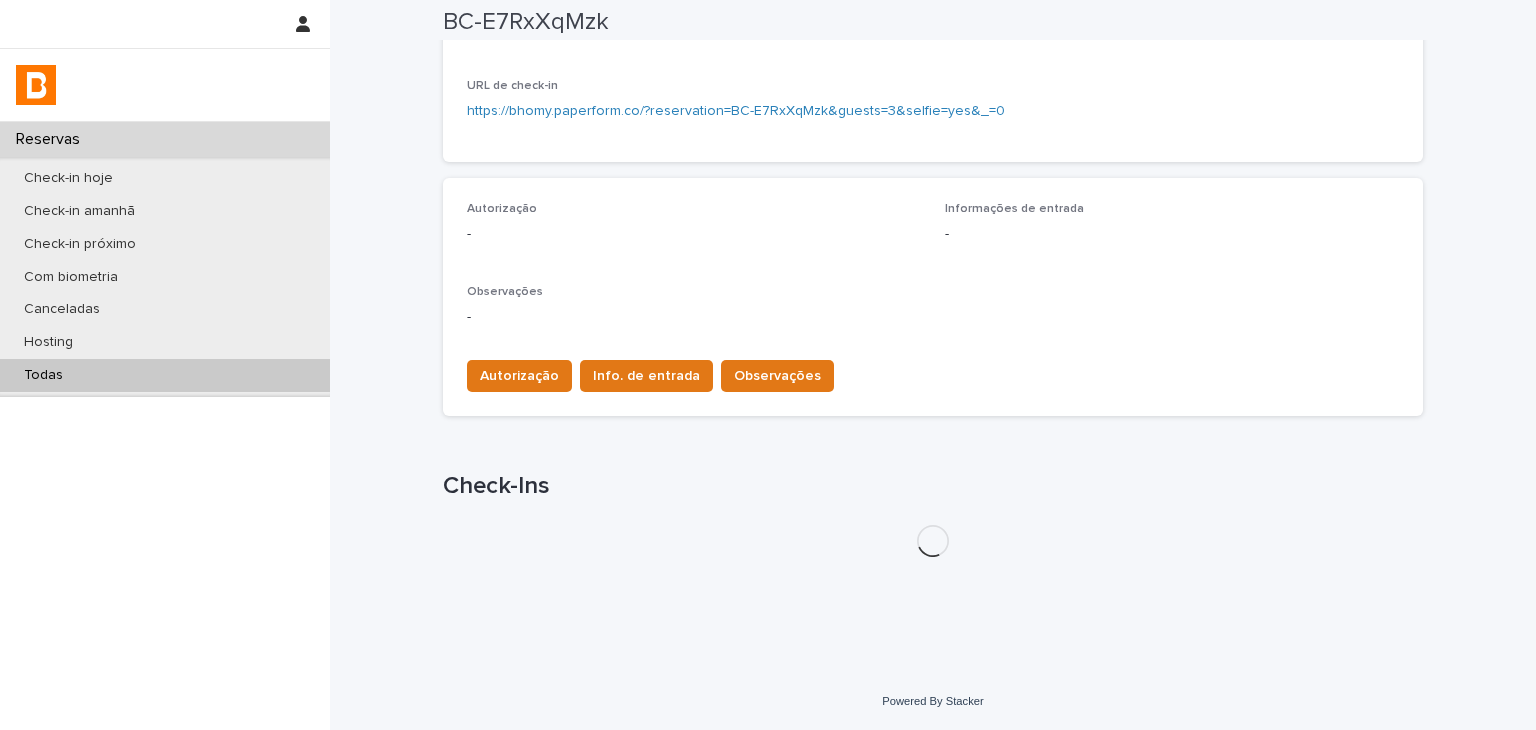 scroll, scrollTop: 478, scrollLeft: 0, axis: vertical 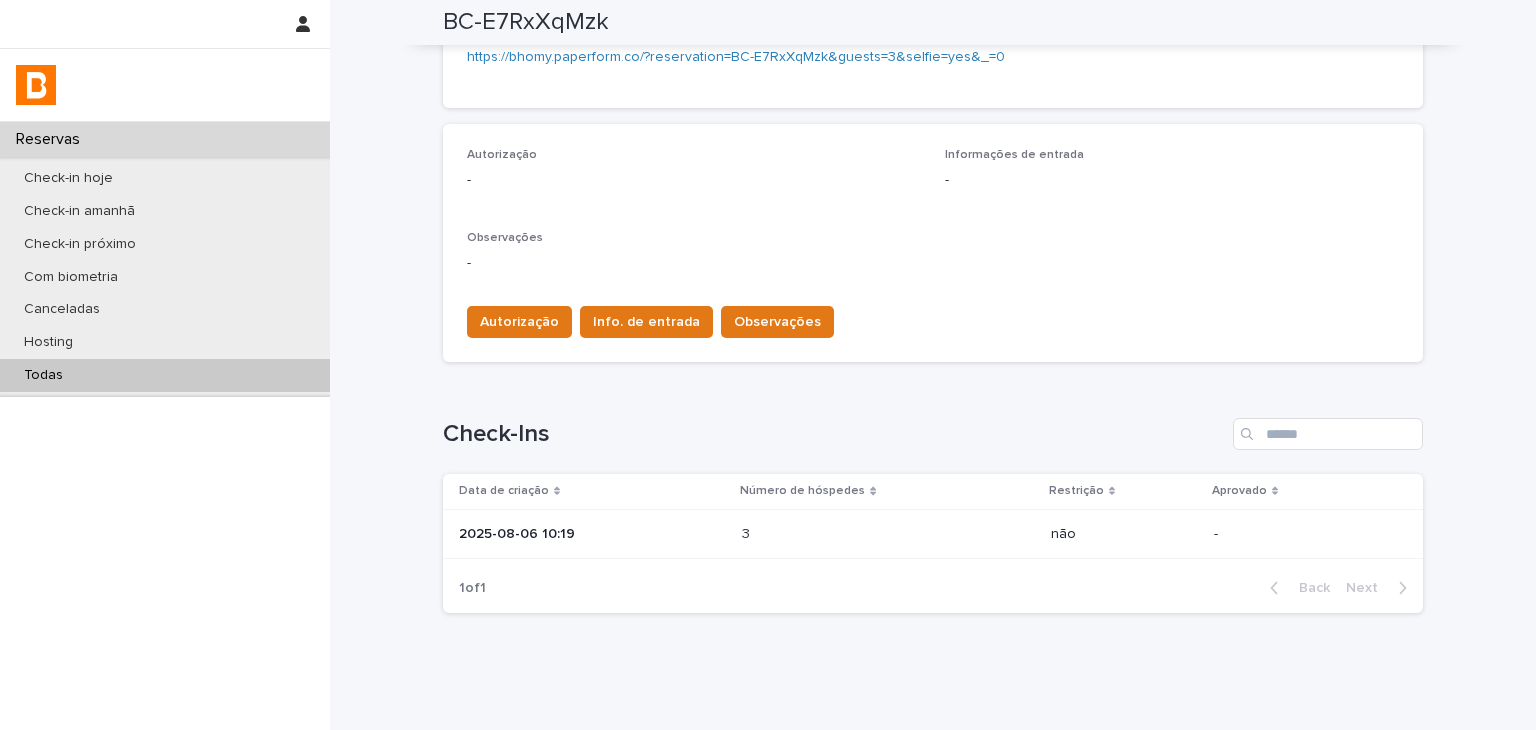 click on "3 3" at bounding box center (888, 534) 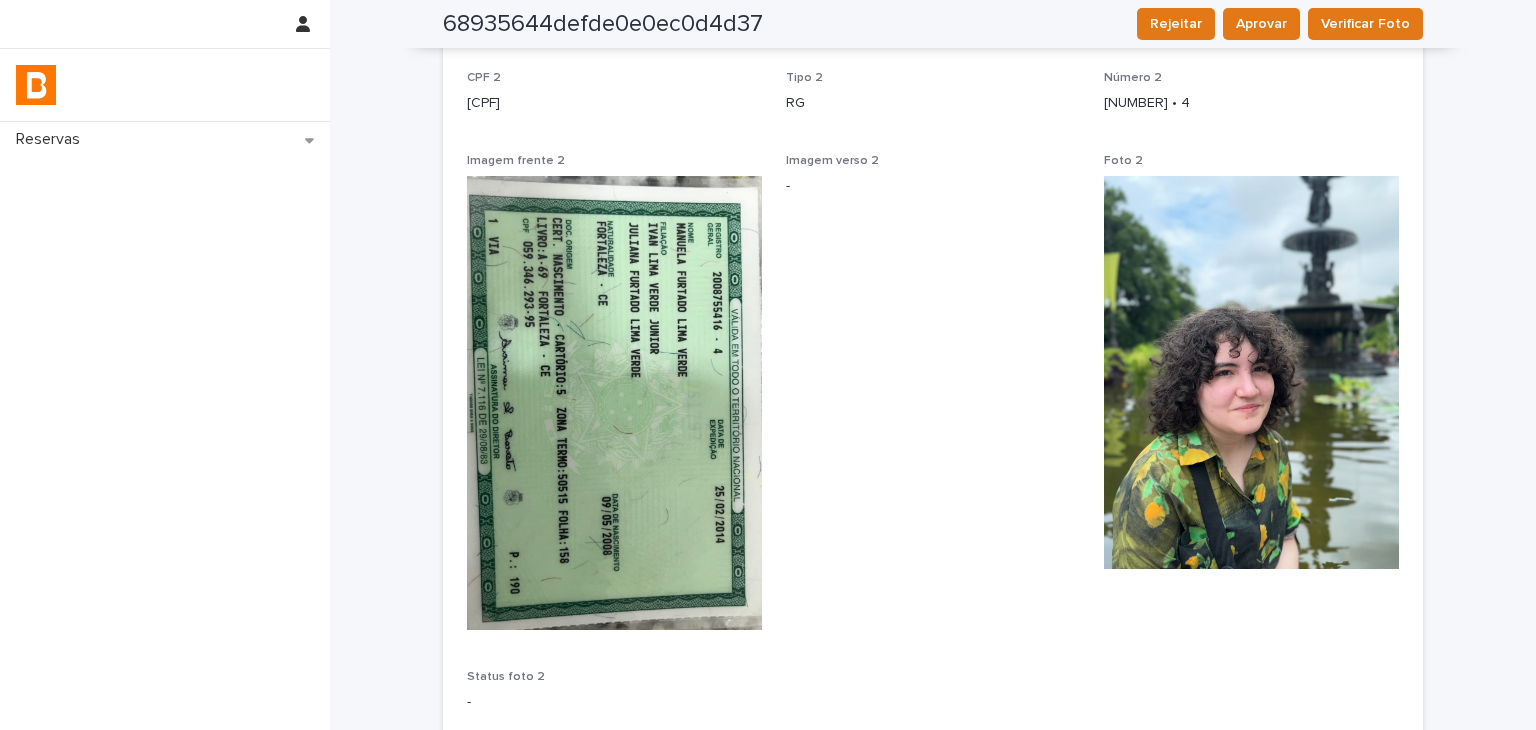 scroll, scrollTop: 1000, scrollLeft: 0, axis: vertical 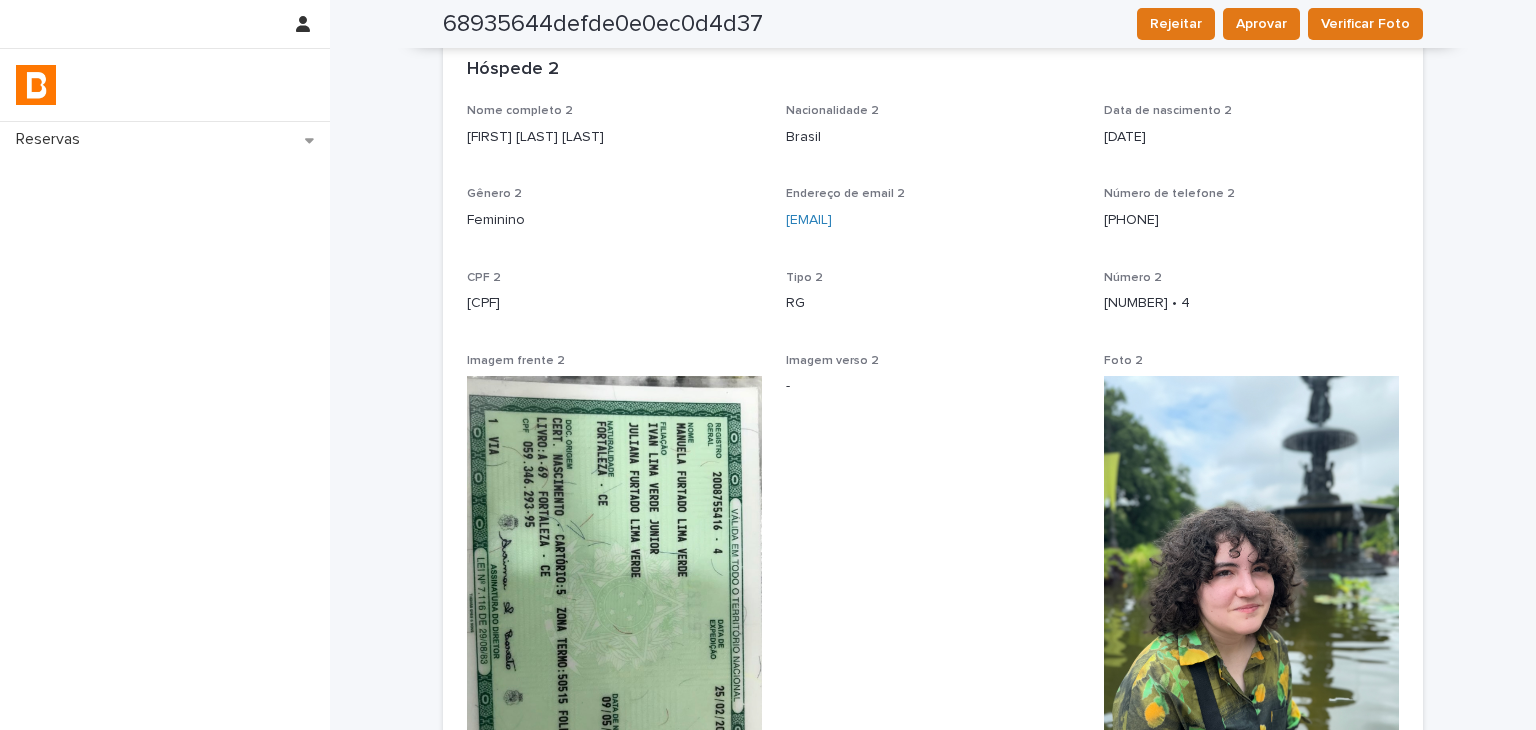 click on "[FIRST] [LAST] [LAST]" at bounding box center (614, 137) 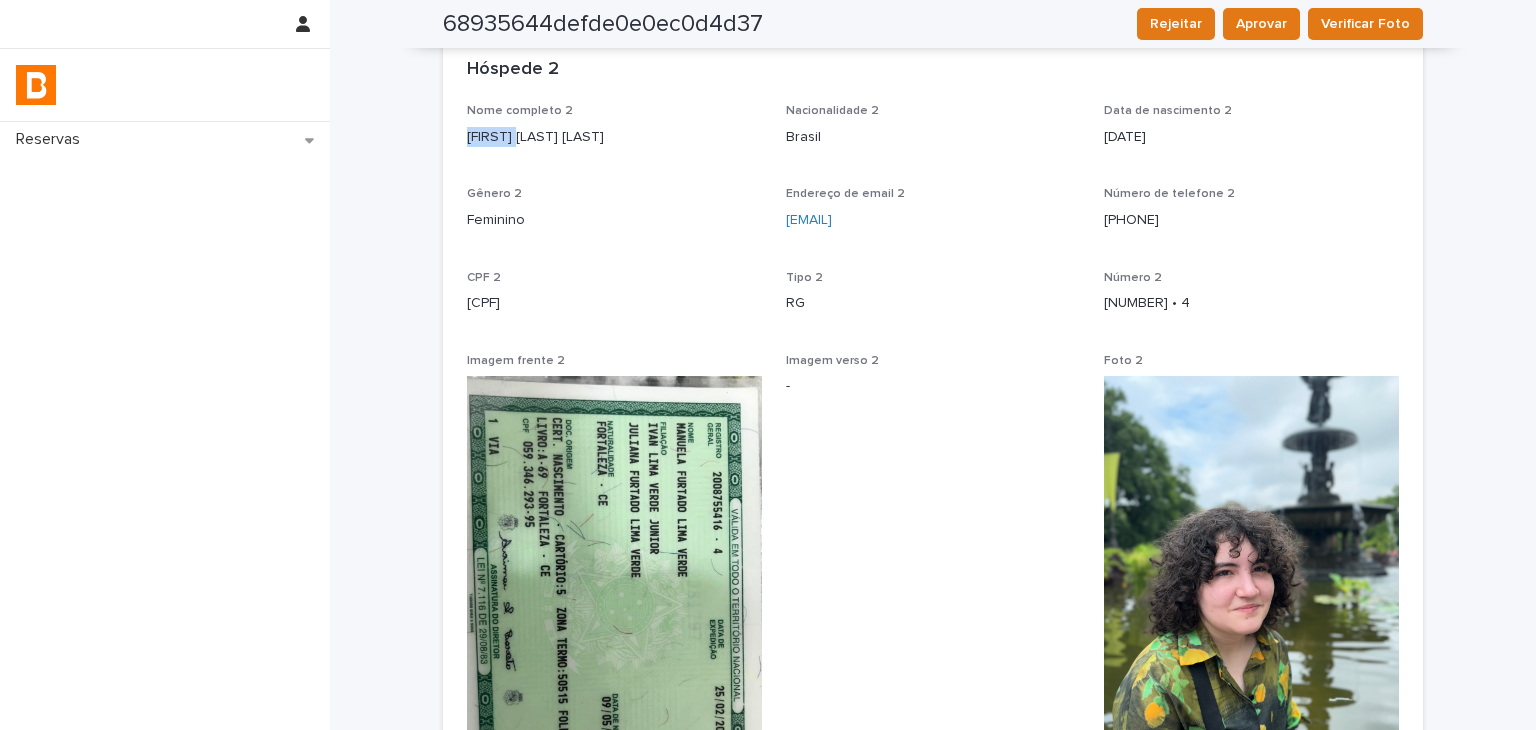 click on "[FIRST] [LAST] [LAST]" at bounding box center (614, 137) 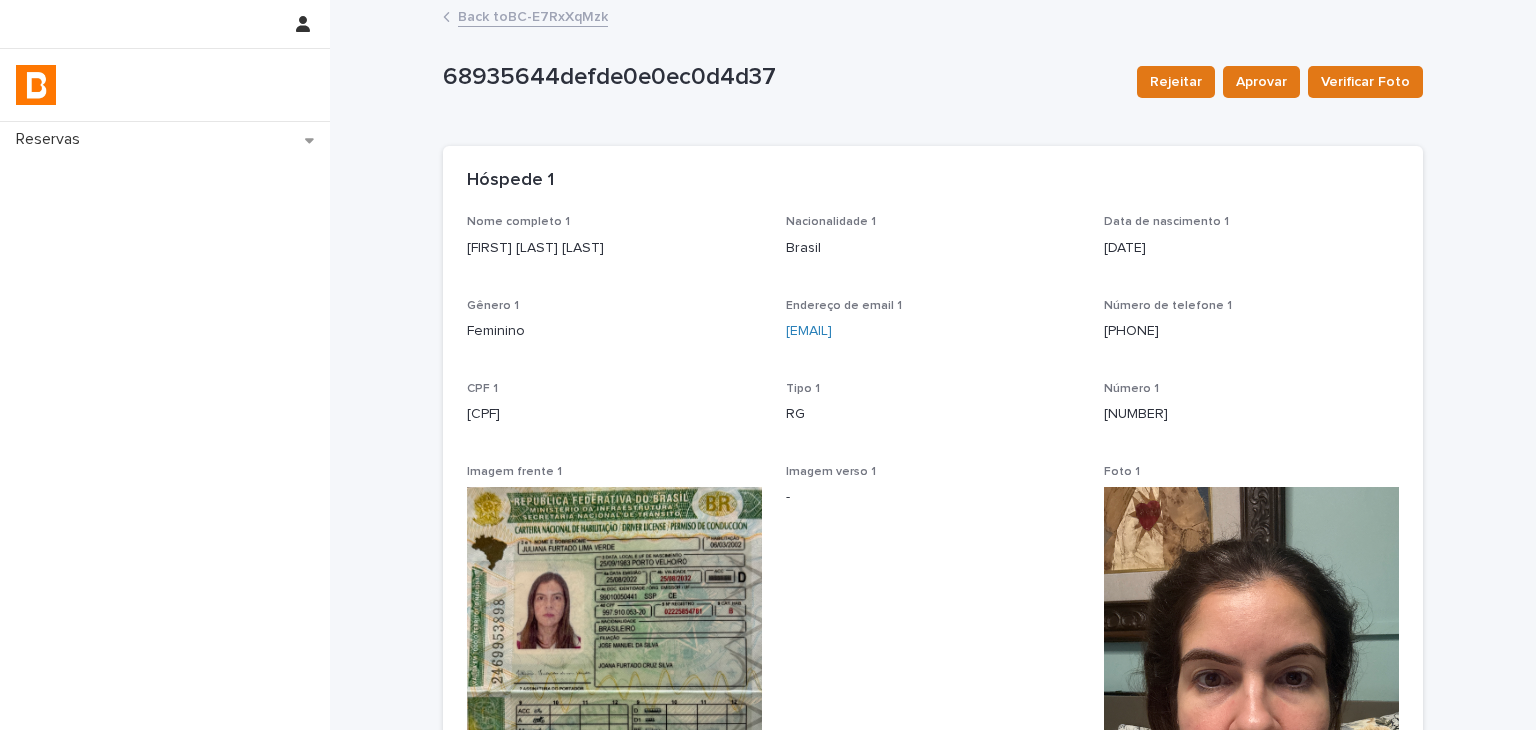 scroll, scrollTop: 700, scrollLeft: 0, axis: vertical 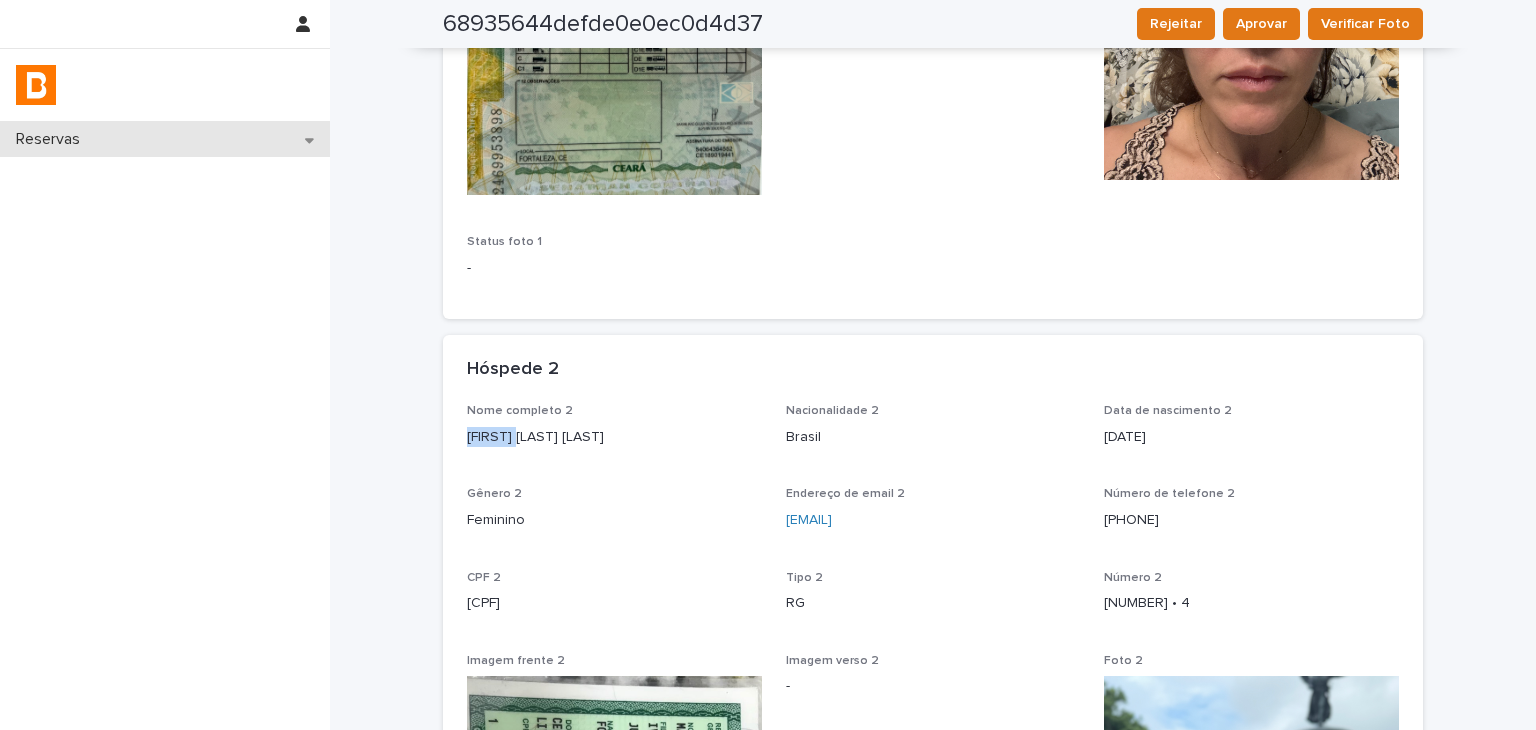 click on "Reservas" at bounding box center (165, 139) 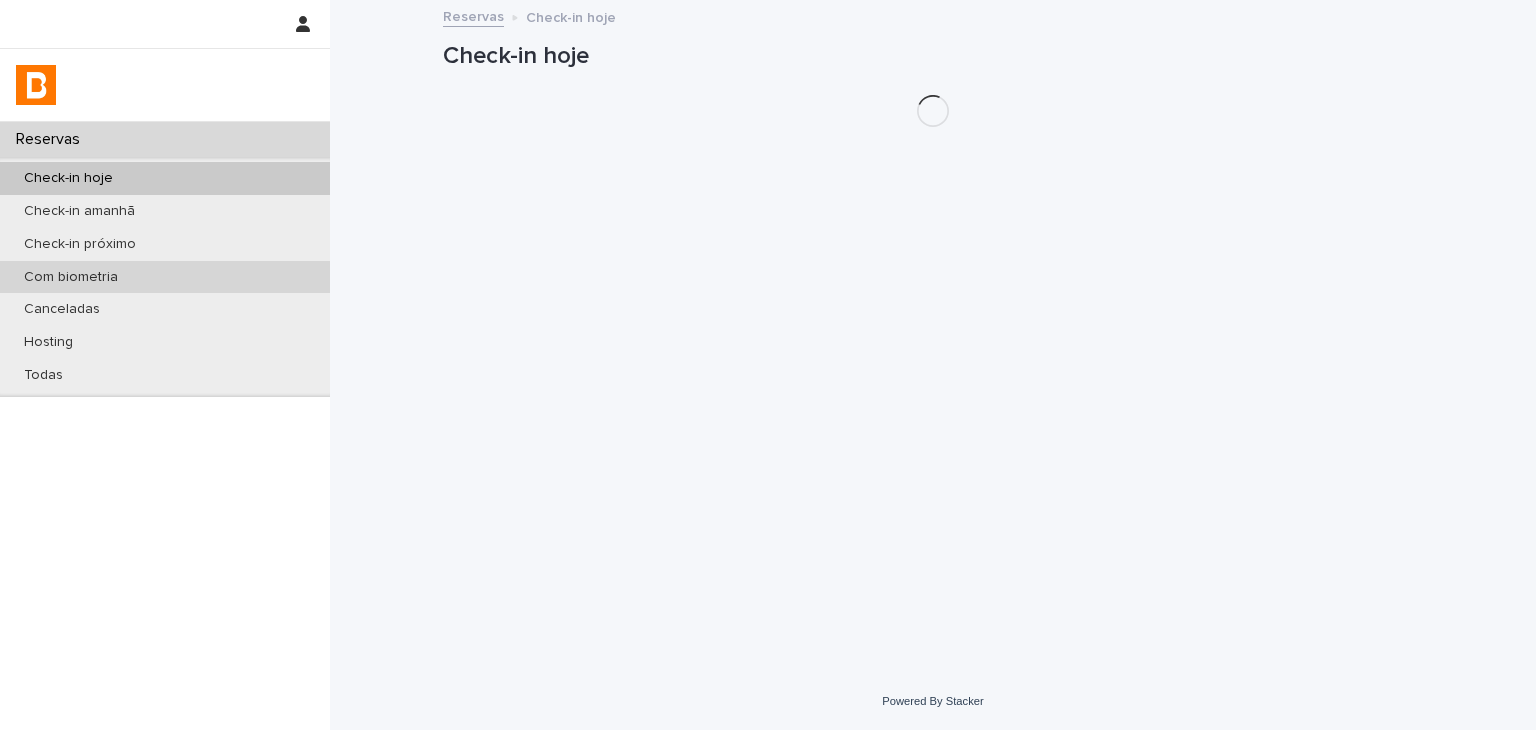 scroll, scrollTop: 0, scrollLeft: 0, axis: both 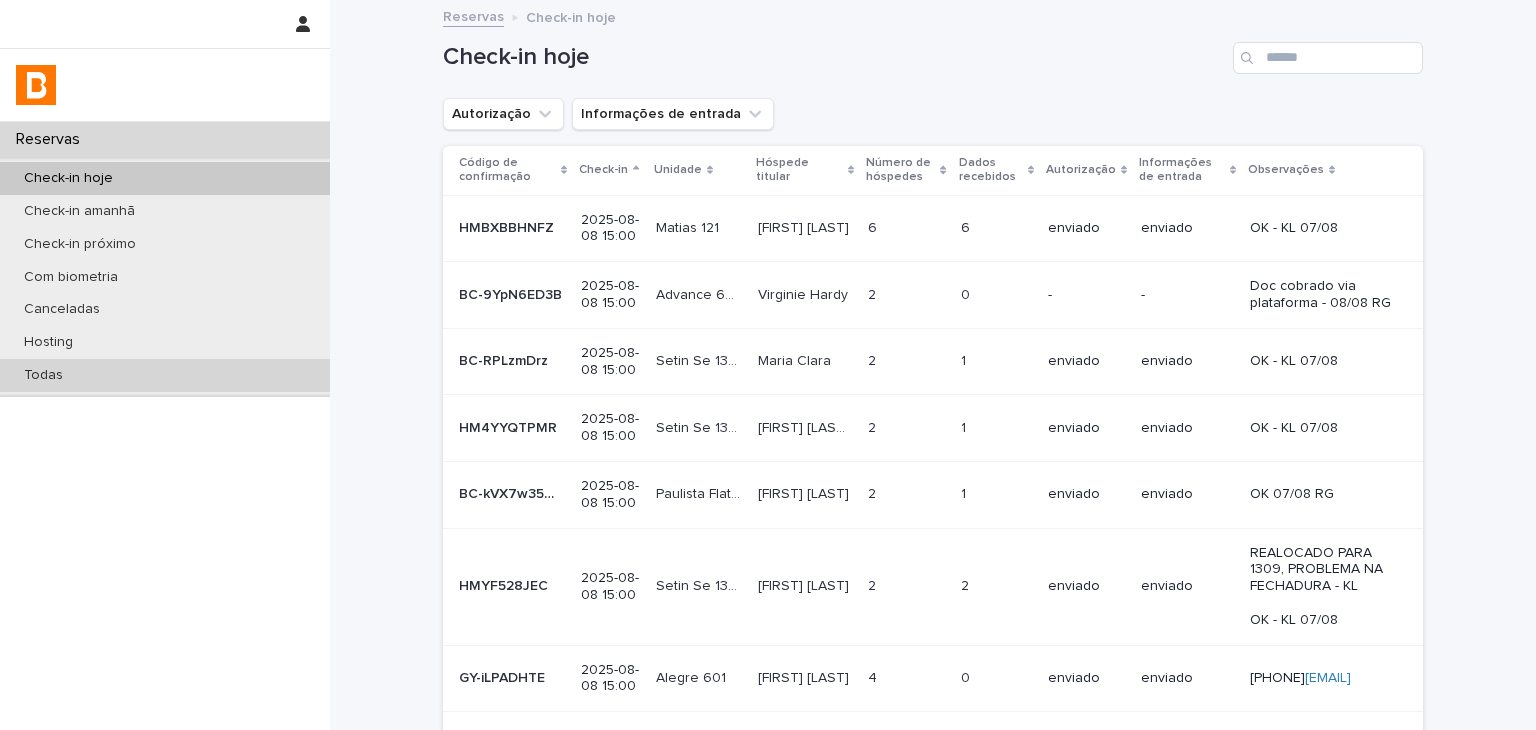 click on "Todas" at bounding box center (165, 375) 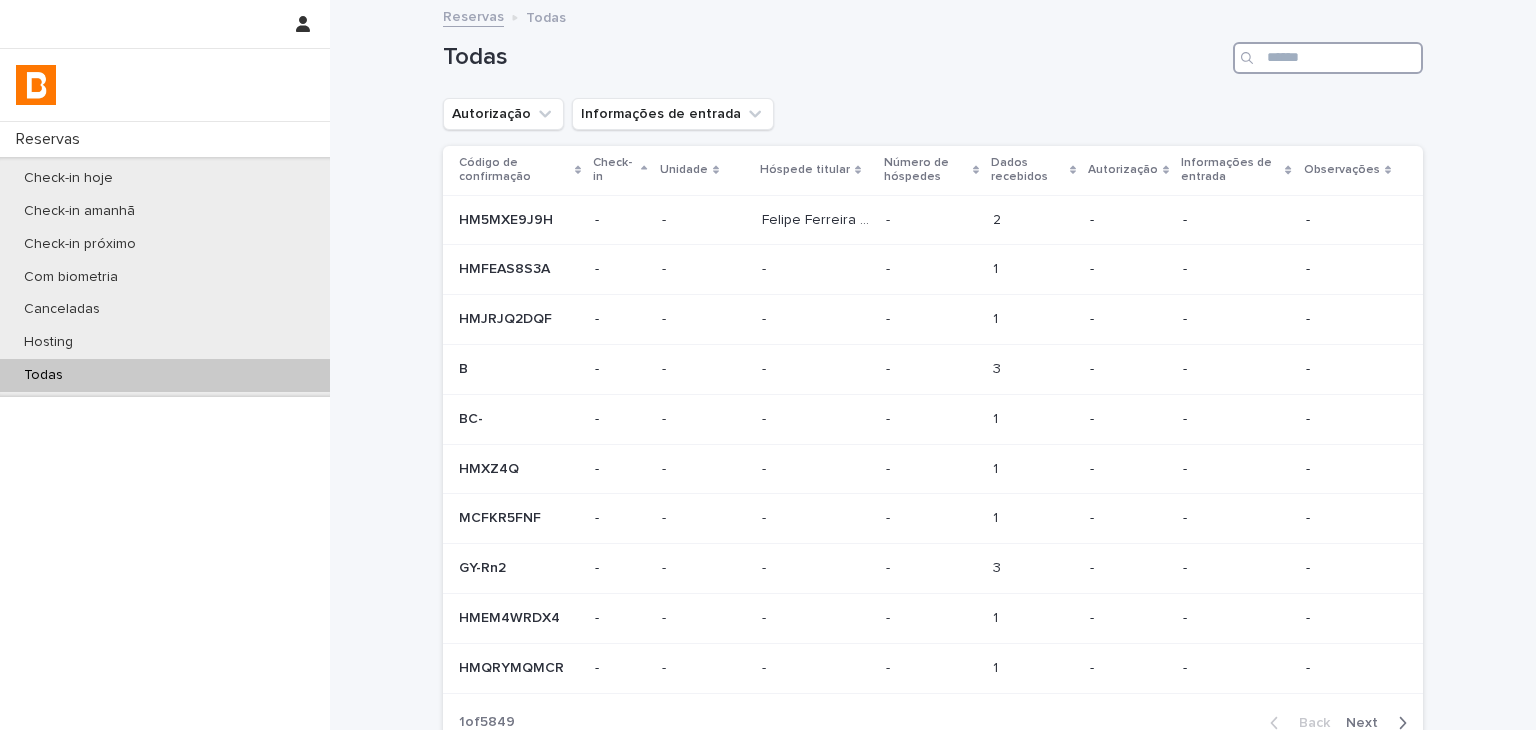 click at bounding box center (1328, 58) 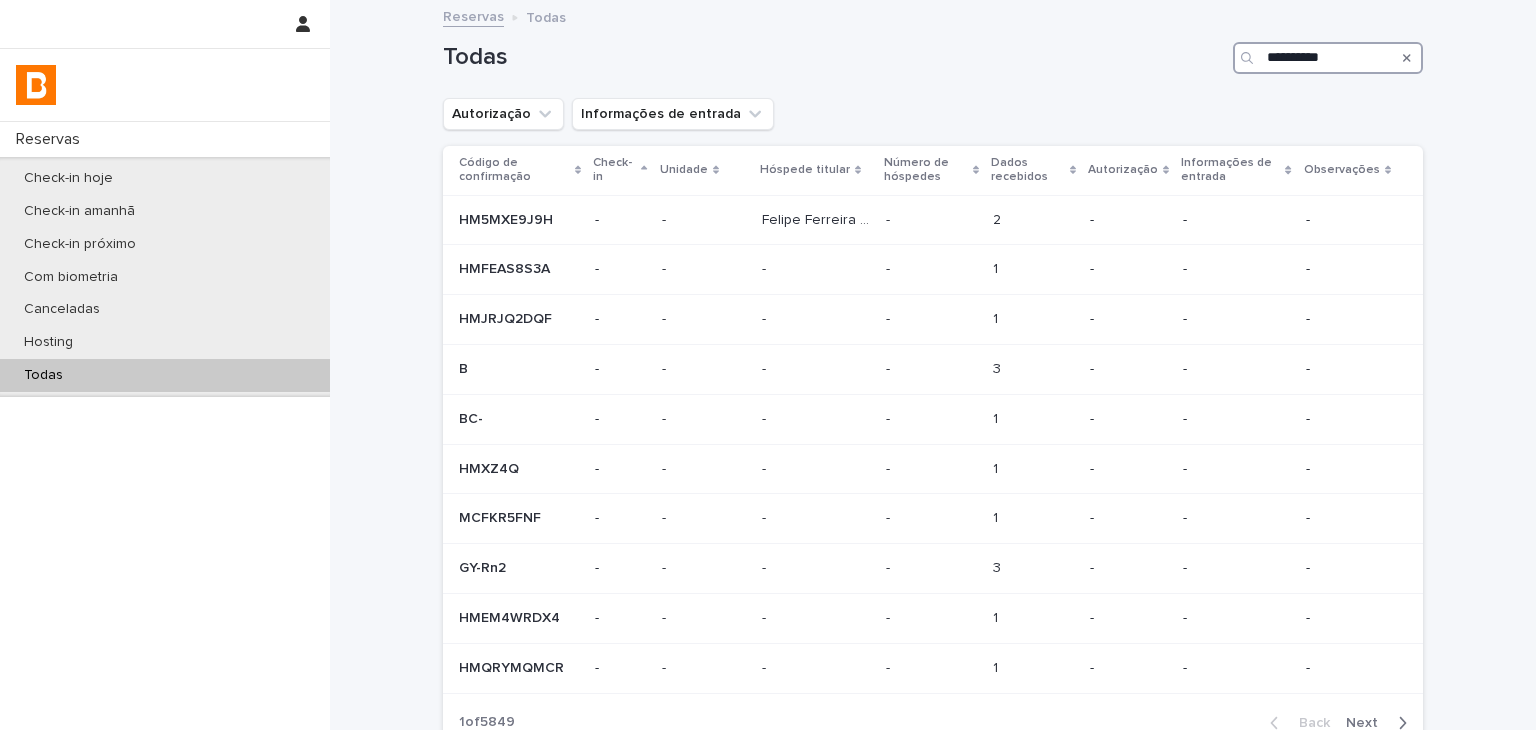 type on "**********" 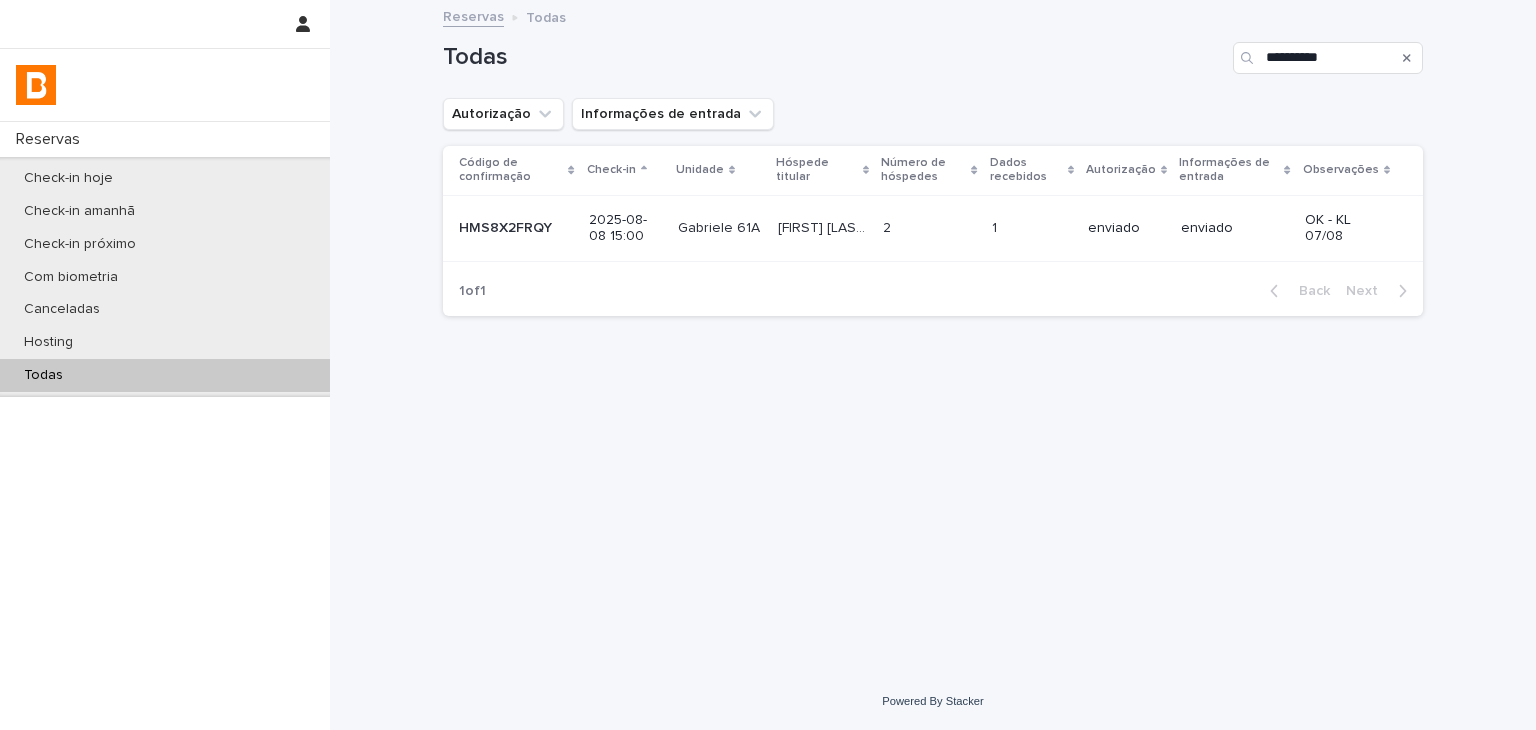 click on "enviado" at bounding box center [1126, 226] 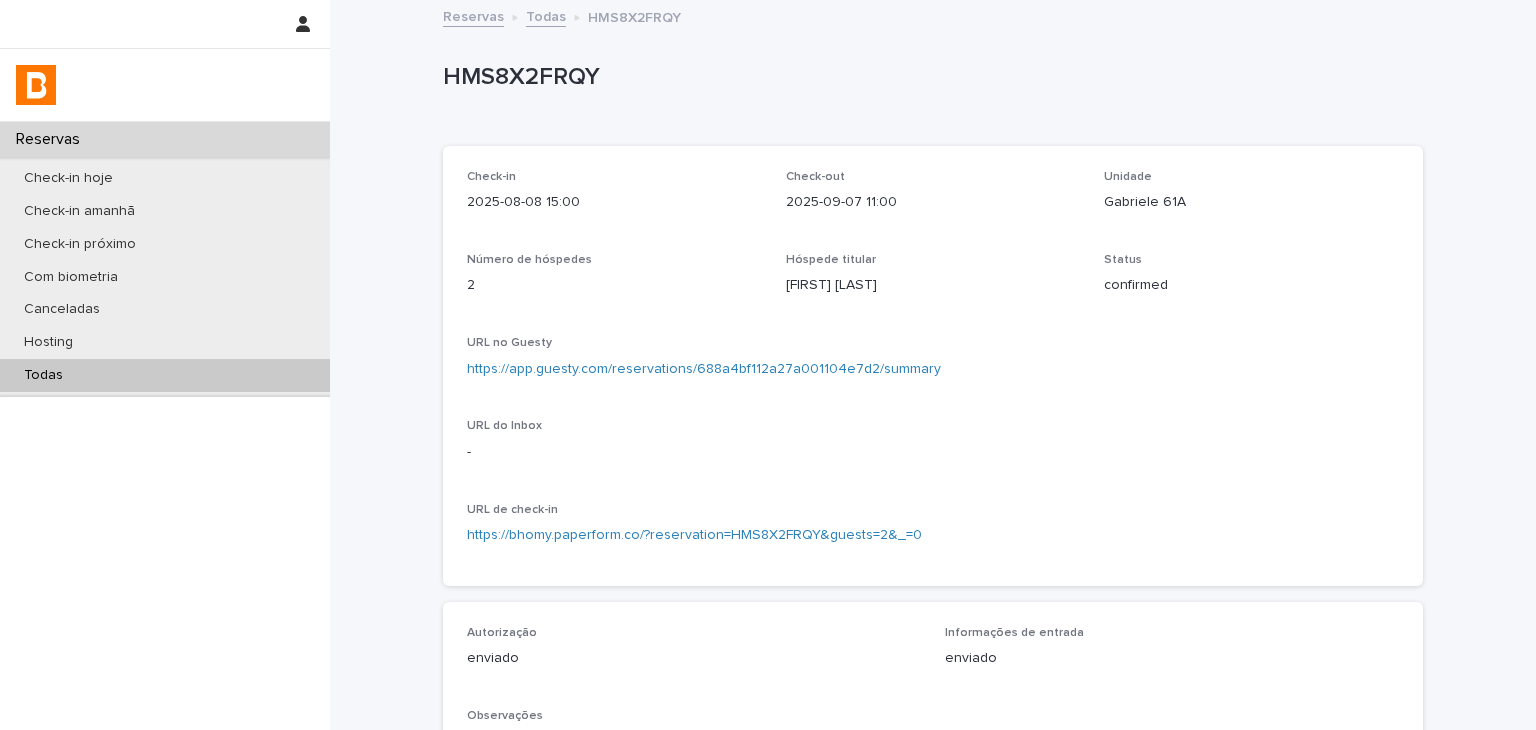 scroll, scrollTop: 500, scrollLeft: 0, axis: vertical 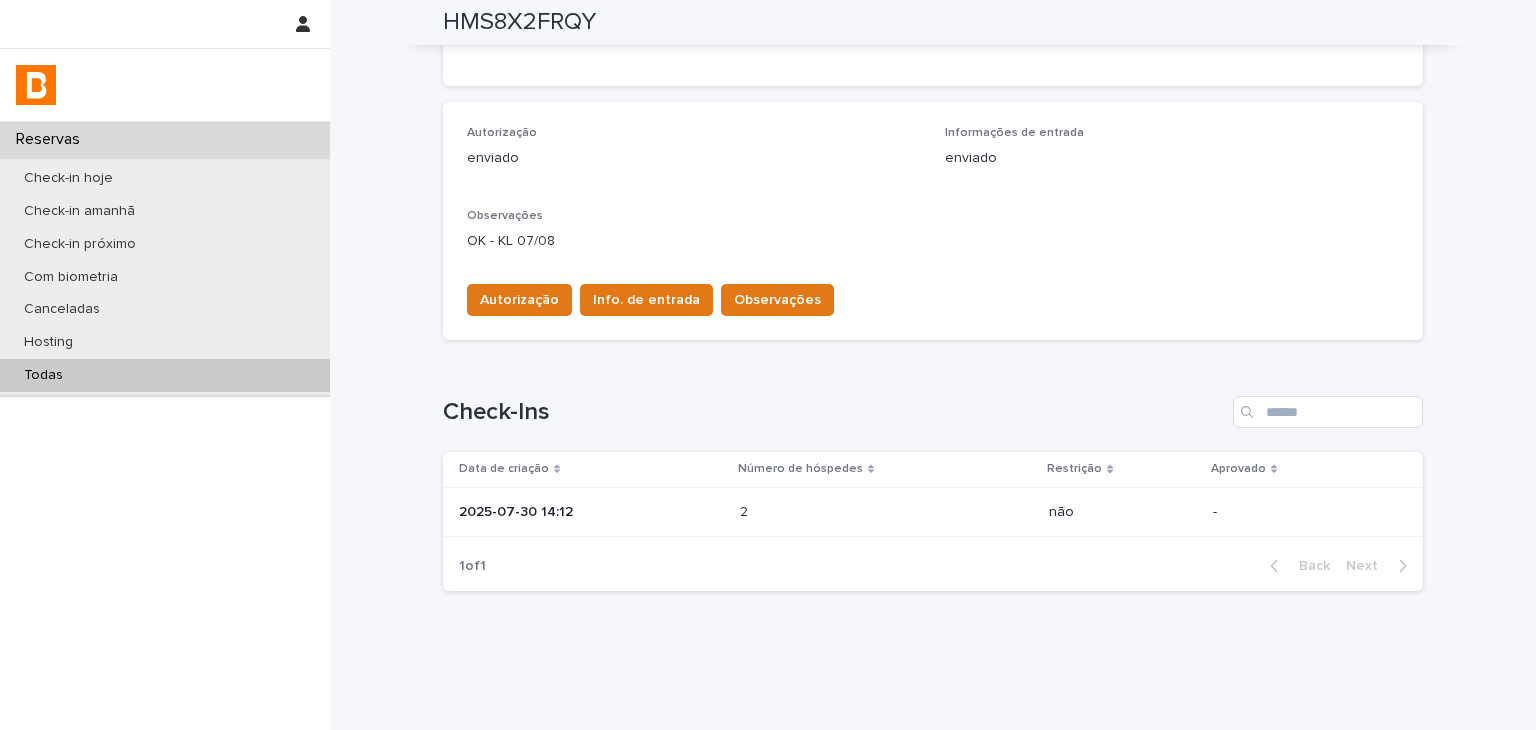 click on "2025-07-30 14:12" at bounding box center (591, 512) 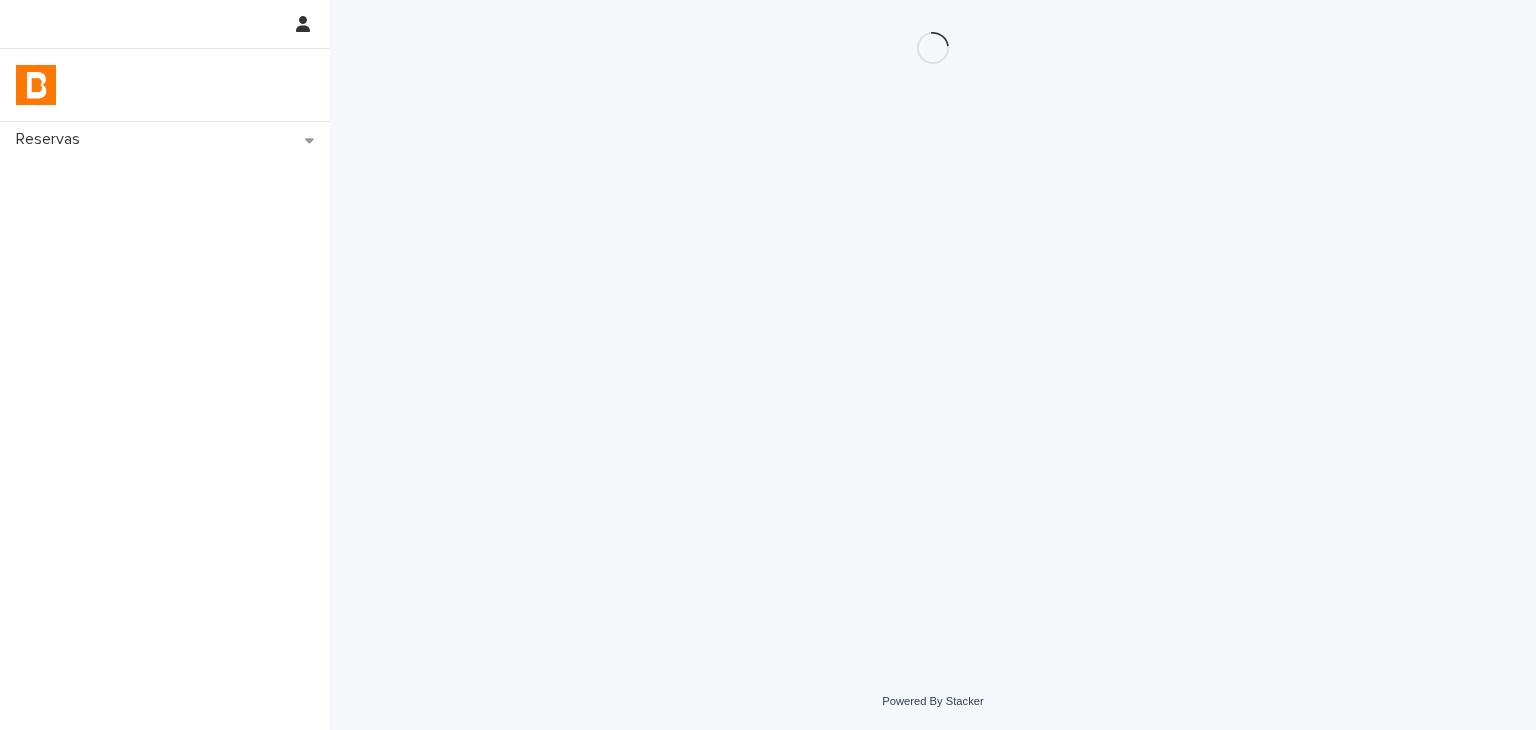 scroll, scrollTop: 0, scrollLeft: 0, axis: both 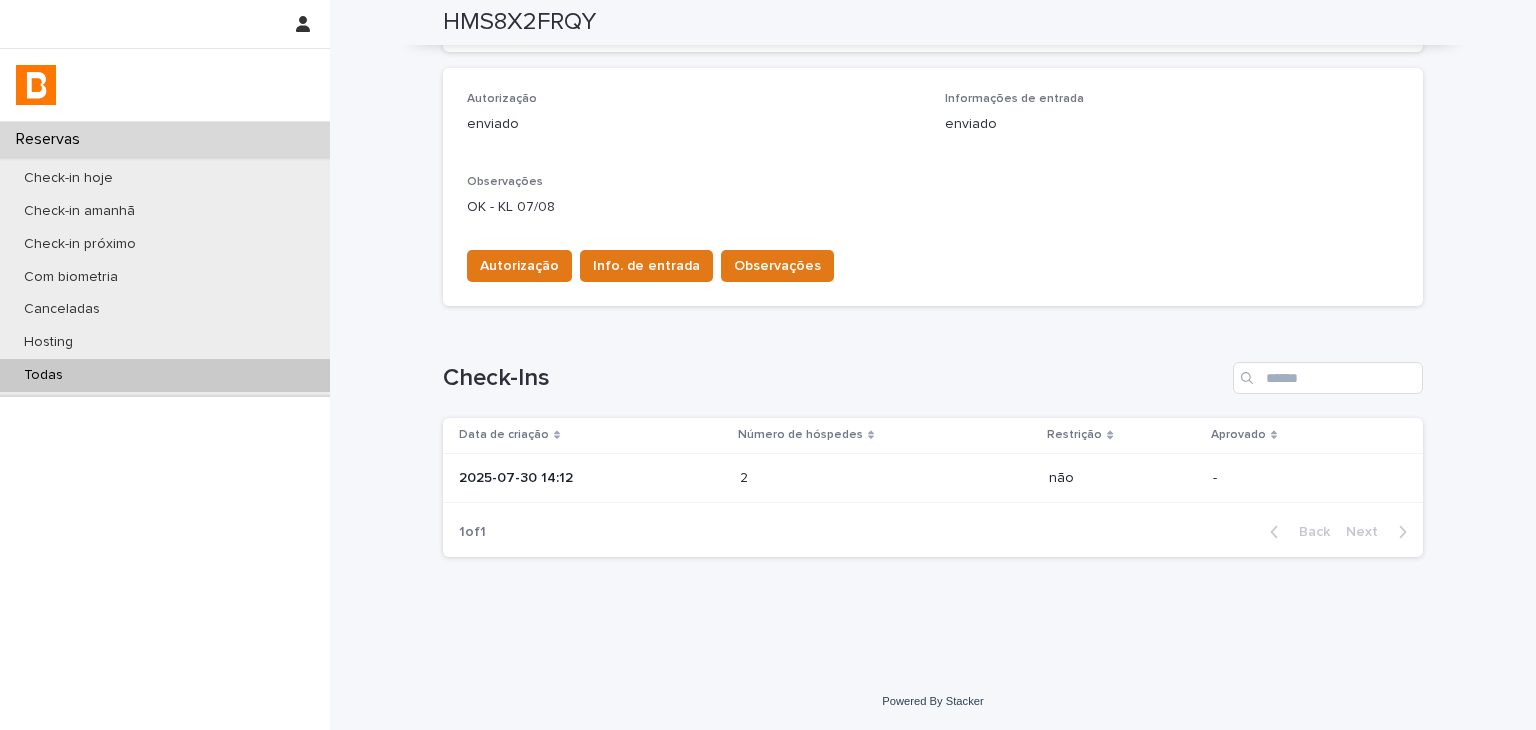 click on "2 2" at bounding box center (887, 478) 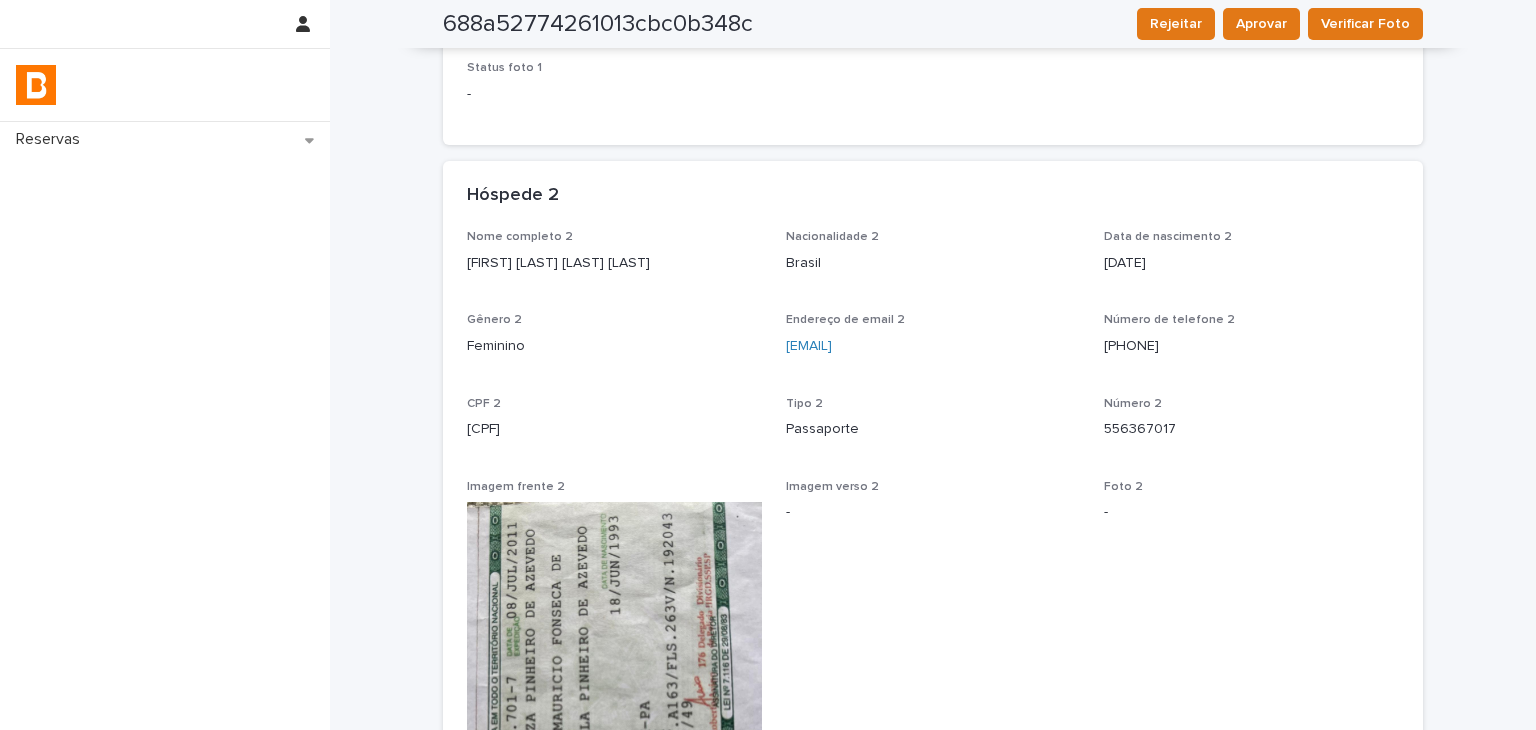 scroll, scrollTop: 0, scrollLeft: 0, axis: both 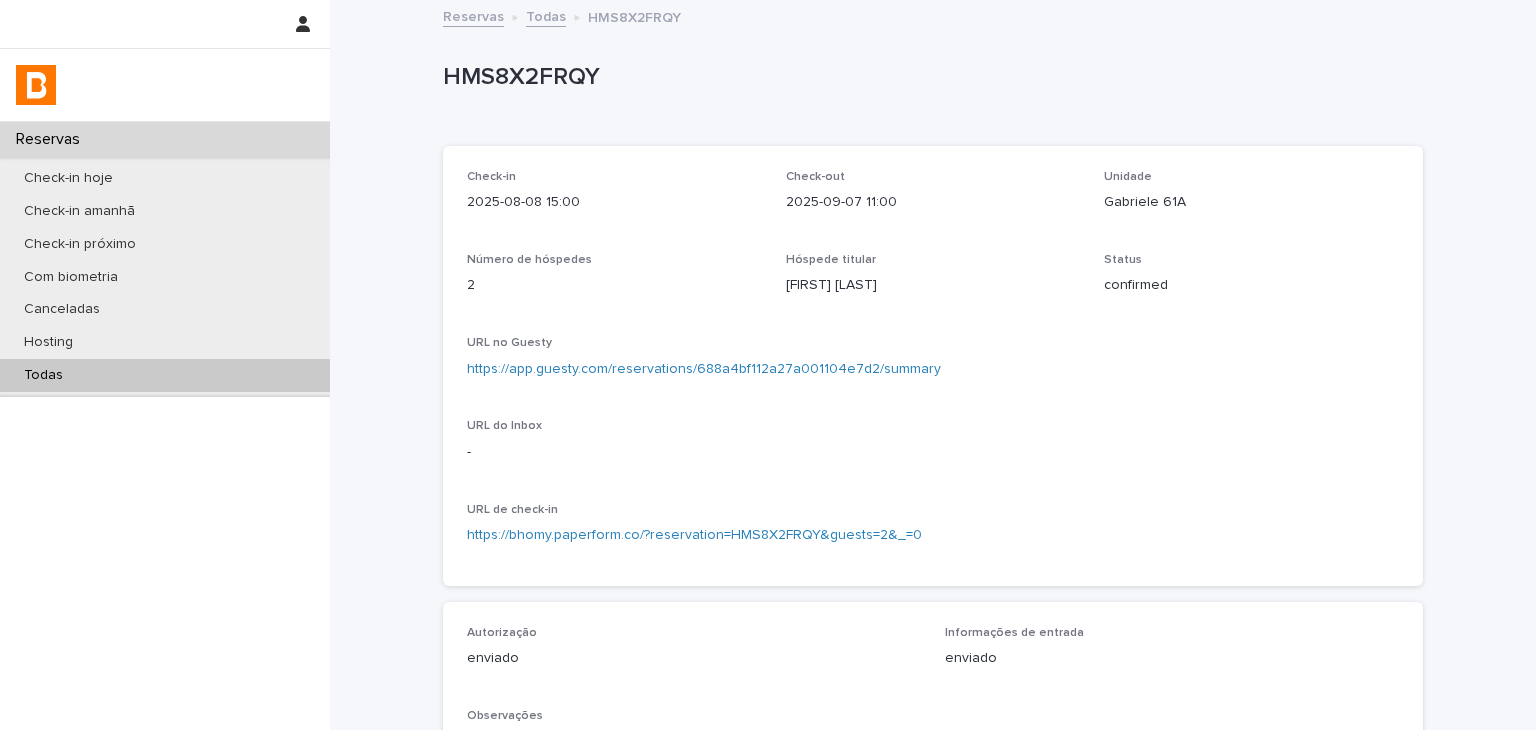 click on "Todas" at bounding box center (165, 375) 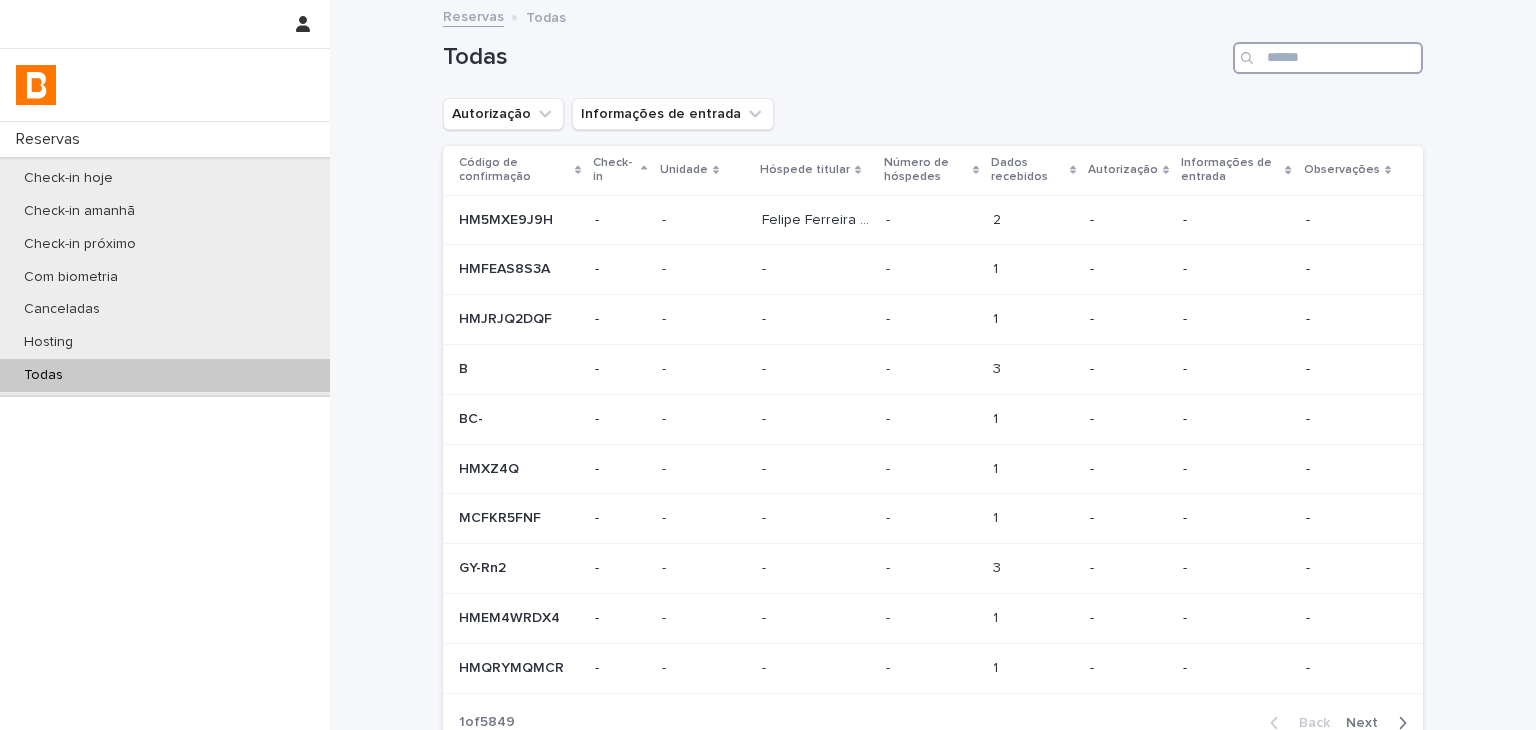 click at bounding box center [1328, 58] 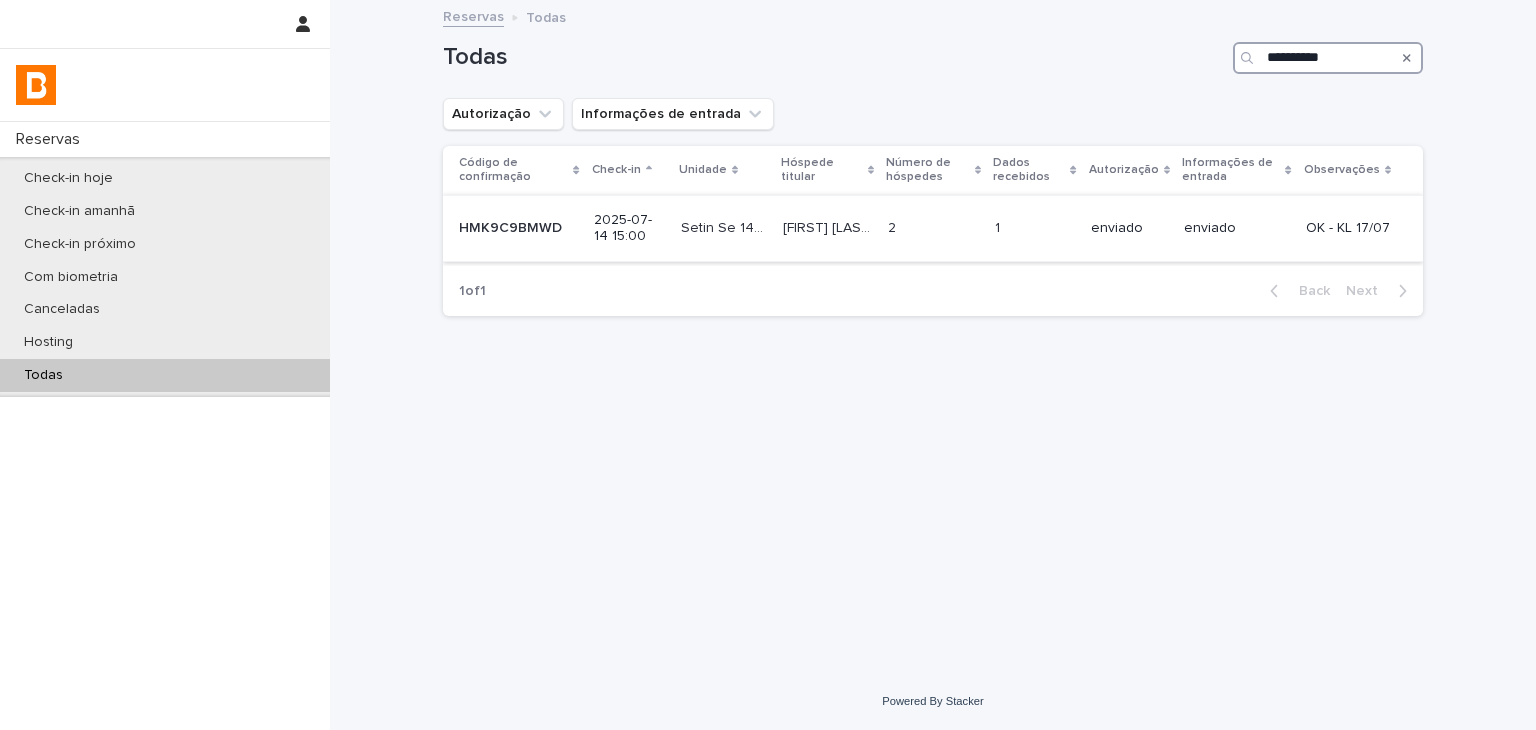 type on "**********" 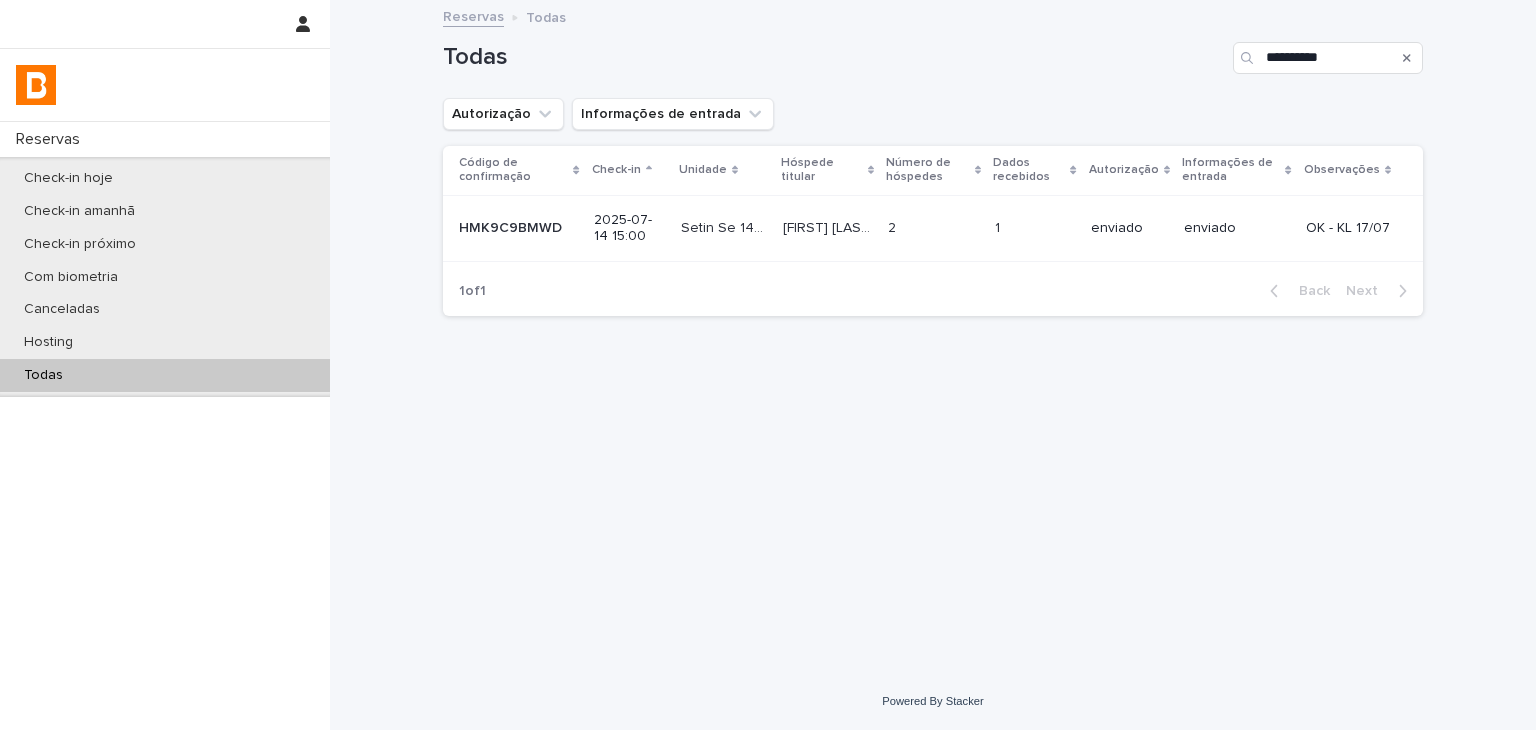 click on "2 2" at bounding box center (933, 228) 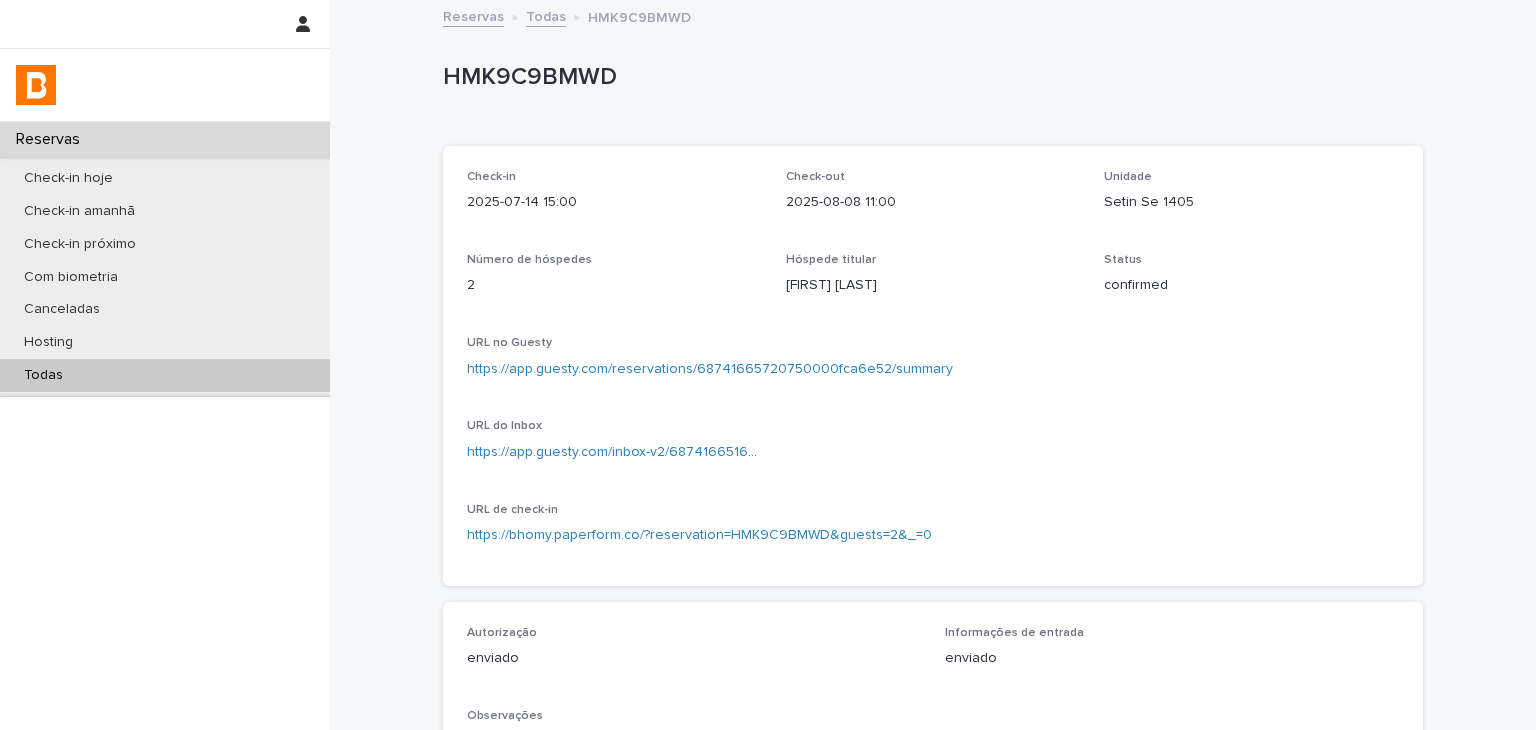 scroll, scrollTop: 500, scrollLeft: 0, axis: vertical 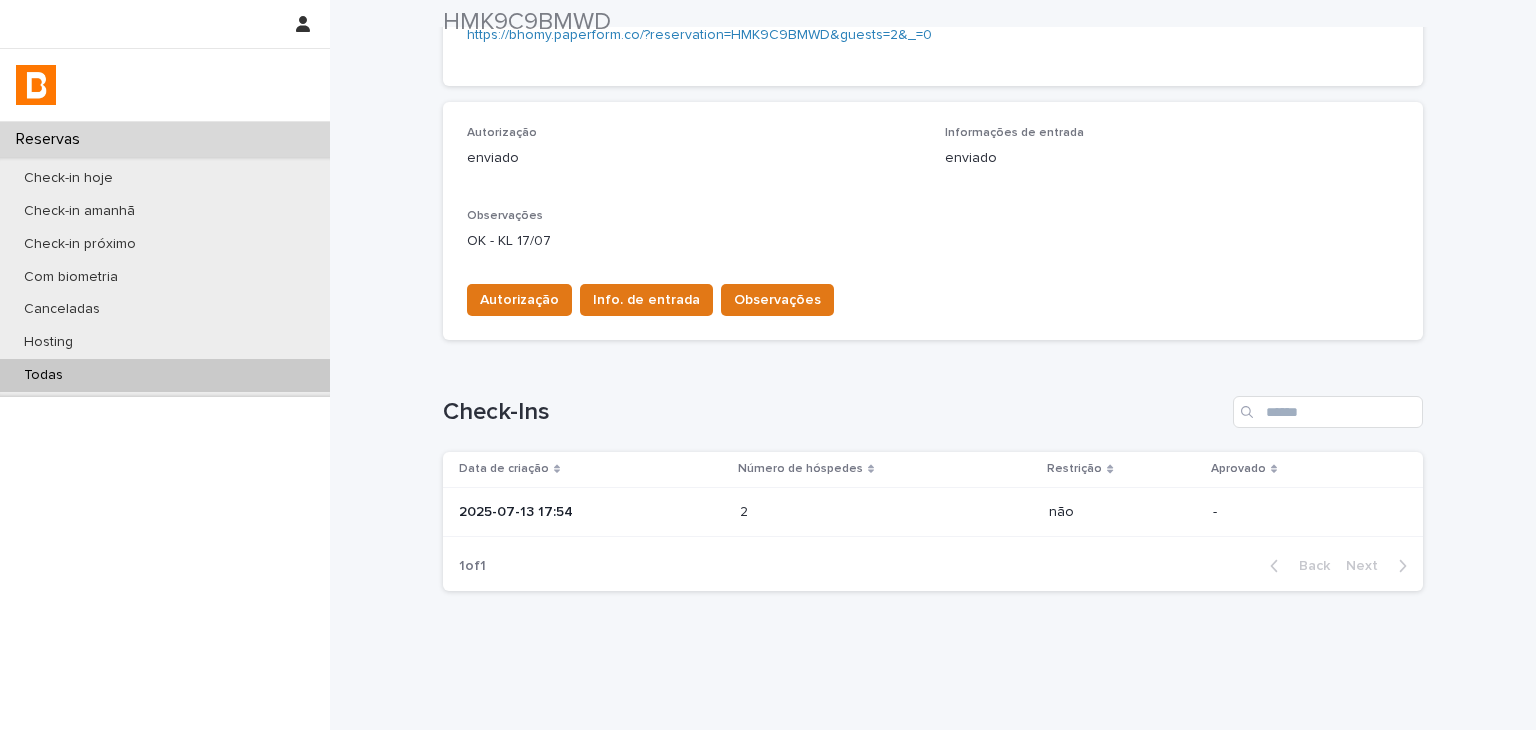 click on "2025-07-13 17:54" at bounding box center (591, 512) 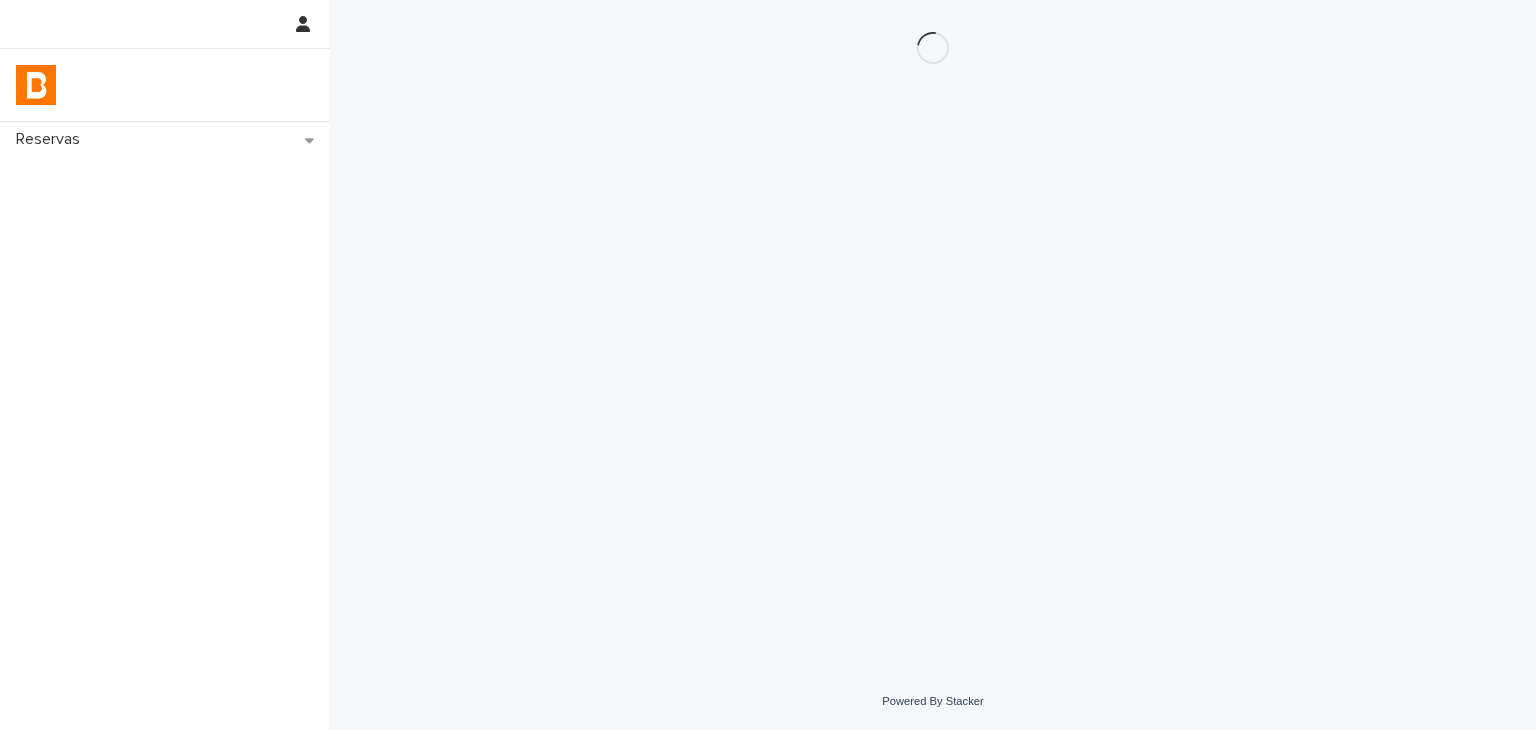 scroll, scrollTop: 0, scrollLeft: 0, axis: both 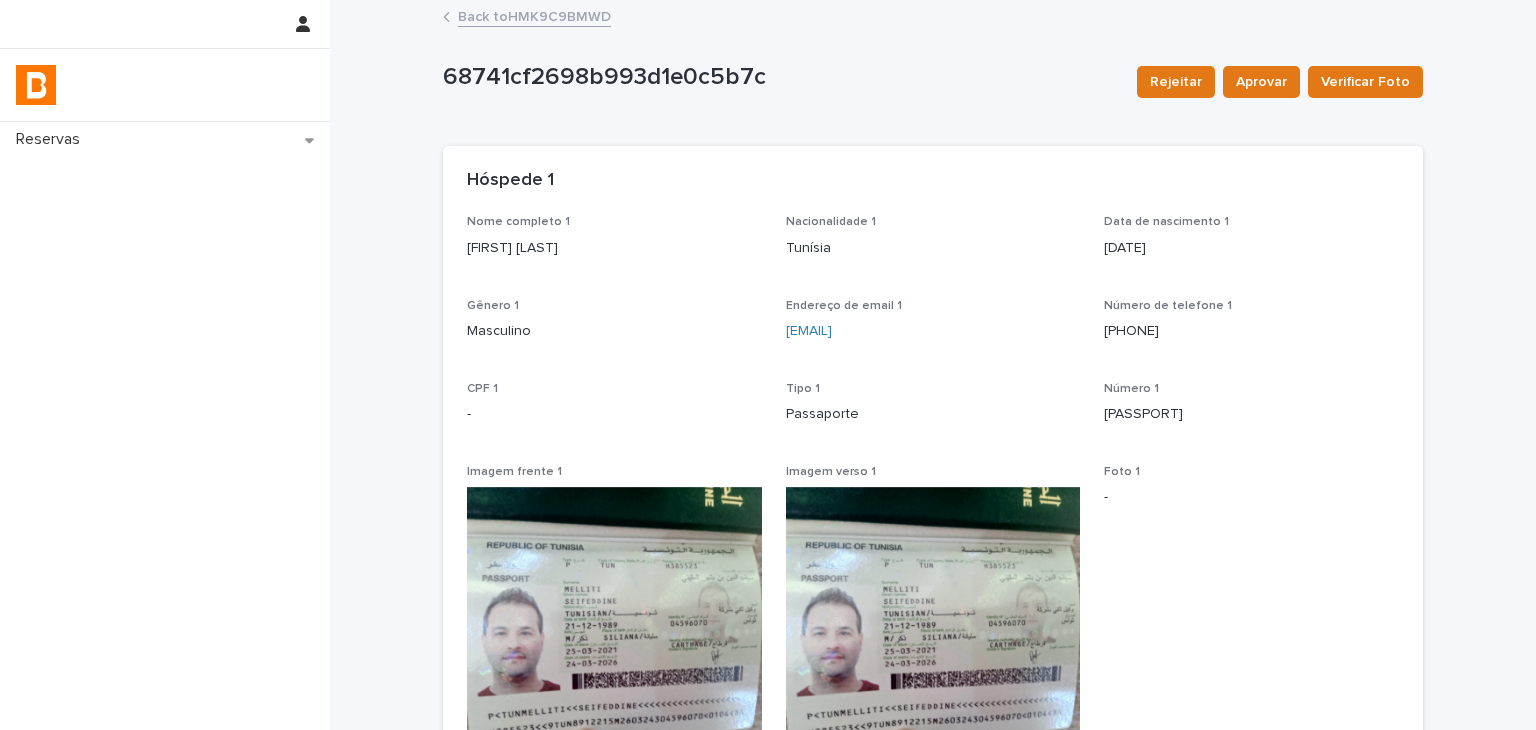 drag, startPoint x: 468, startPoint y: 247, endPoint x: 572, endPoint y: 257, distance: 104.47966 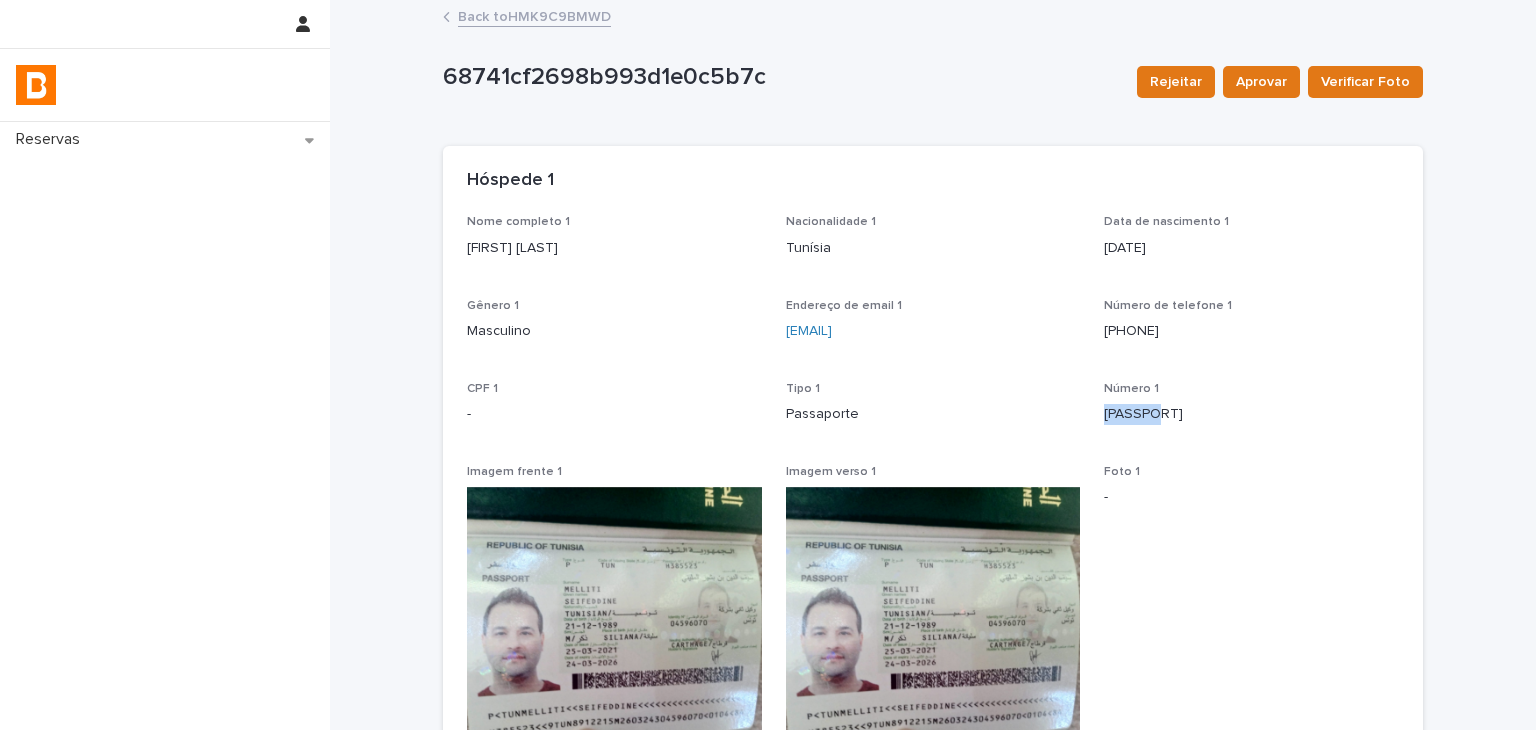 drag, startPoint x: 1106, startPoint y: 409, endPoint x: 1172, endPoint y: 406, distance: 66.068146 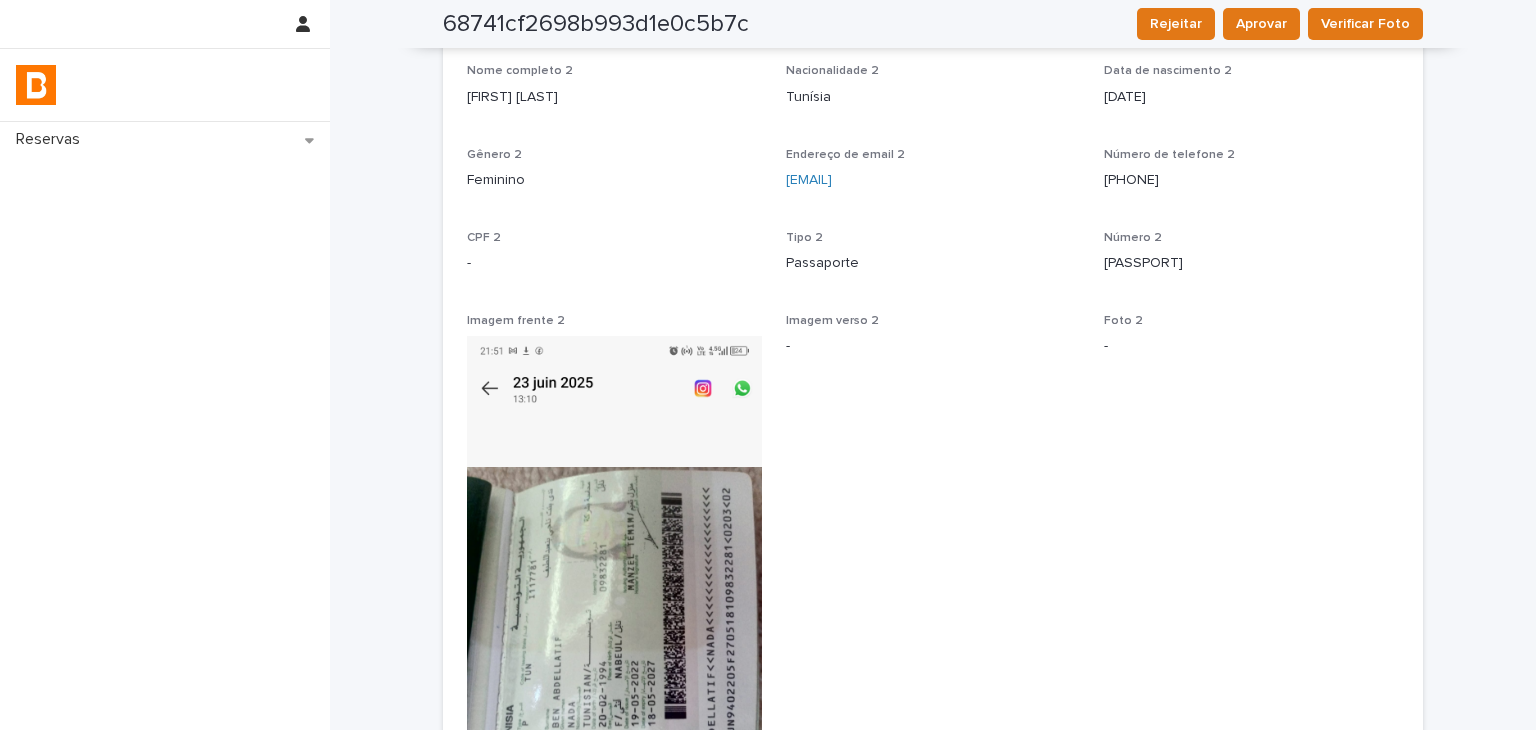 scroll, scrollTop: 700, scrollLeft: 0, axis: vertical 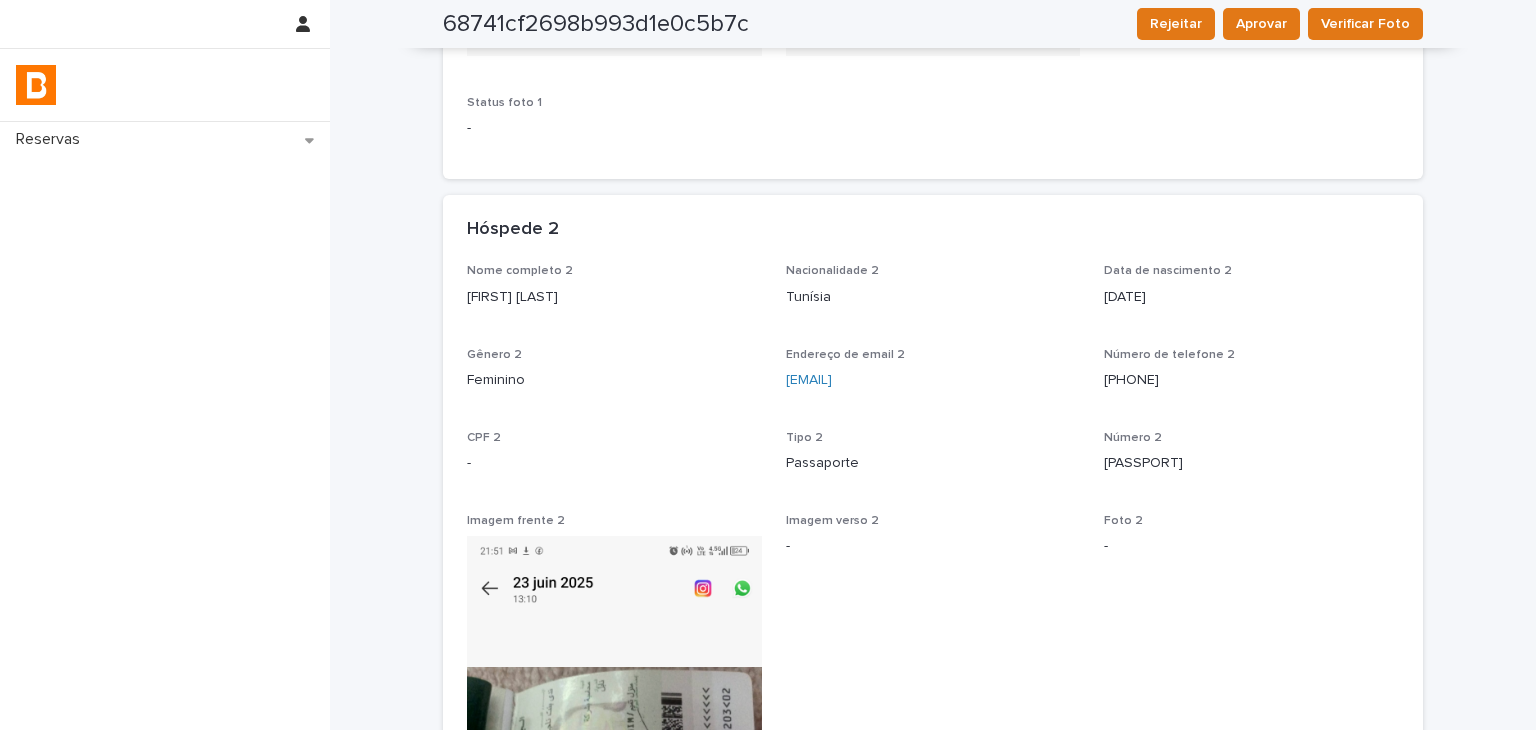 drag, startPoint x: 449, startPoint y: 308, endPoint x: 718, endPoint y: 328, distance: 269.74246 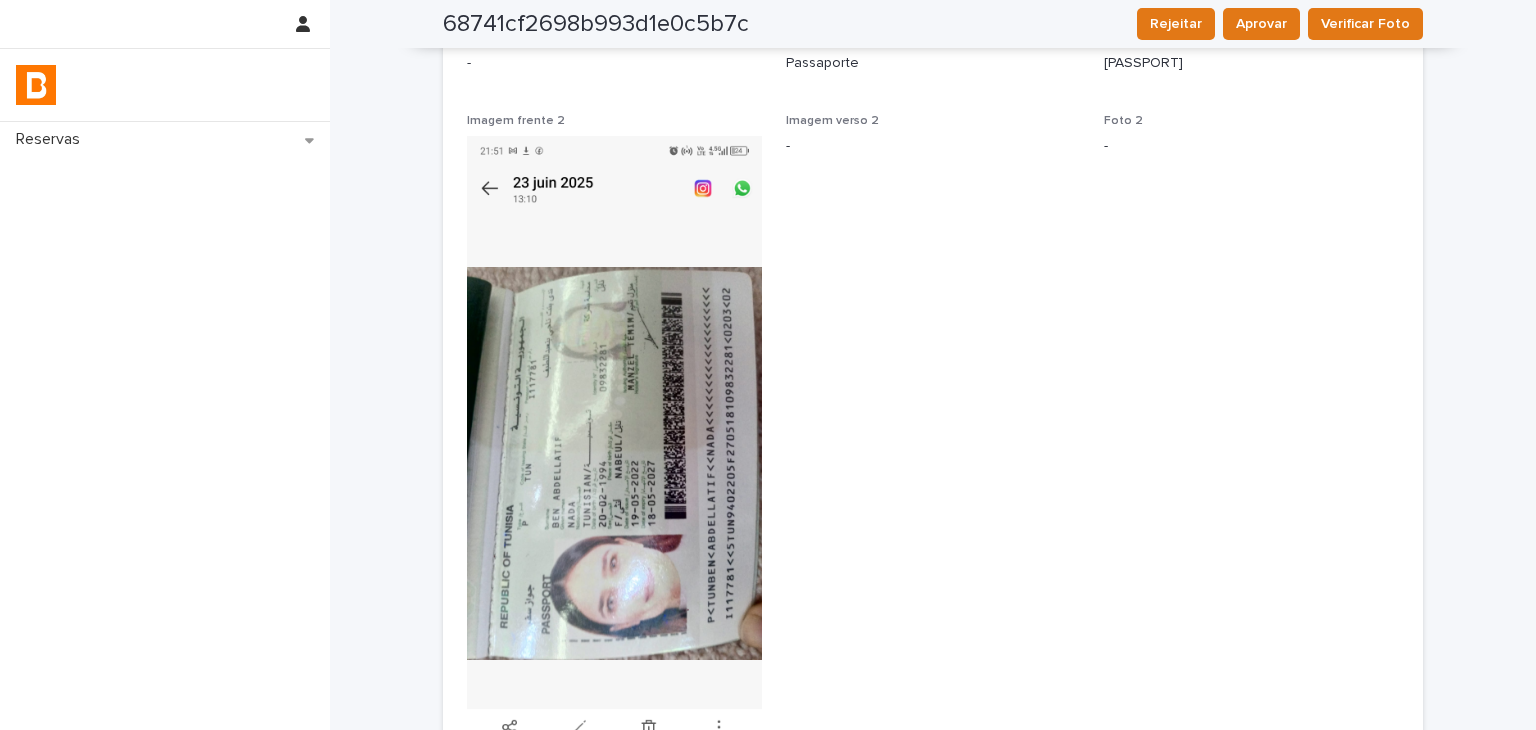 scroll, scrollTop: 800, scrollLeft: 0, axis: vertical 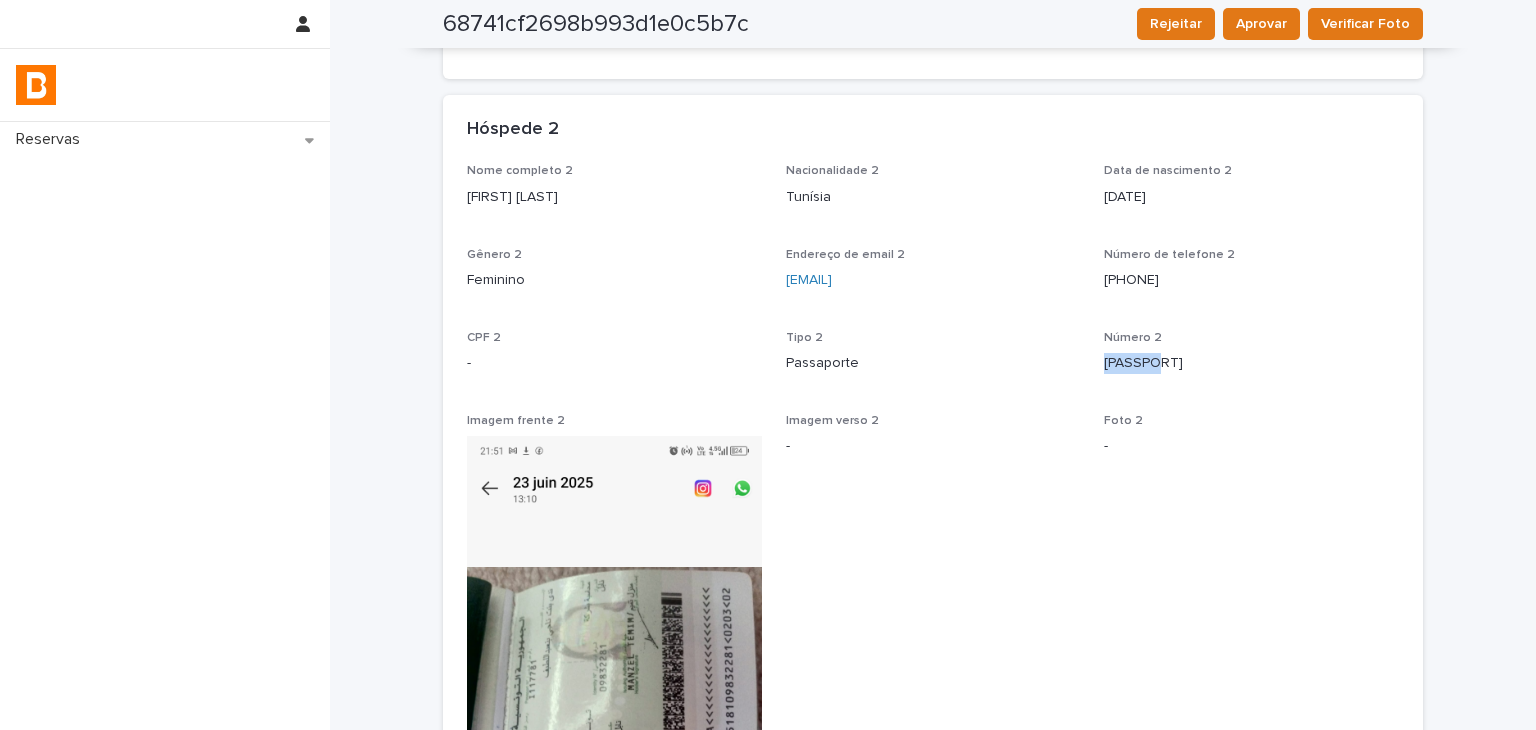 drag, startPoint x: 1103, startPoint y: 361, endPoint x: 1164, endPoint y: 368, distance: 61.400326 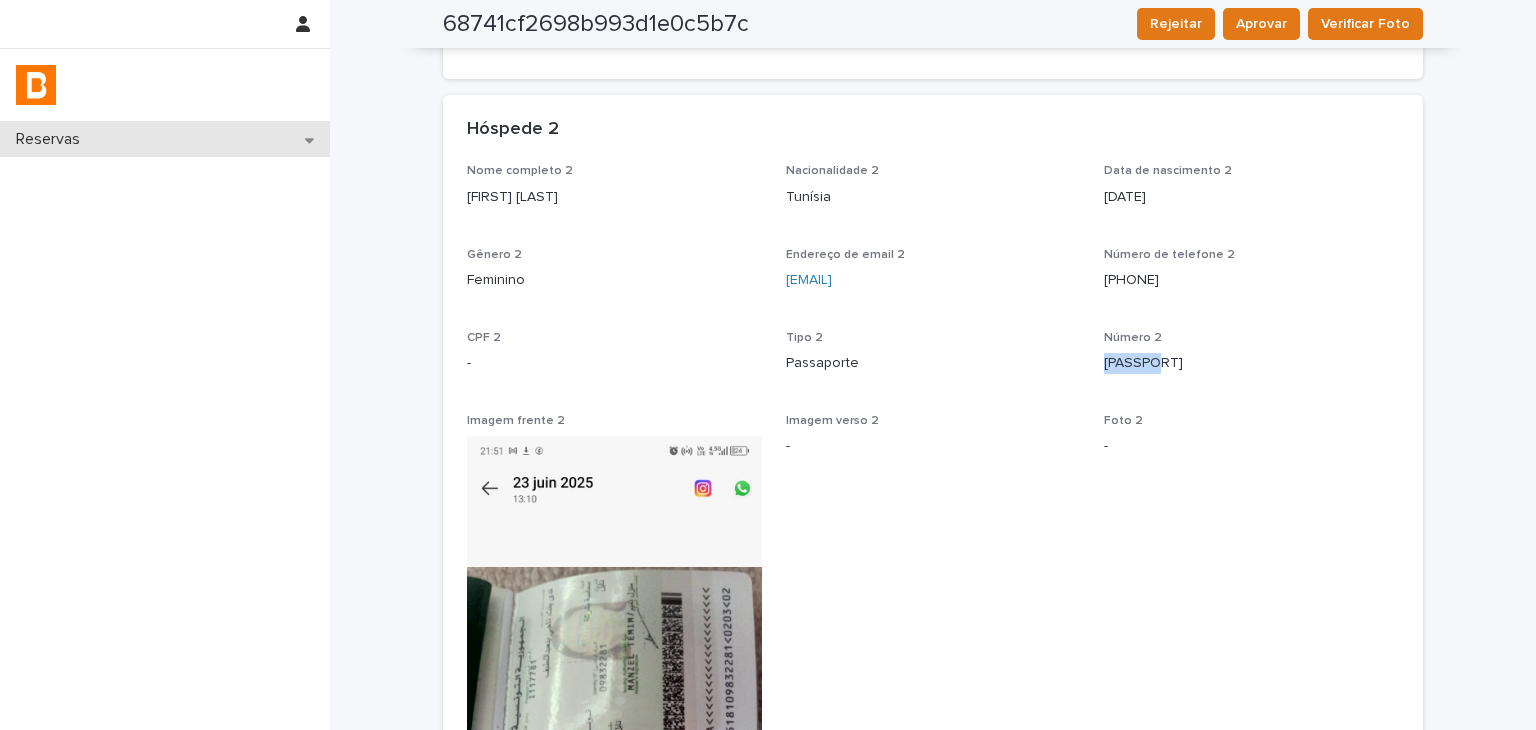 click on "Reservas" at bounding box center [165, 139] 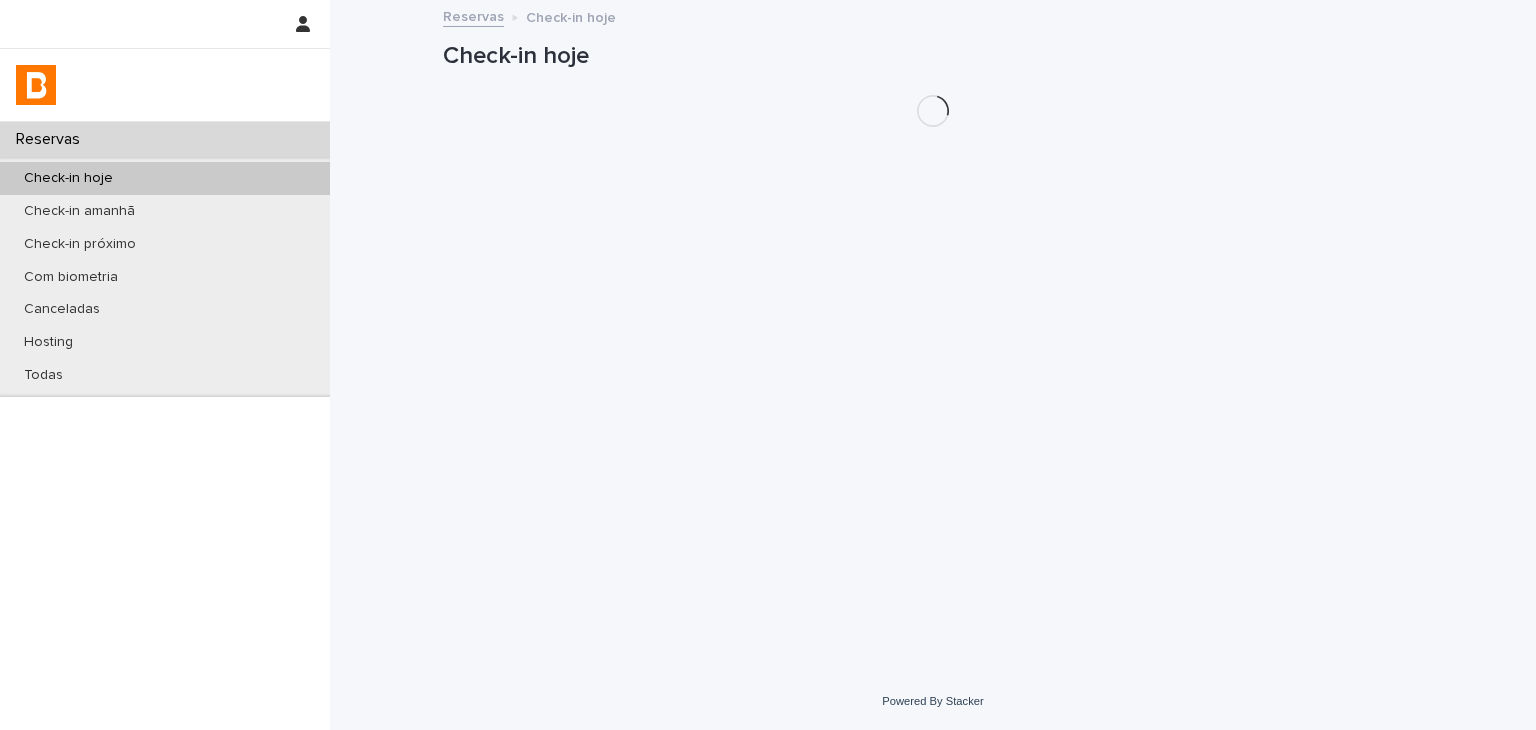 scroll, scrollTop: 0, scrollLeft: 0, axis: both 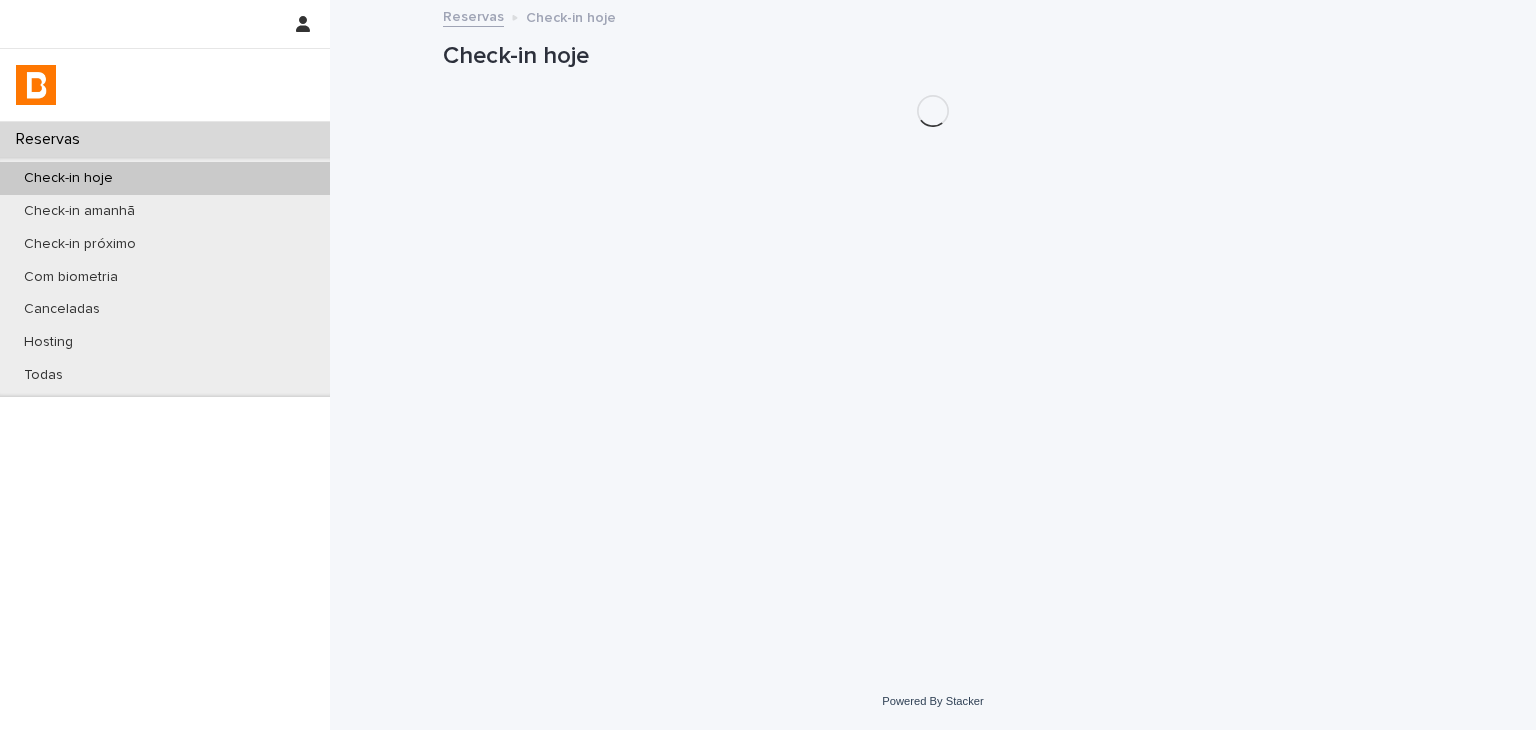 click on "Check-in hoje" at bounding box center (165, 178) 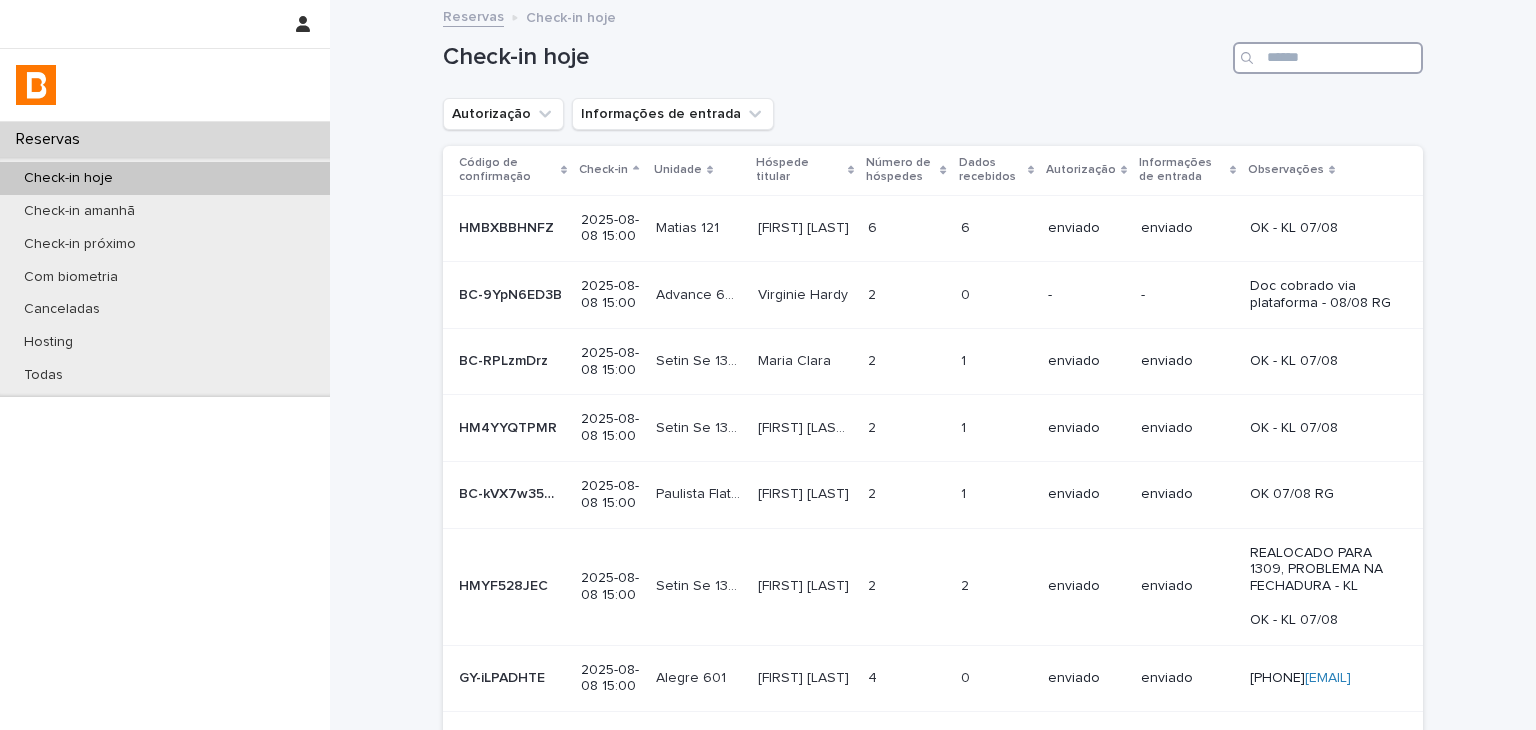 drag, startPoint x: 1268, startPoint y: 60, endPoint x: 1249, endPoint y: 47, distance: 23.021729 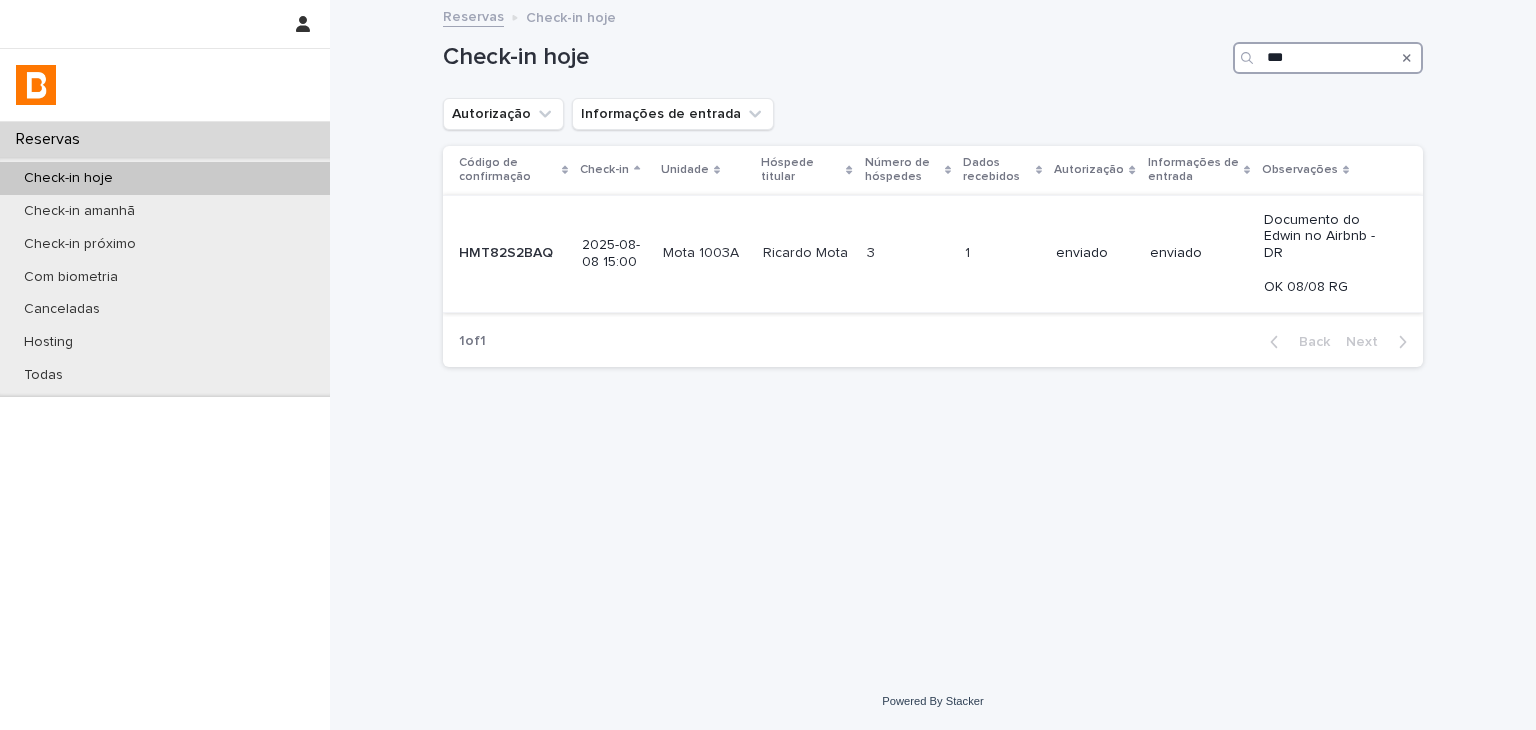 type on "***" 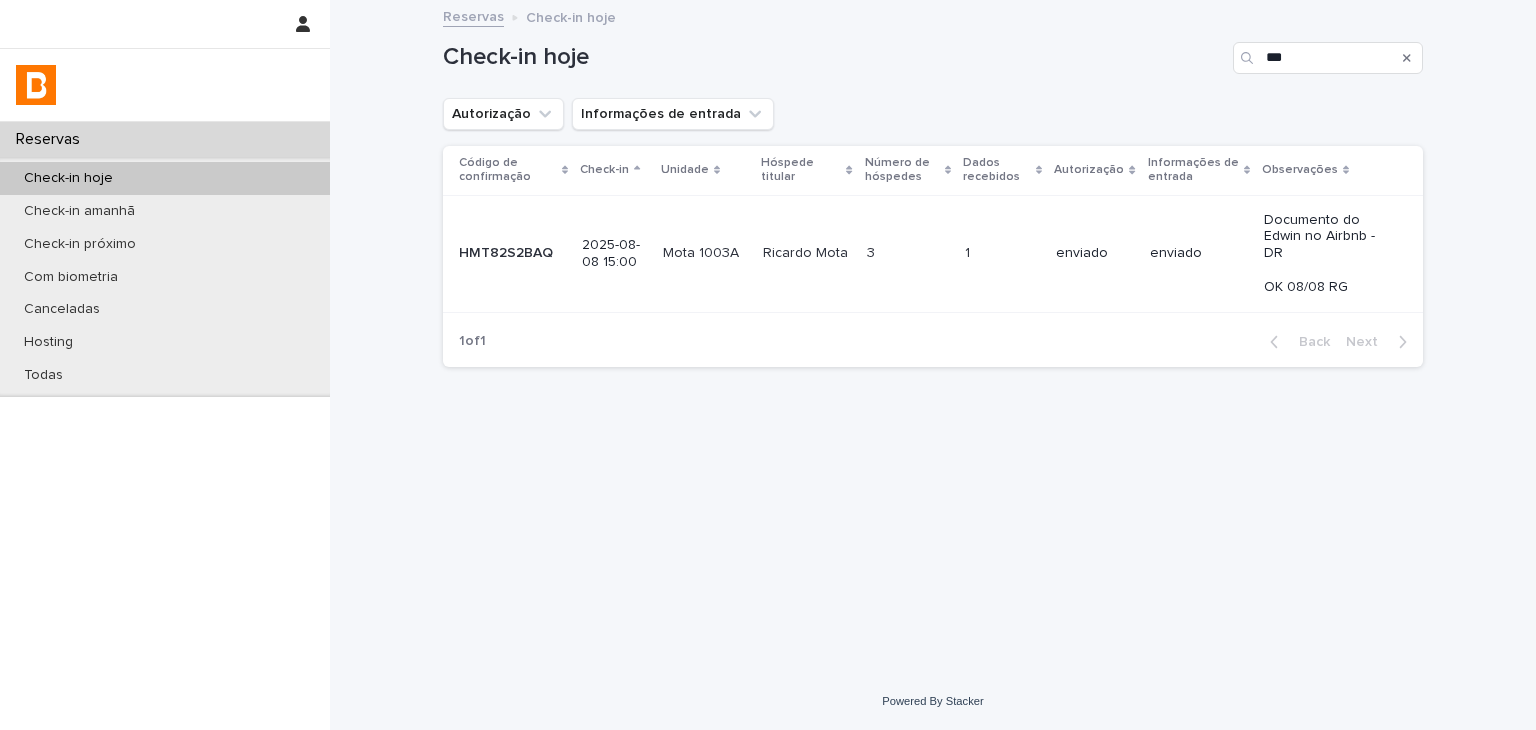 click on "1 1" at bounding box center [1002, 253] 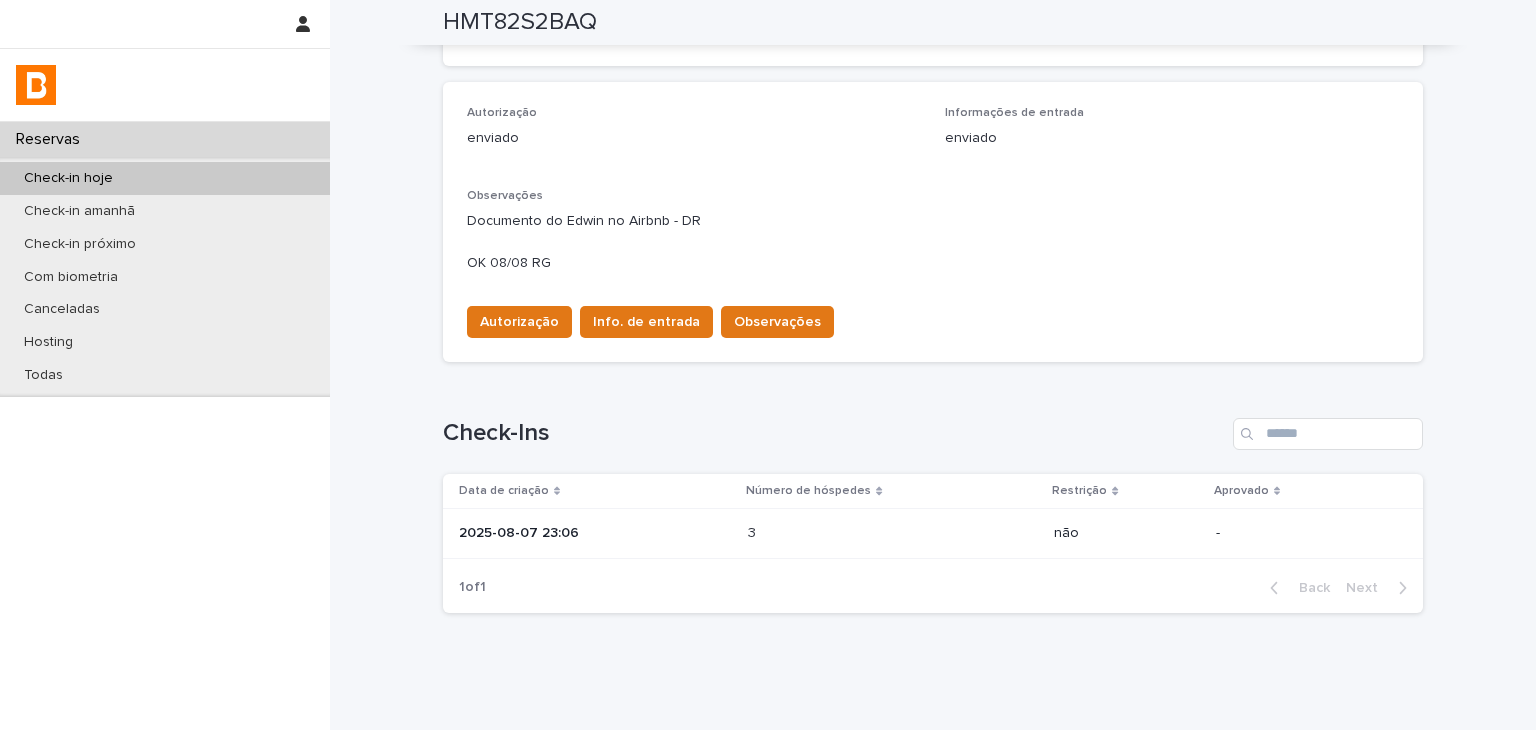 scroll, scrollTop: 120, scrollLeft: 0, axis: vertical 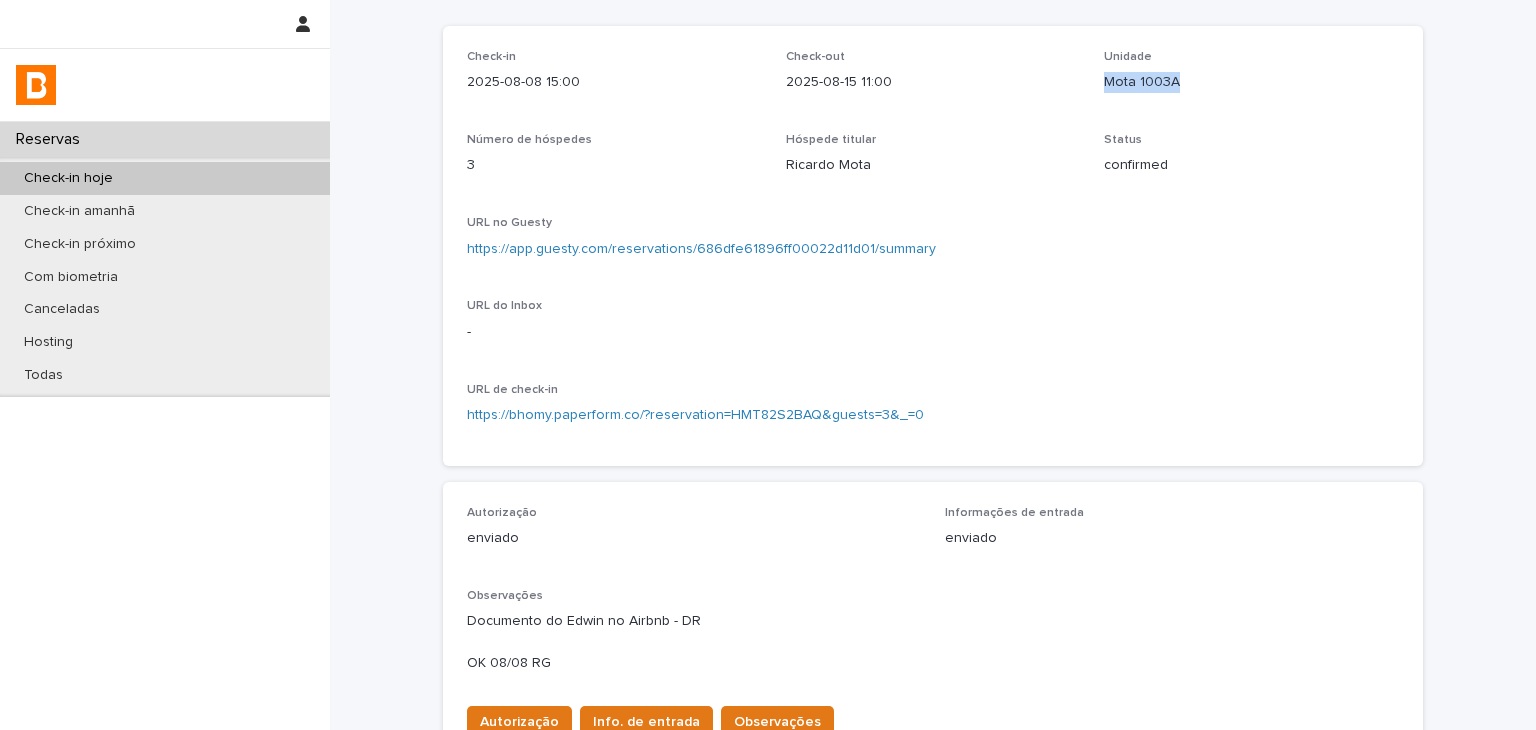 drag, startPoint x: 1100, startPoint y: 86, endPoint x: 1216, endPoint y: 99, distance: 116.72617 